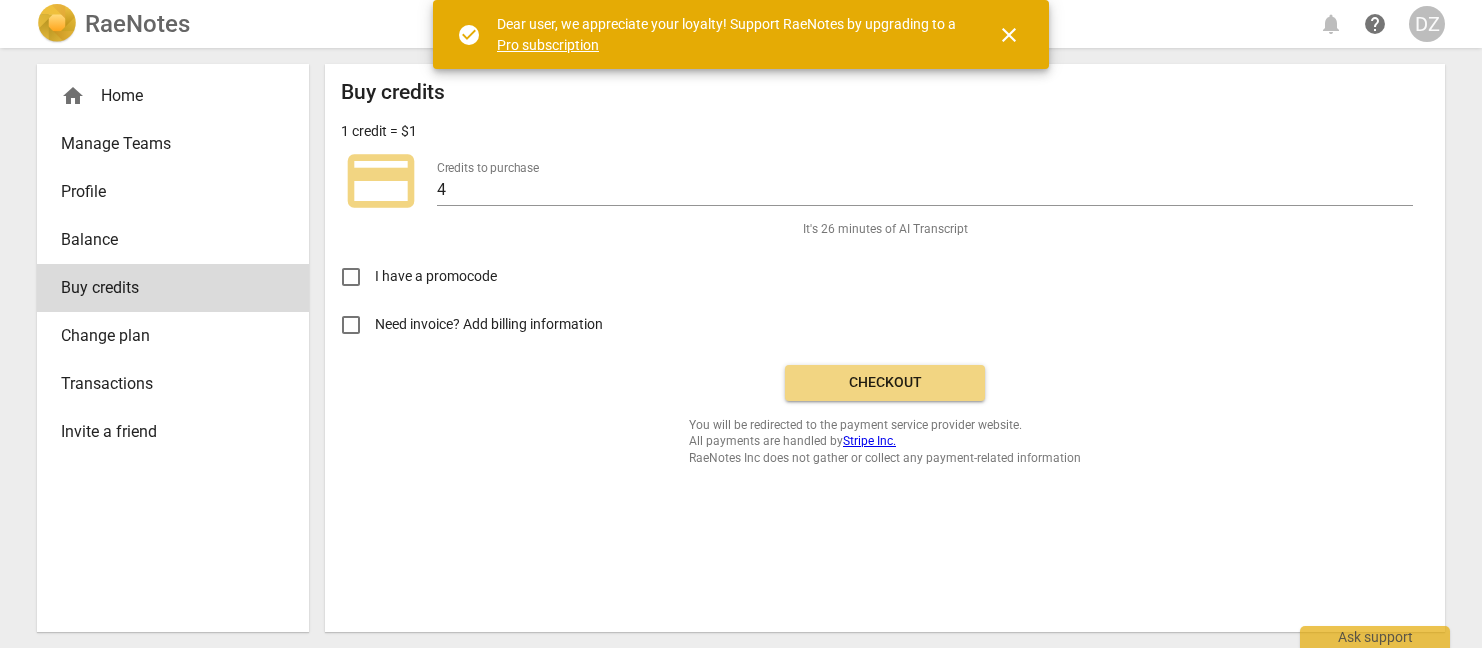 scroll, scrollTop: 0, scrollLeft: 0, axis: both 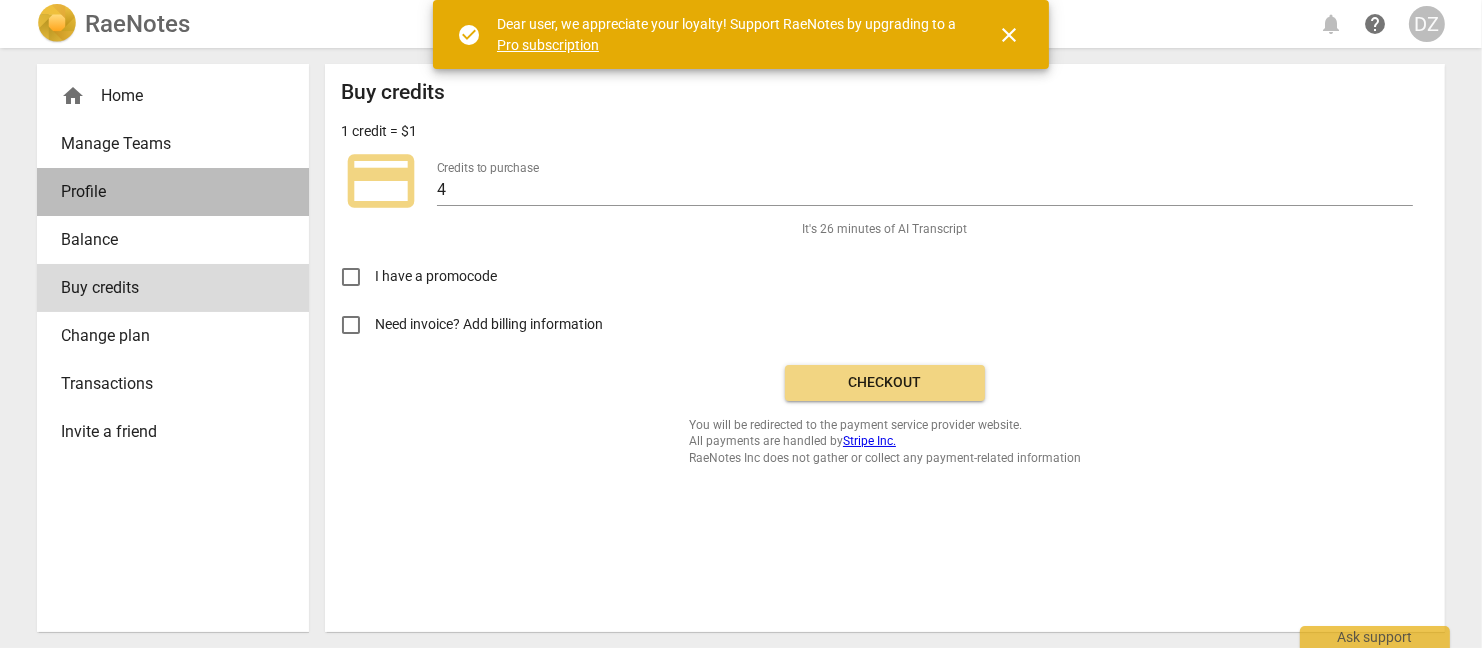 click on "Profile" at bounding box center [165, 192] 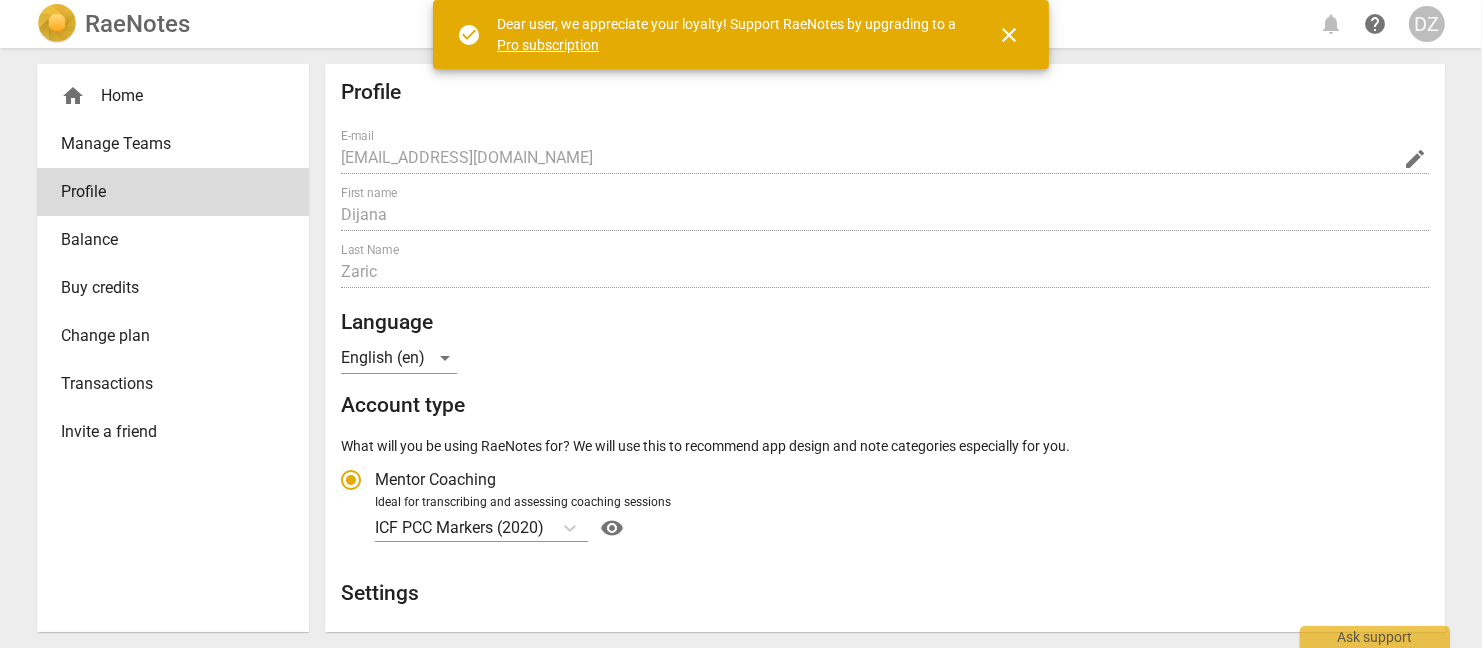 radio on "false" 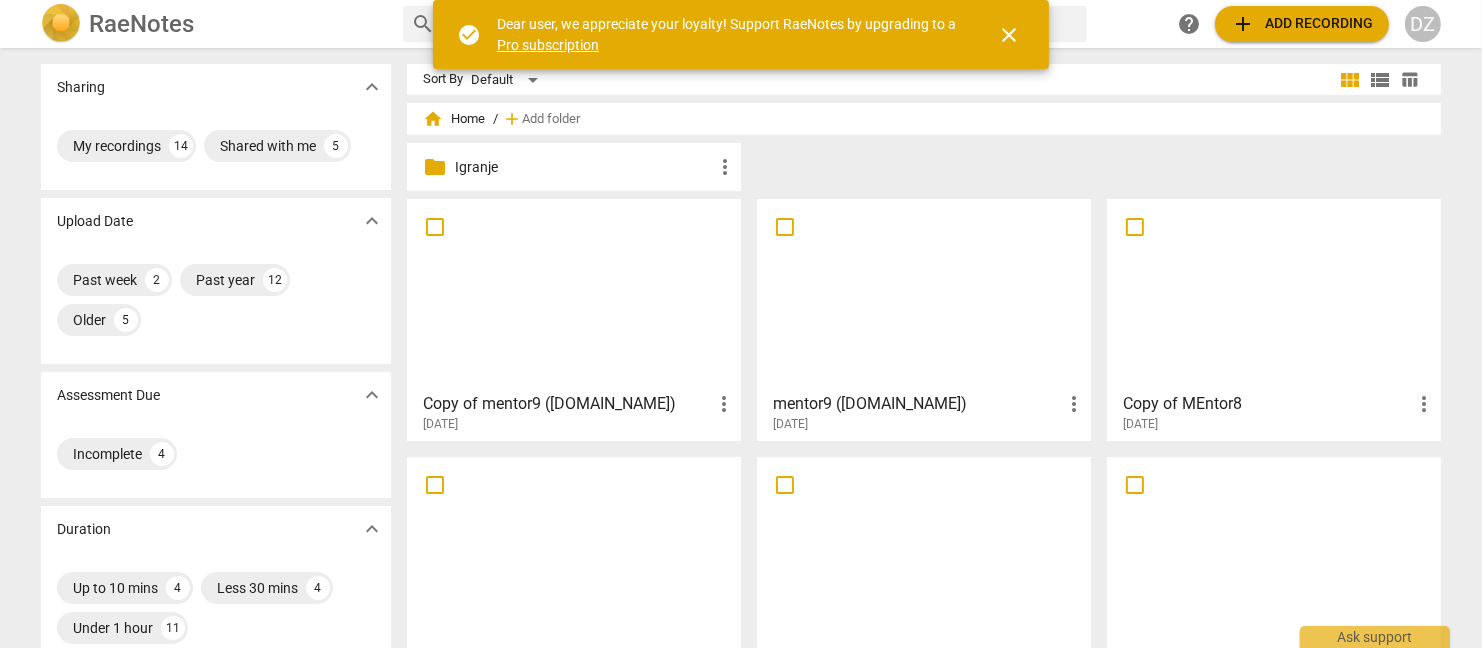 click at bounding box center [924, 294] 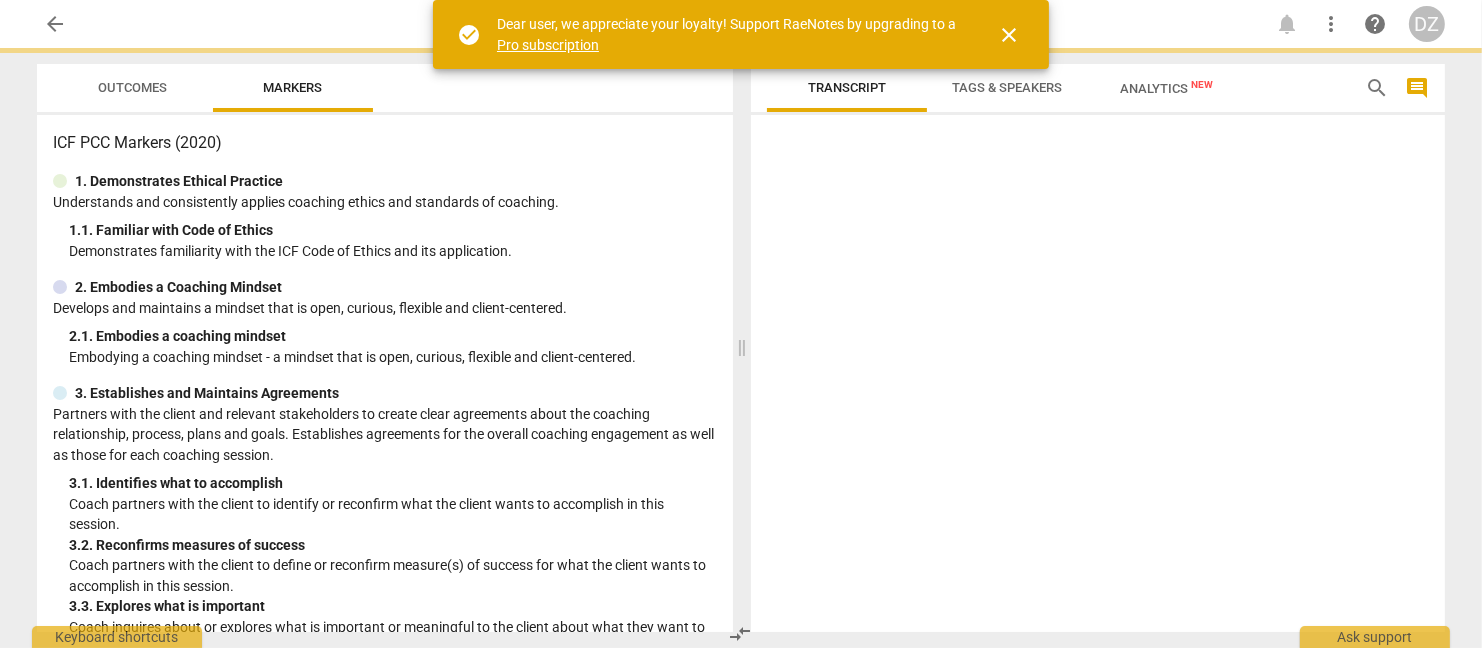 click at bounding box center [1098, 377] 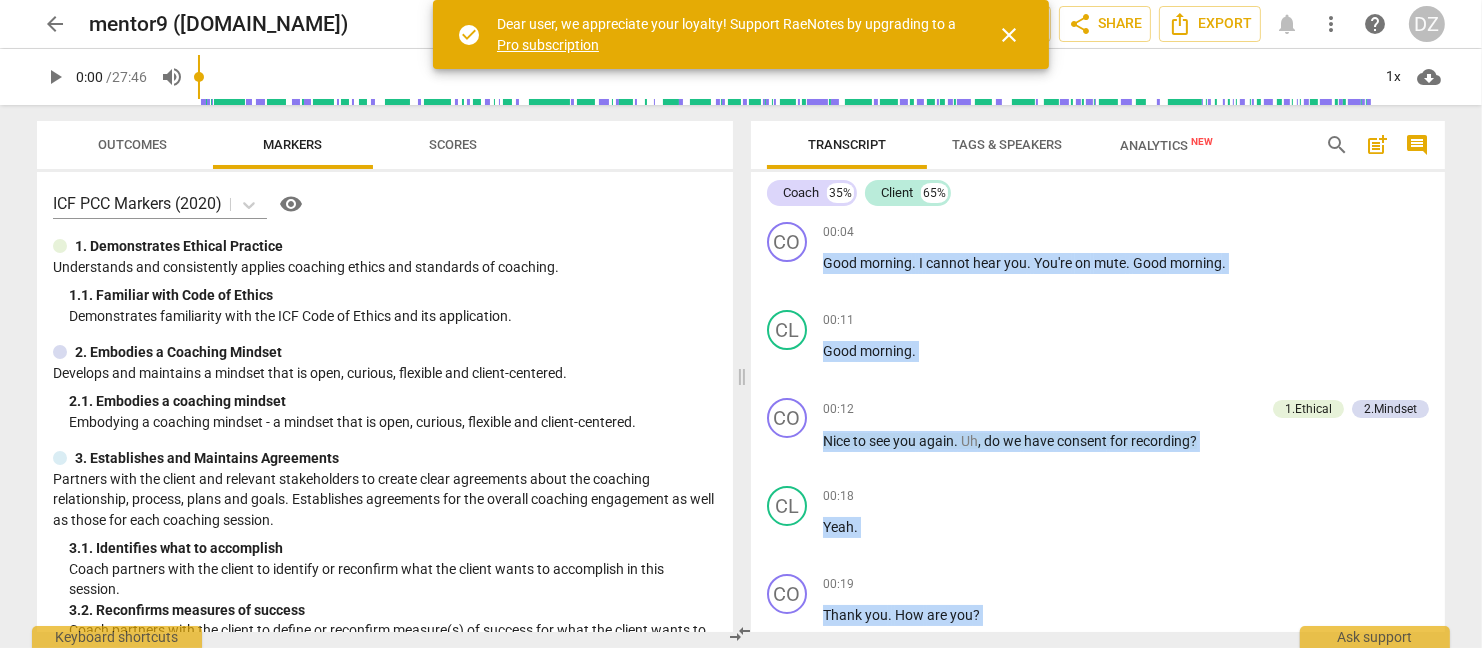 click on "close" at bounding box center [1009, 35] 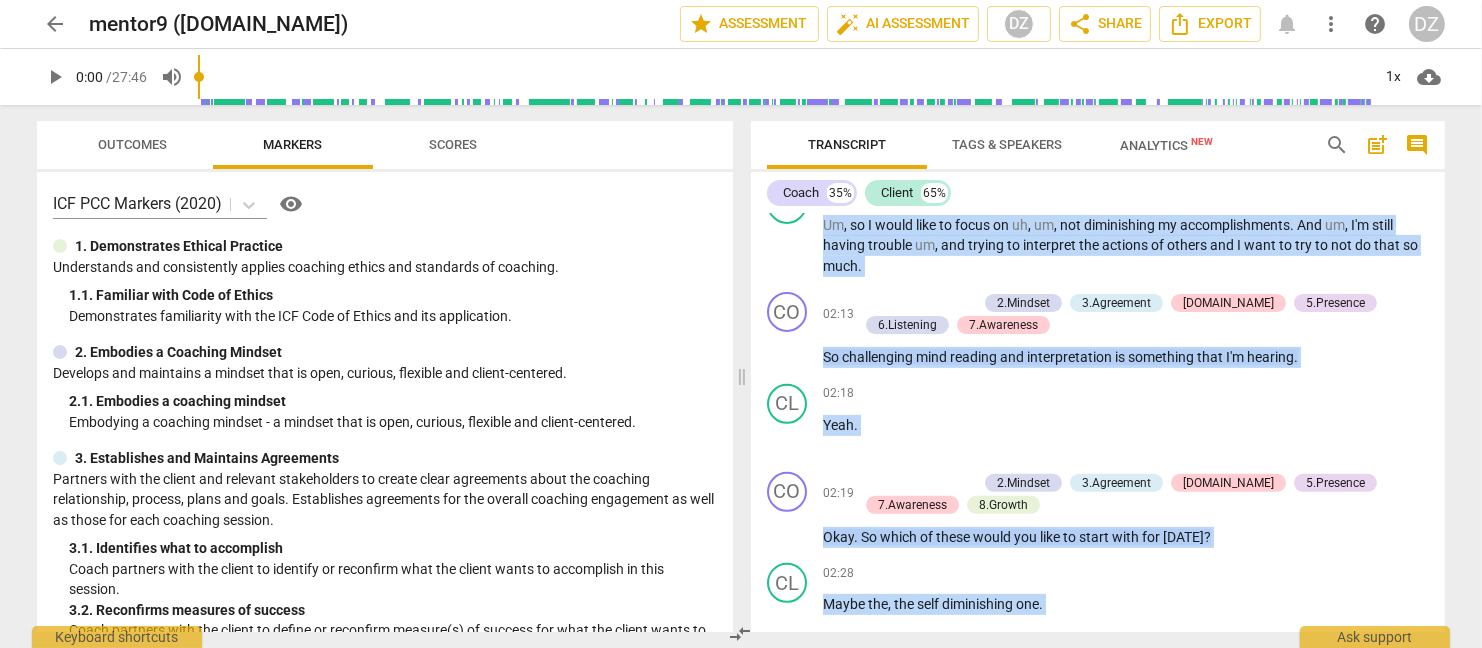 scroll, scrollTop: 1000, scrollLeft: 0, axis: vertical 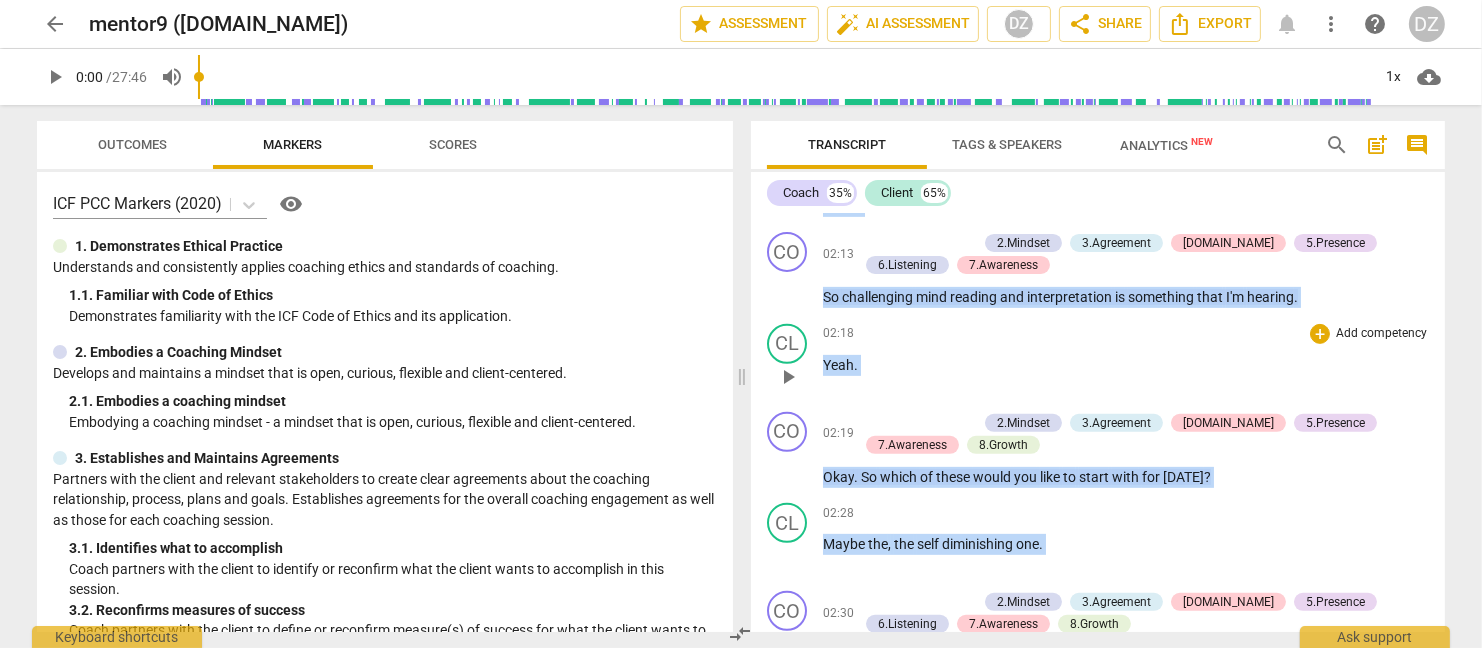 click on "Yeah ." at bounding box center (1126, 365) 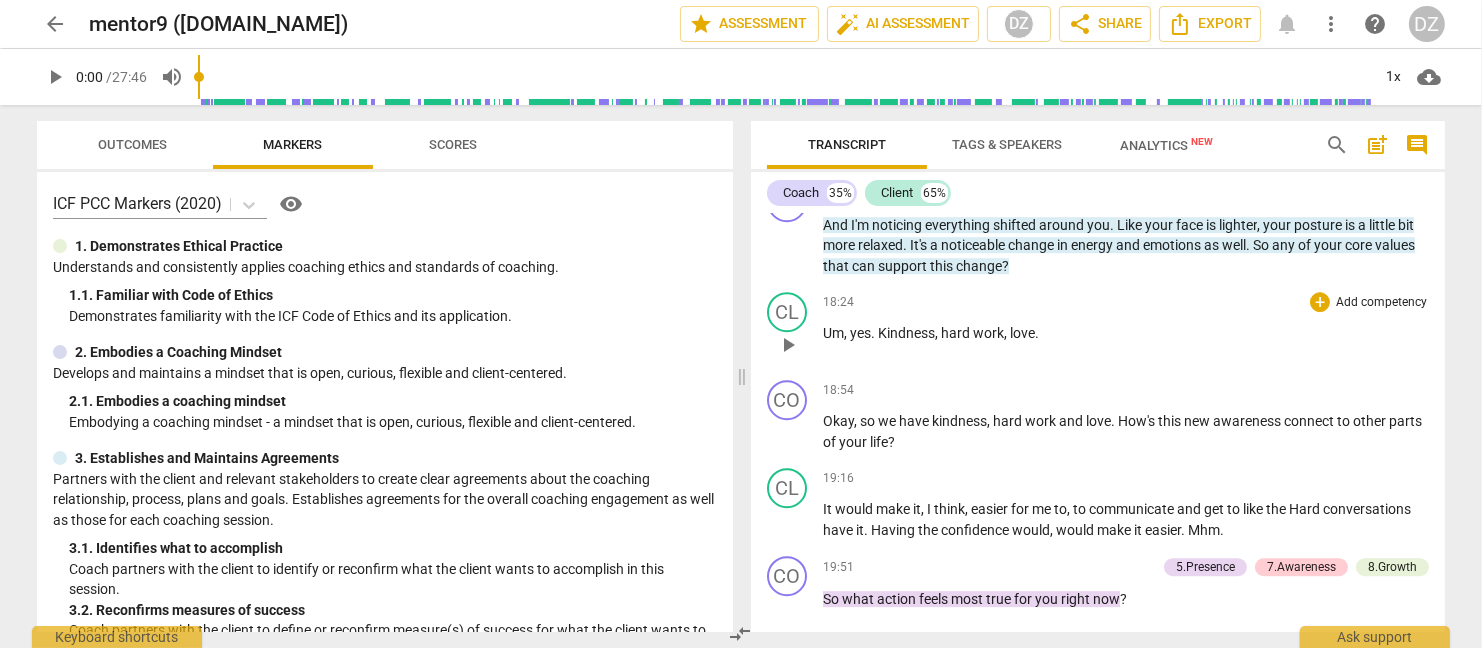 scroll, scrollTop: 6900, scrollLeft: 0, axis: vertical 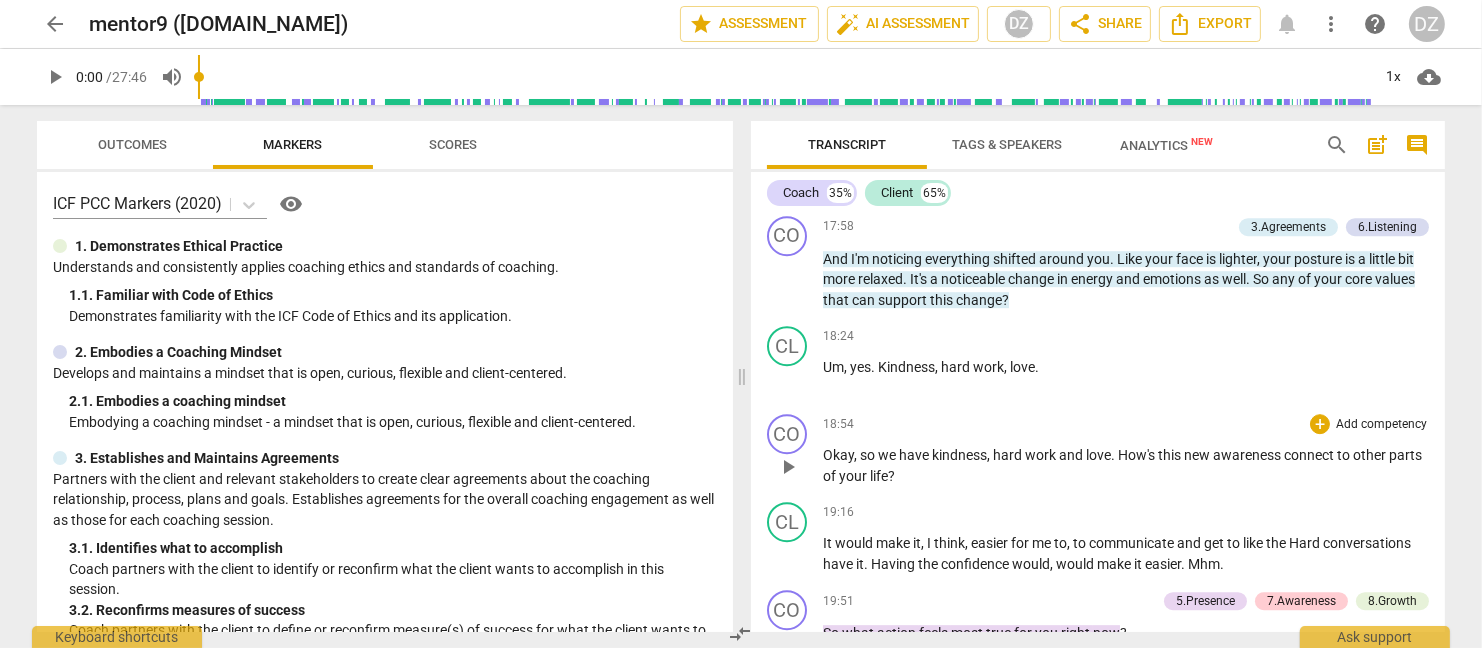 click on "Add competency" at bounding box center (1381, 425) 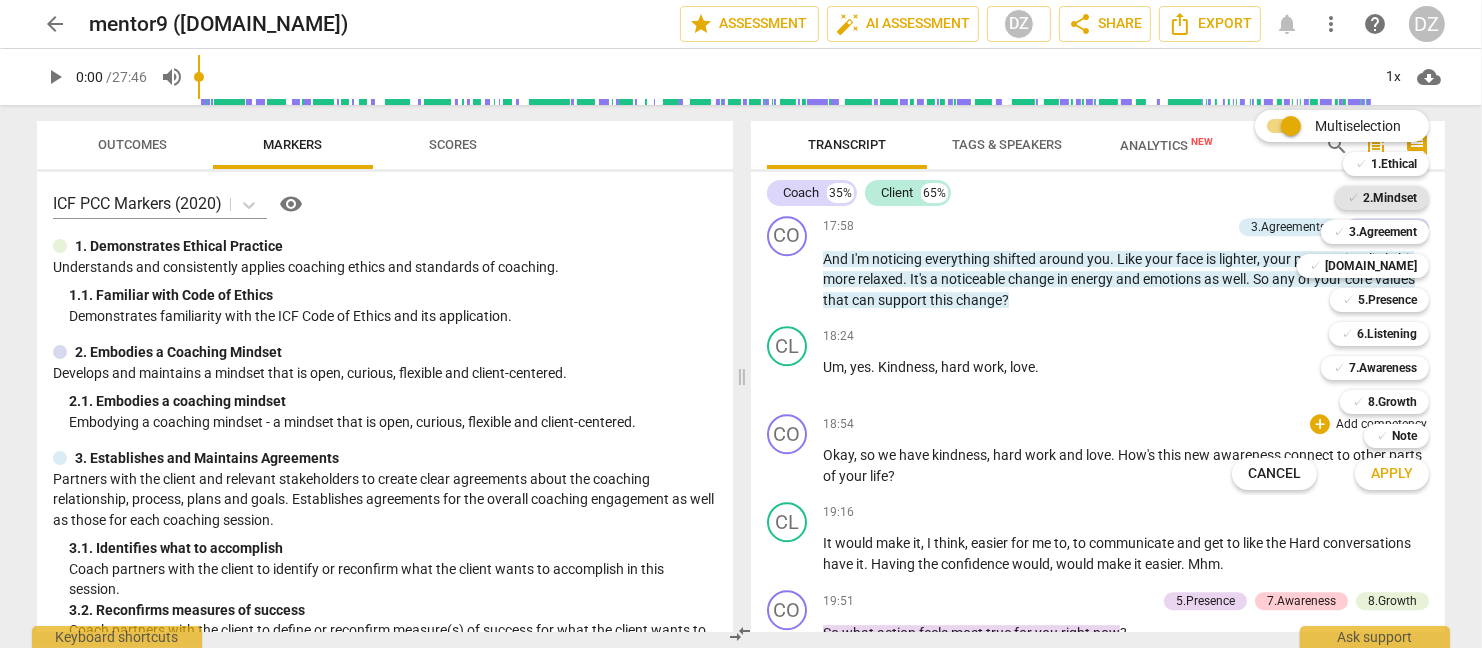 click on "2.Mindset" at bounding box center (1390, 198) 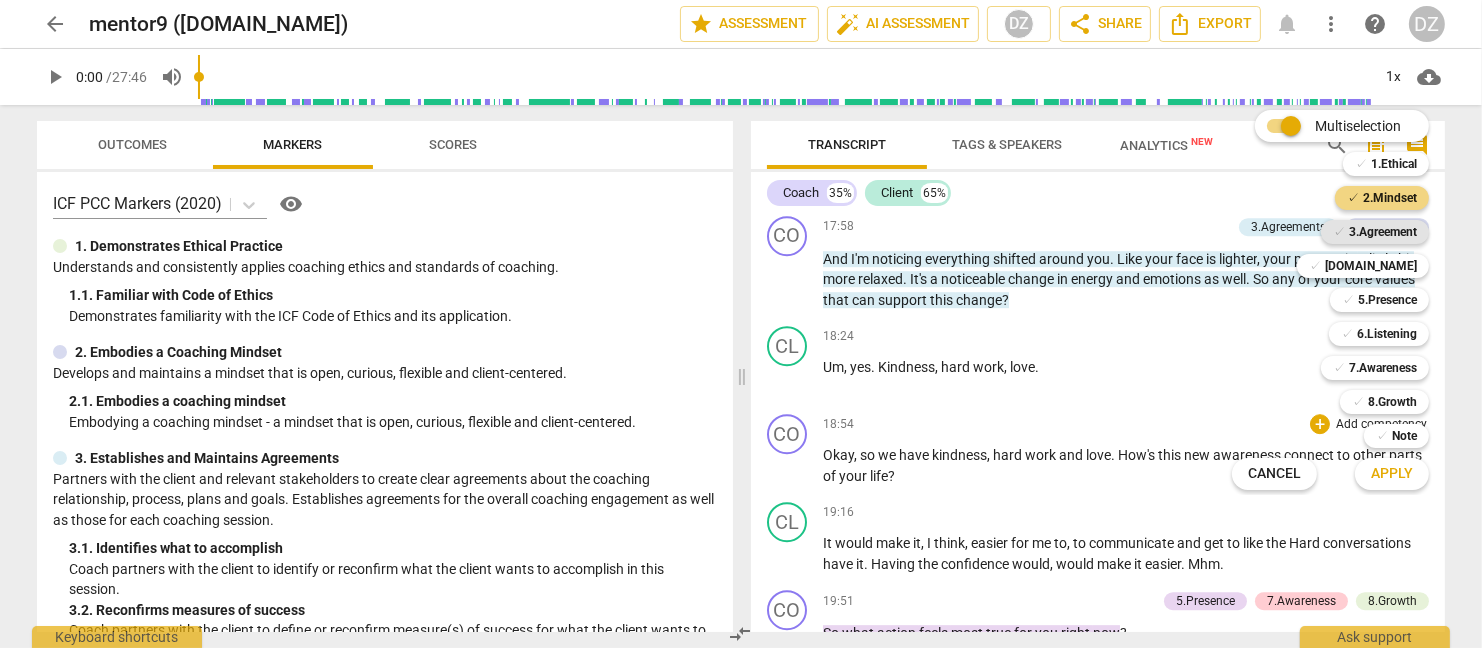 click on "3.Agreement" at bounding box center (1383, 232) 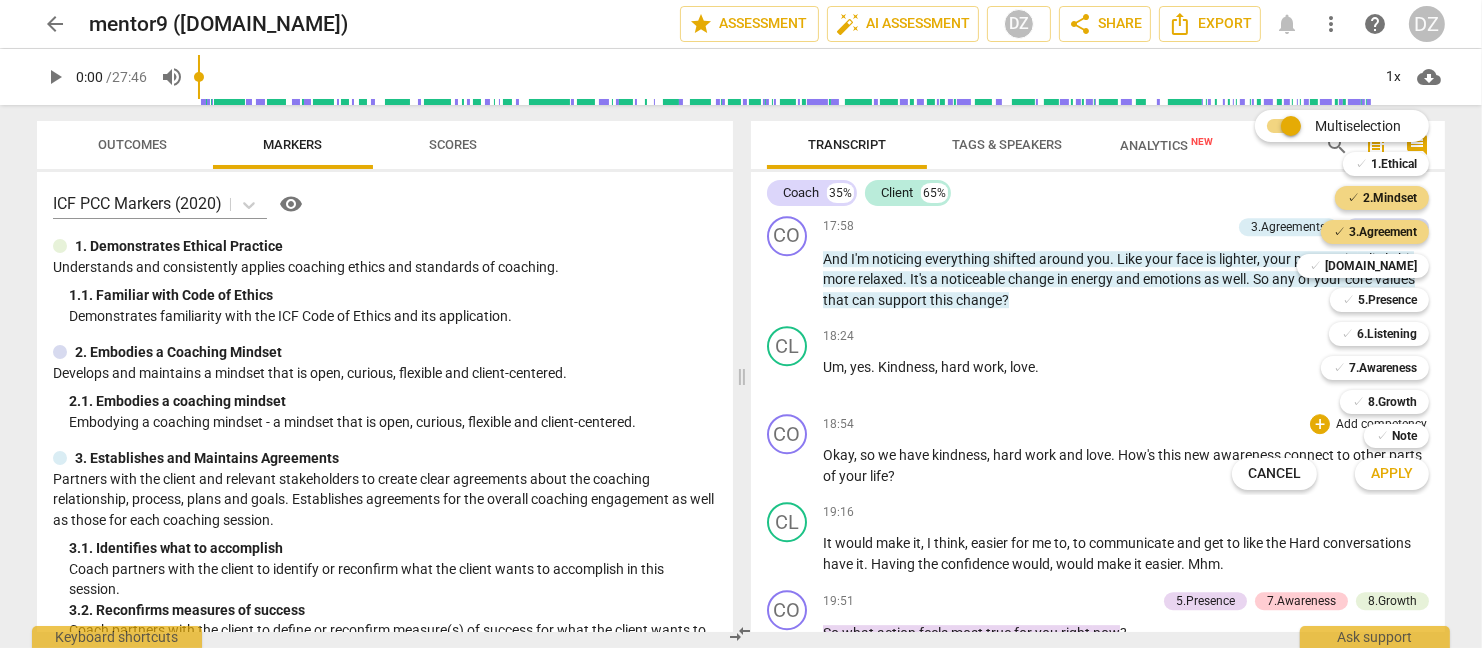 click on "✓ [DOMAIN_NAME] 4" at bounding box center (1374, 266) 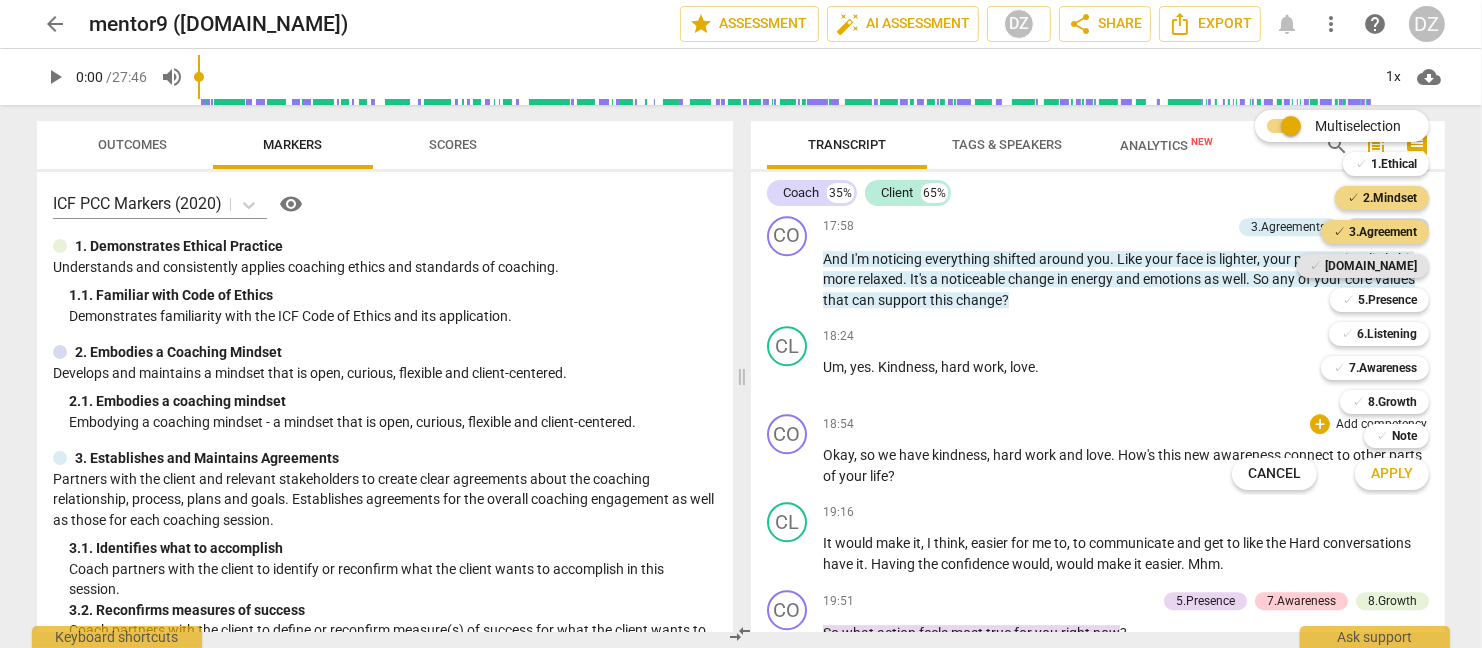 click on "[DOMAIN_NAME]" at bounding box center (1371, 266) 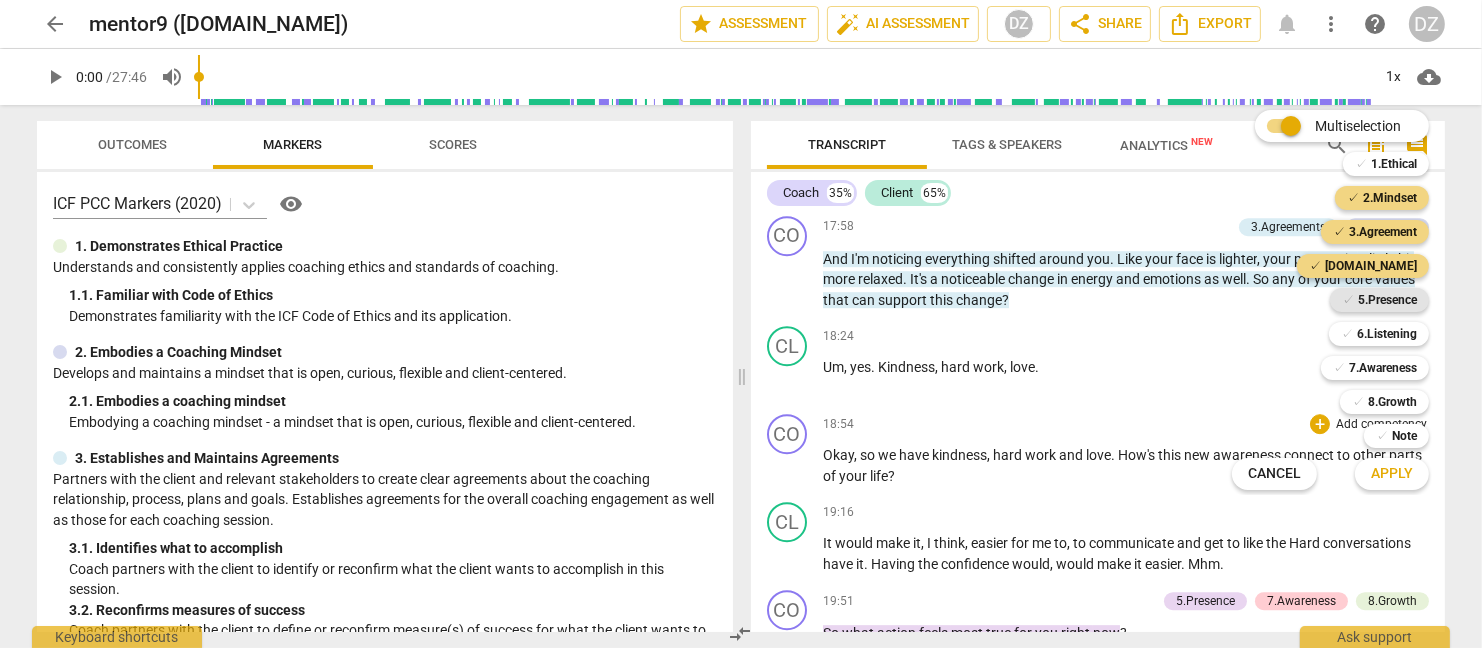 click on "✓ 5.Presence 5" at bounding box center [1390, 300] 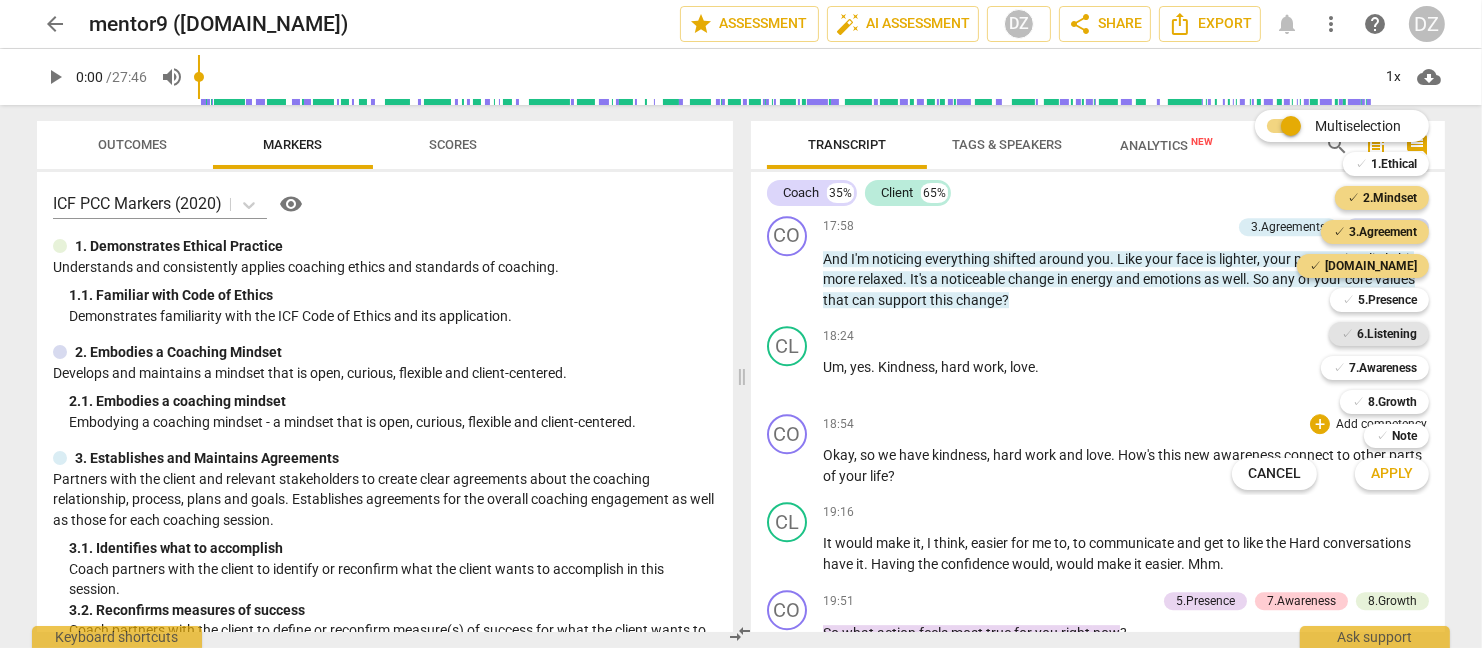 click on "6.Listening" at bounding box center (1387, 334) 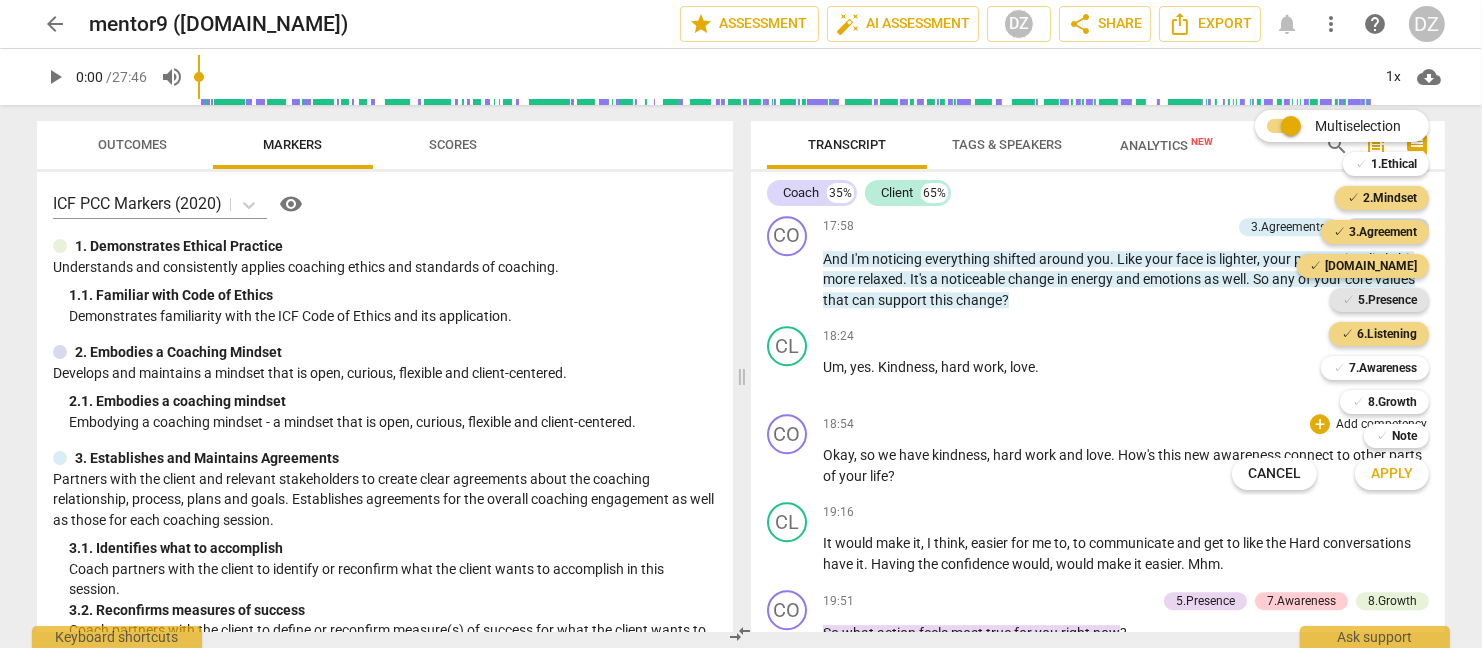 click on "5.Presence" at bounding box center (1387, 300) 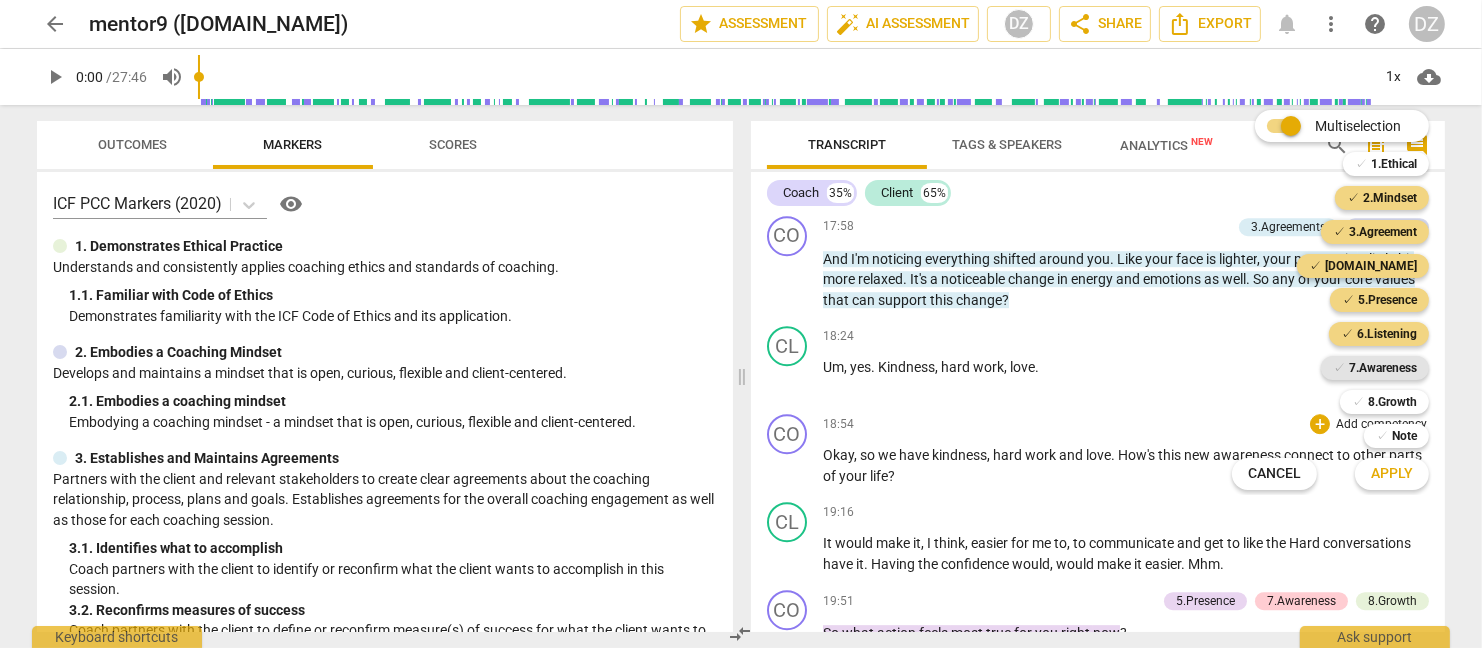 click on "7.Awareness" at bounding box center [1383, 368] 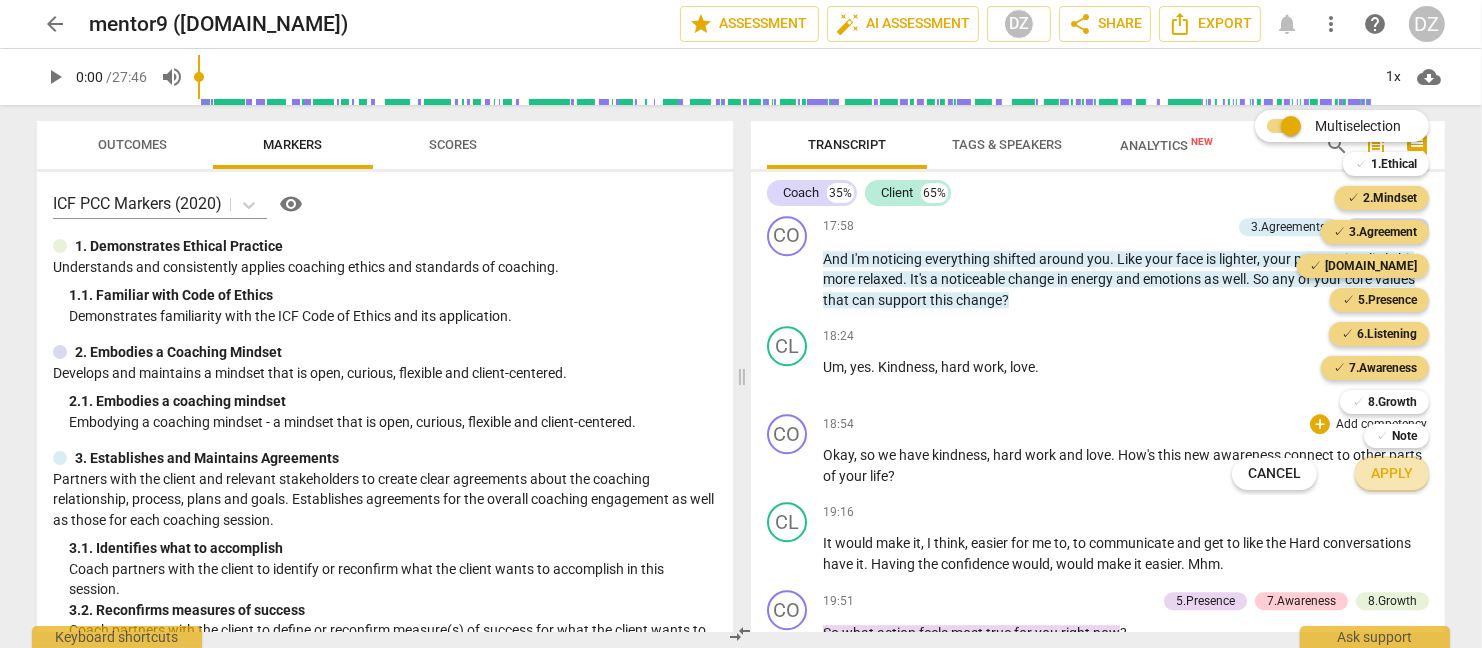 click on "Apply" at bounding box center [1392, 474] 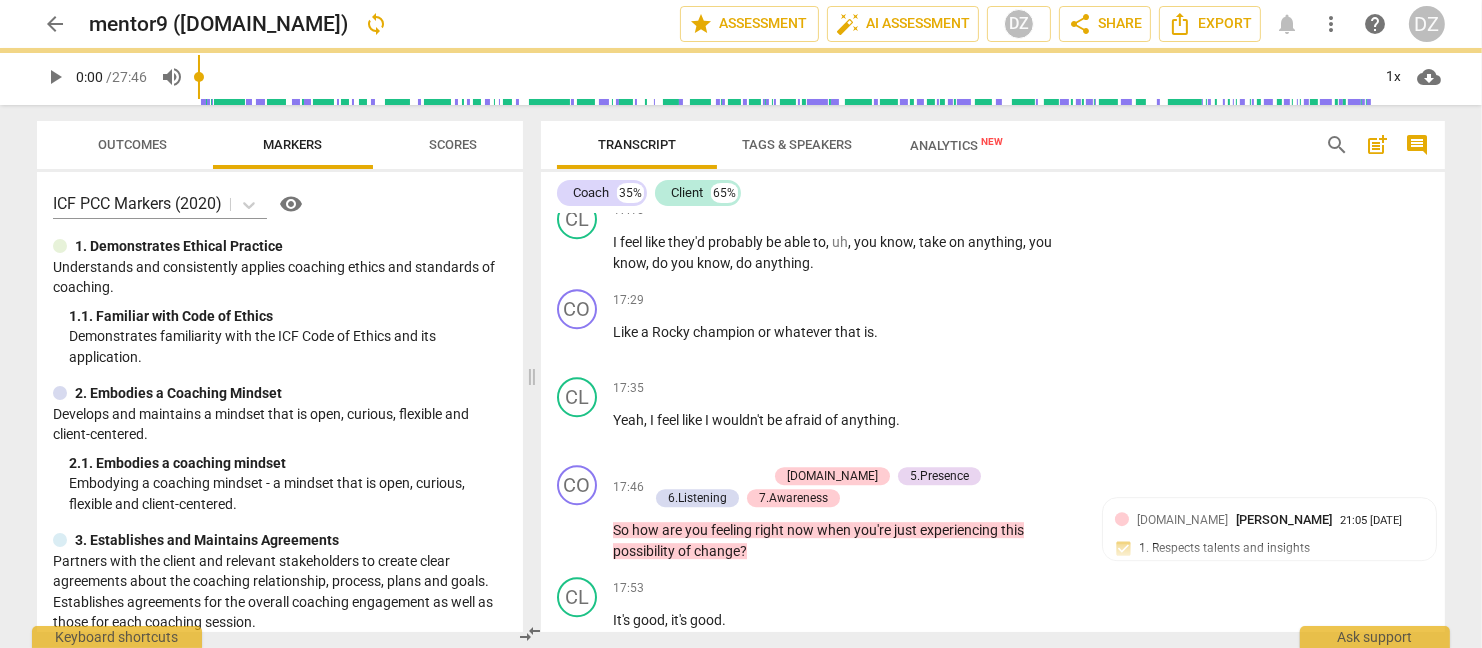 scroll, scrollTop: 7436, scrollLeft: 0, axis: vertical 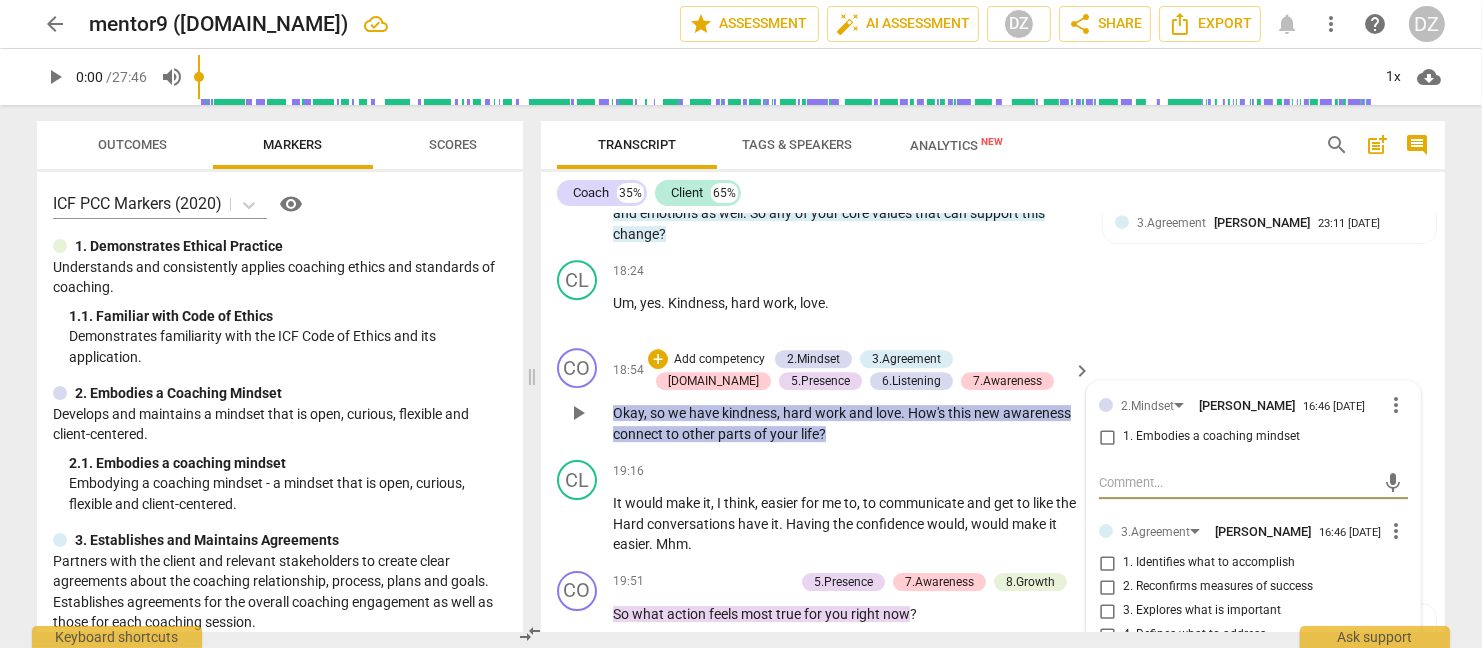 click on "1. Identifies what to accomplish" at bounding box center (1209, 563) 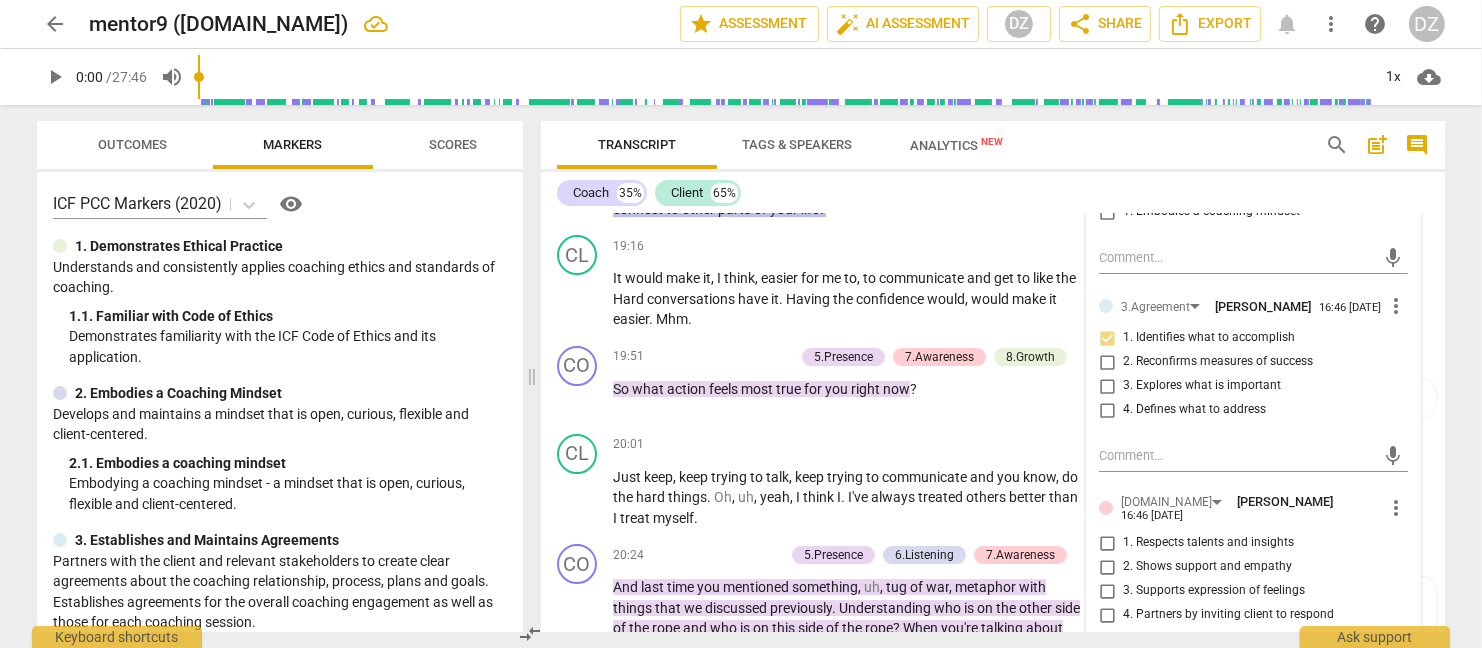 scroll, scrollTop: 7736, scrollLeft: 0, axis: vertical 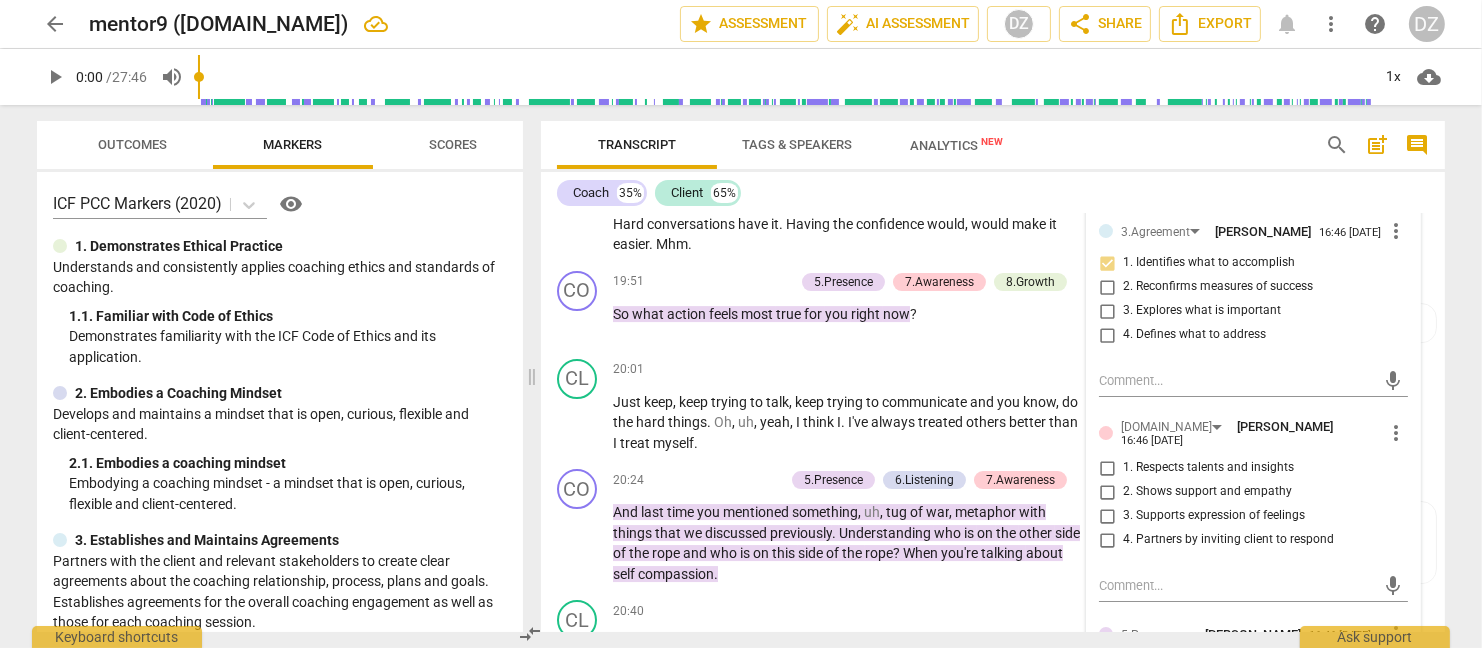 click on "1. Respects talents and insights" at bounding box center [1208, 468] 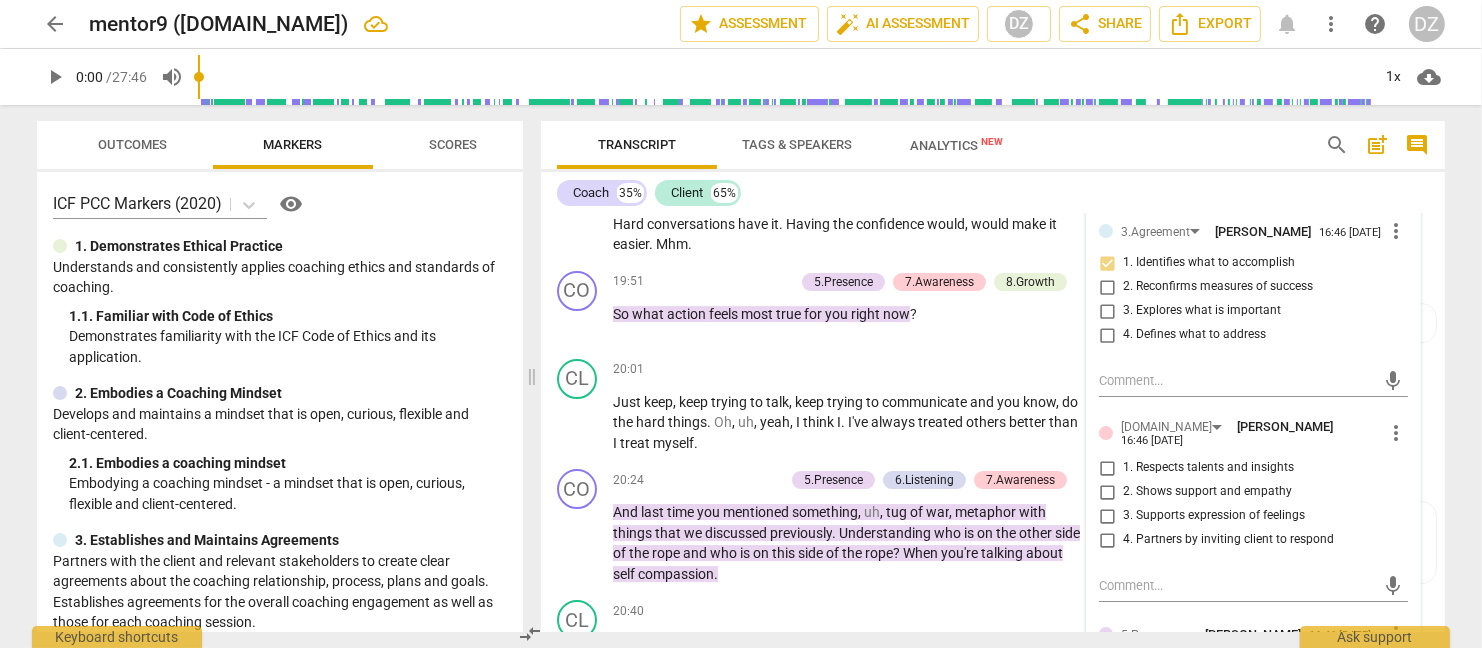 click on "1. Respects talents and insights" at bounding box center [1107, 468] 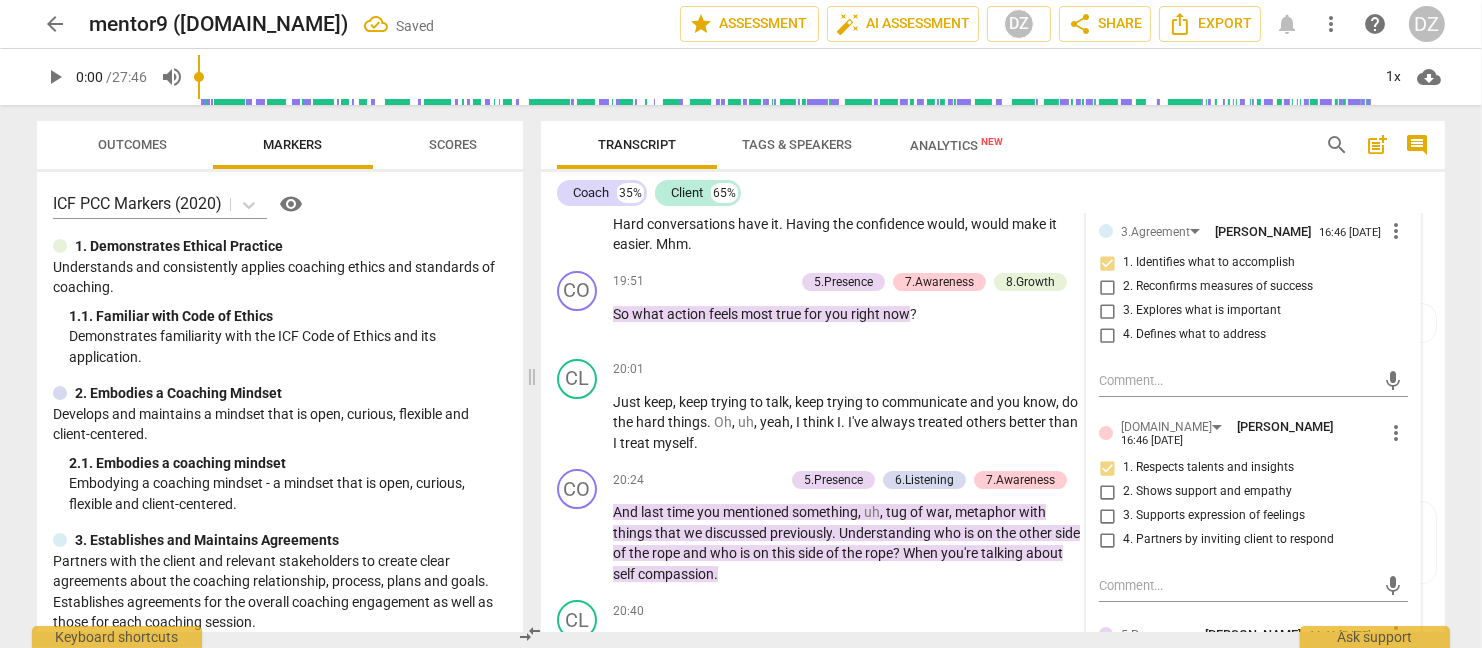 click on "3. Supports expression of feelings" at bounding box center [1245, 516] 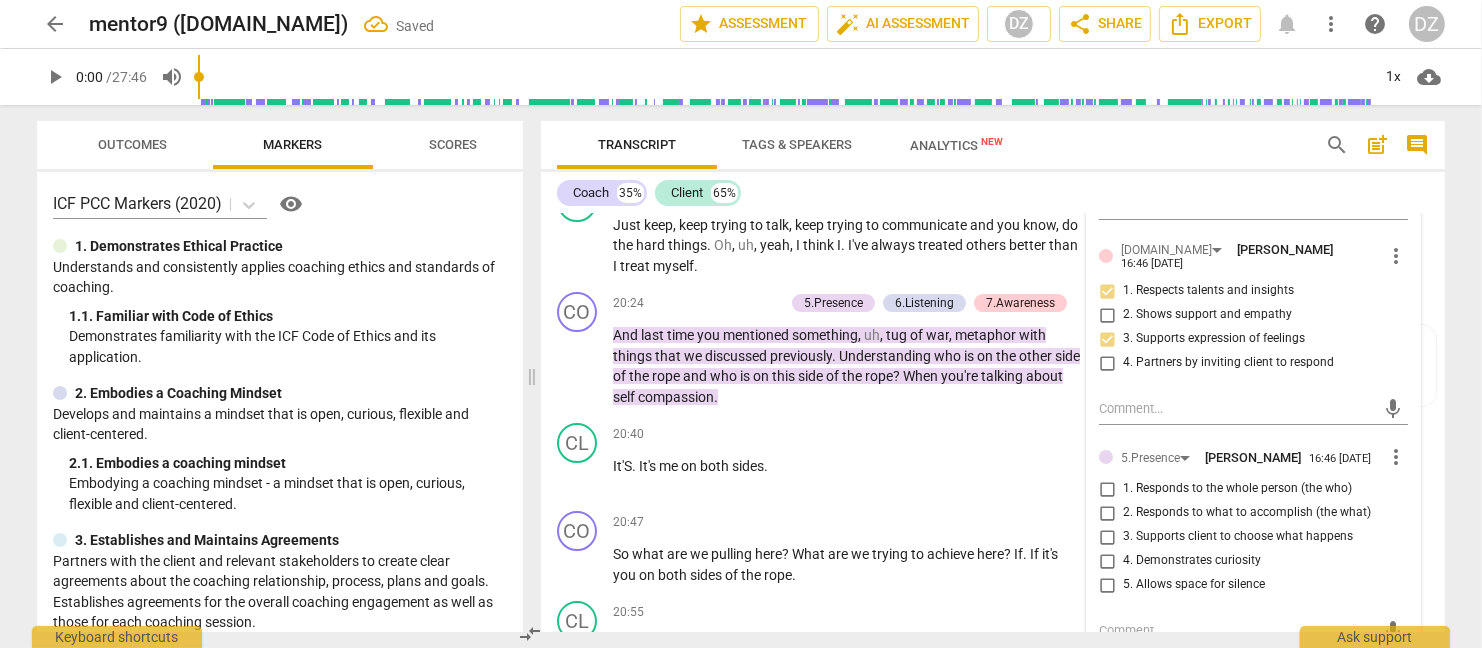 scroll, scrollTop: 7936, scrollLeft: 0, axis: vertical 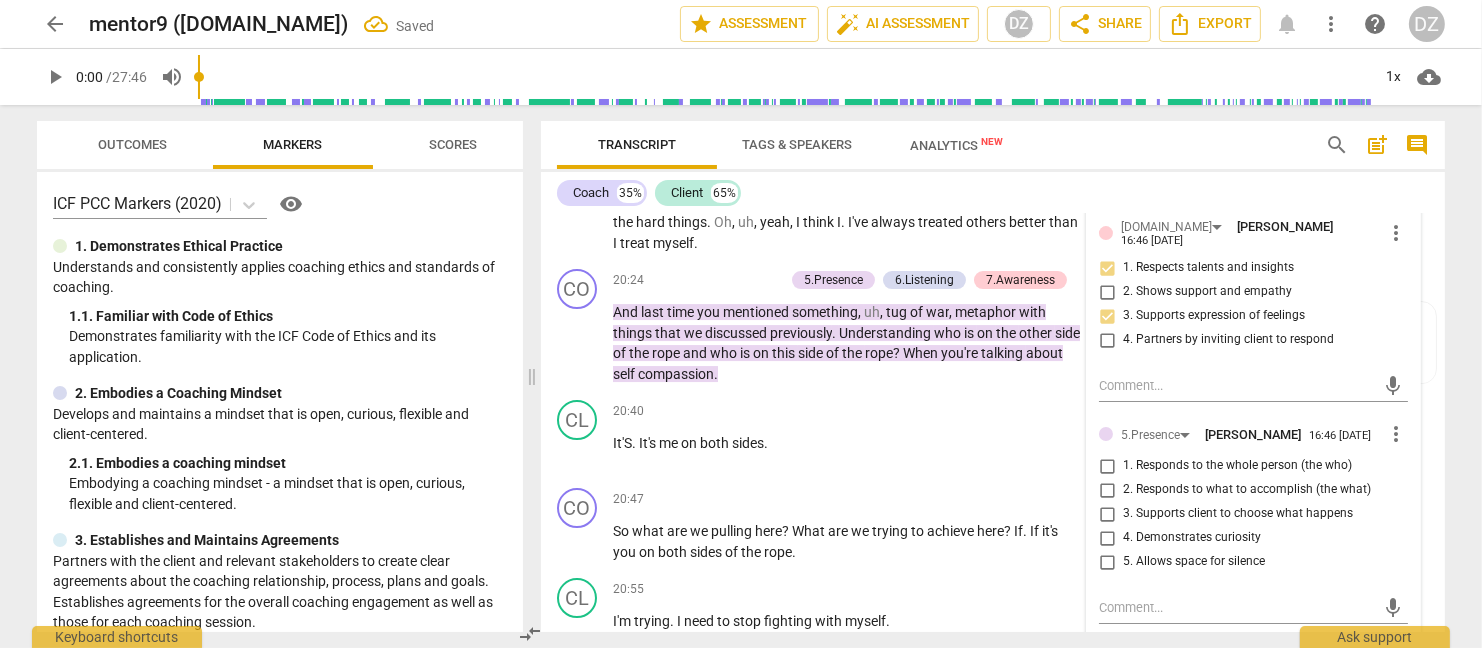 click on "3. Supports expression of feelings" at bounding box center (1214, 316) 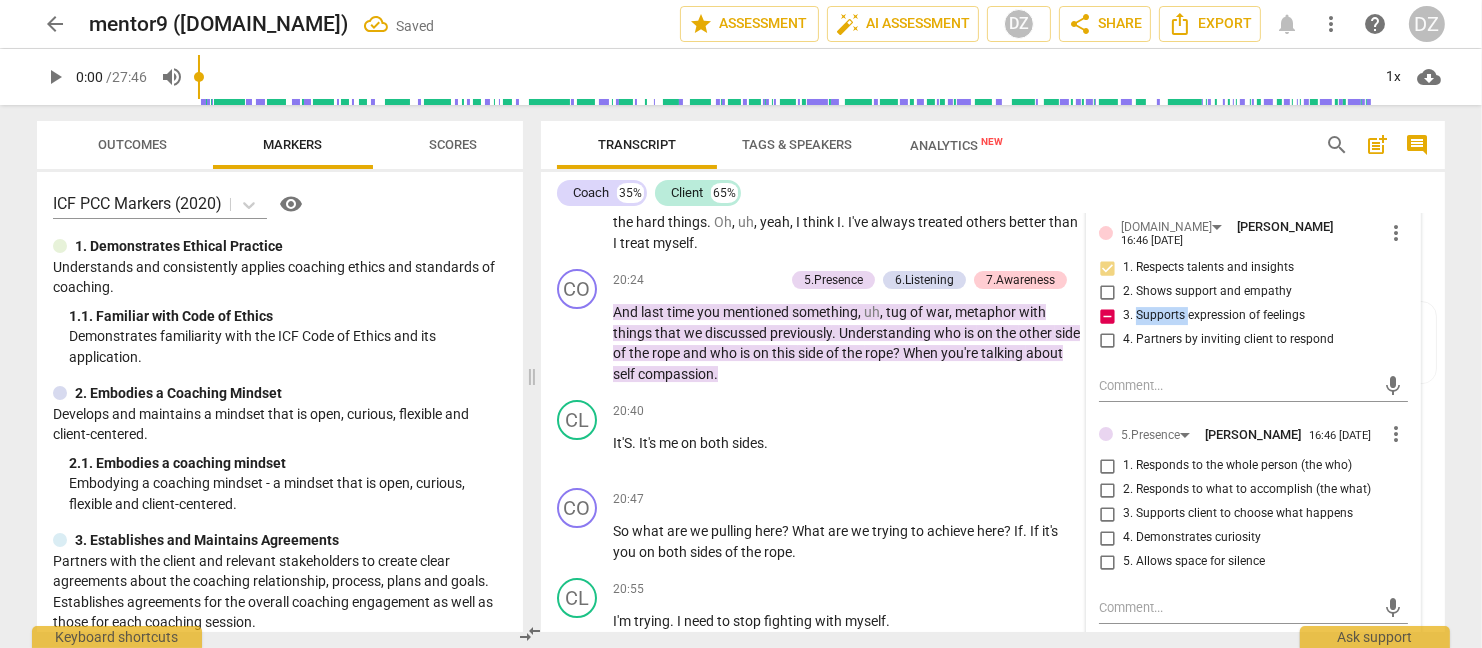 click on "3. Supports expression of feelings" at bounding box center [1214, 316] 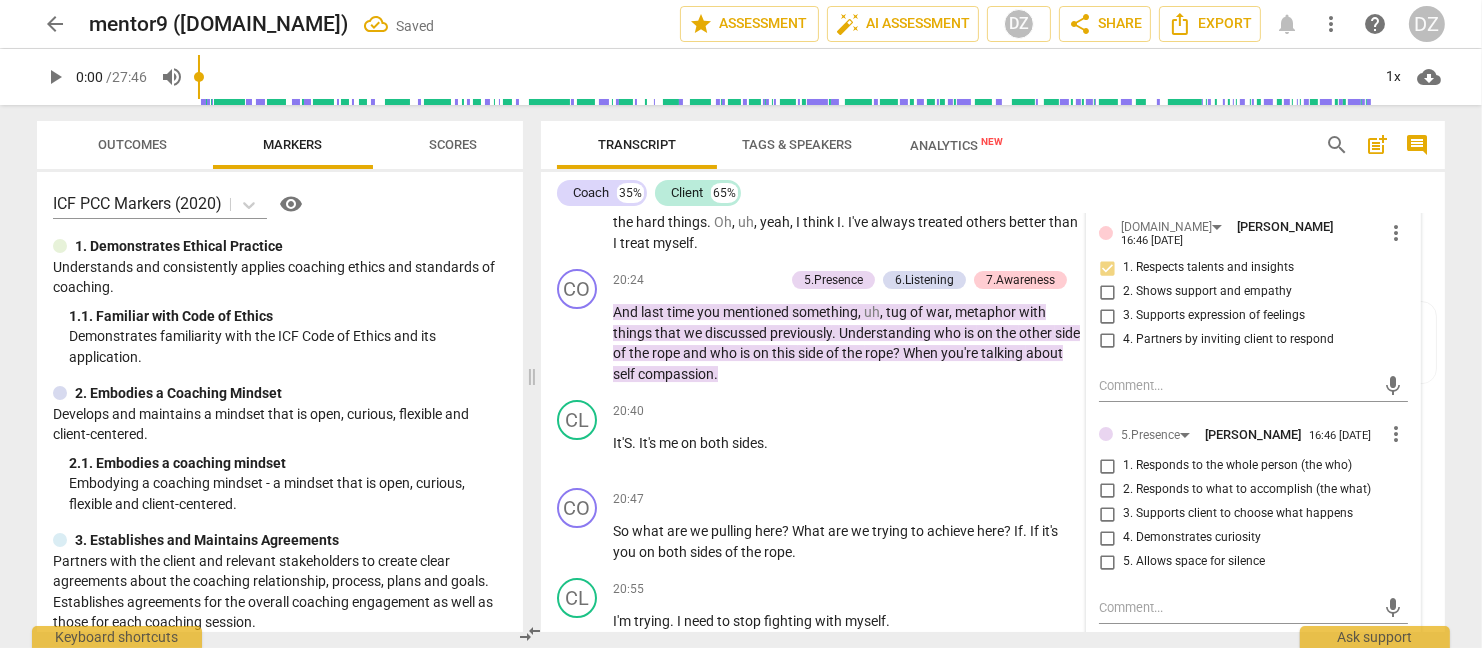 click on "1. Responds to the whole person (the who)" at bounding box center [1237, 466] 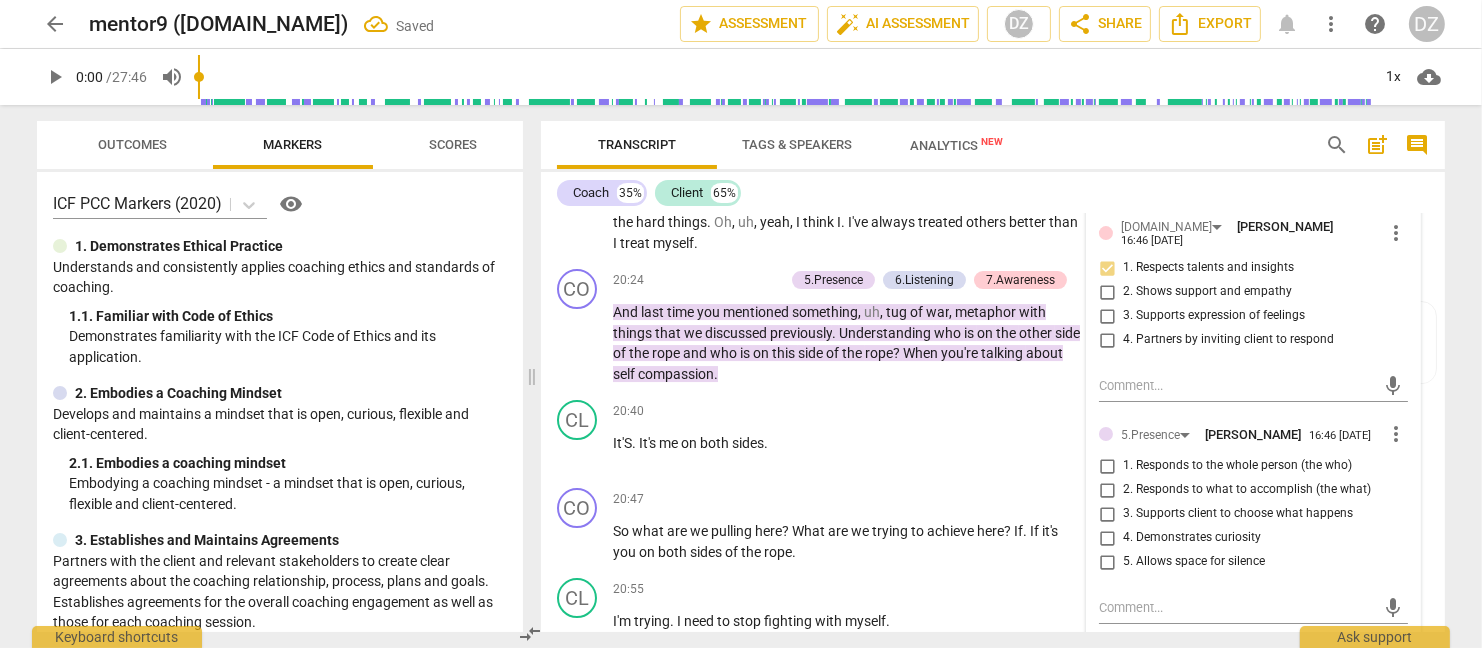 click on "1. Responds to the whole person (the who)" at bounding box center [1107, 466] 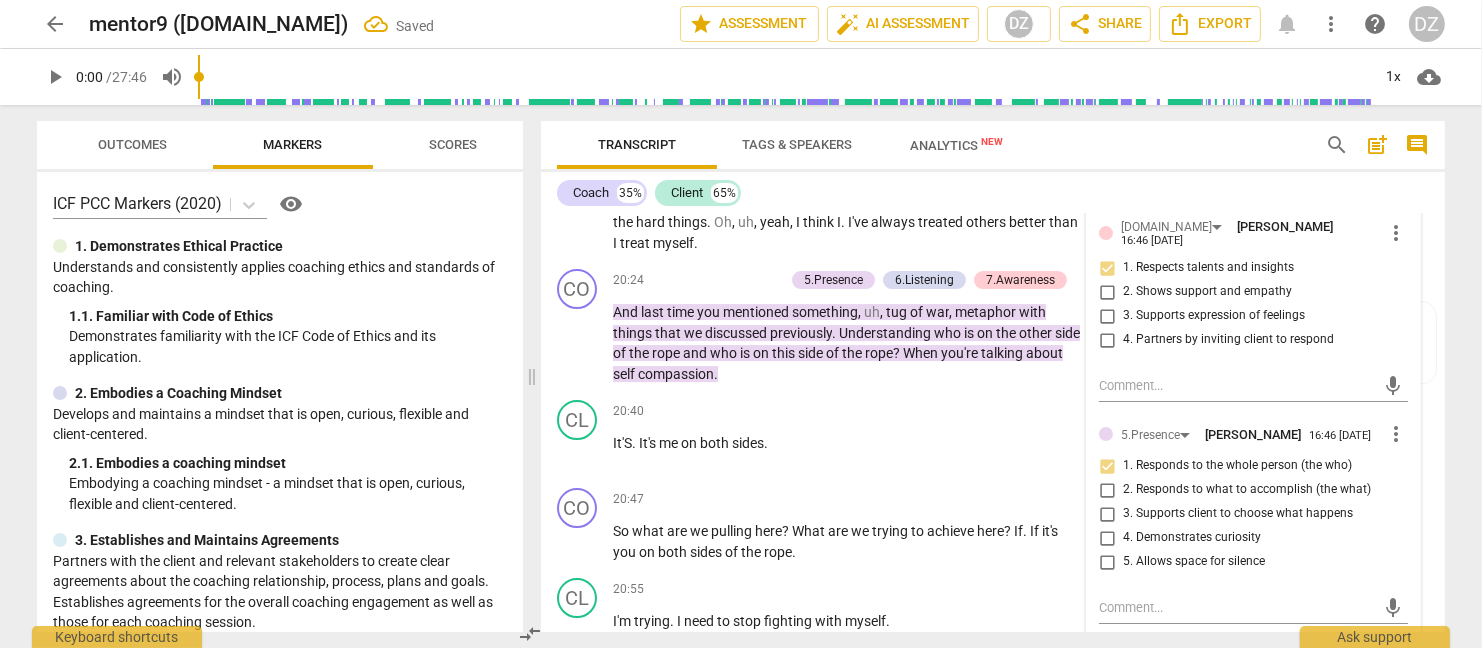 drag, startPoint x: 1220, startPoint y: 420, endPoint x: 1225, endPoint y: 433, distance: 13.928389 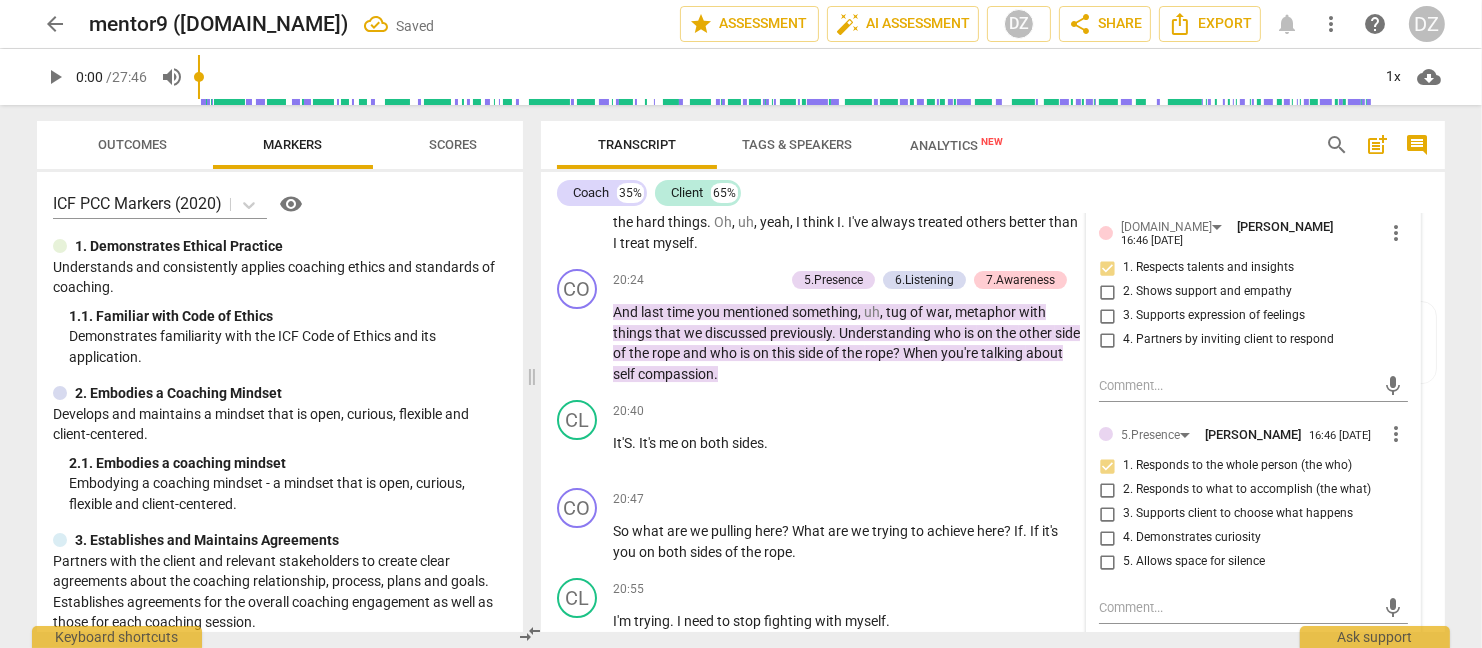 click on "2. Responds to what to accomplish (the what)" at bounding box center [1247, 490] 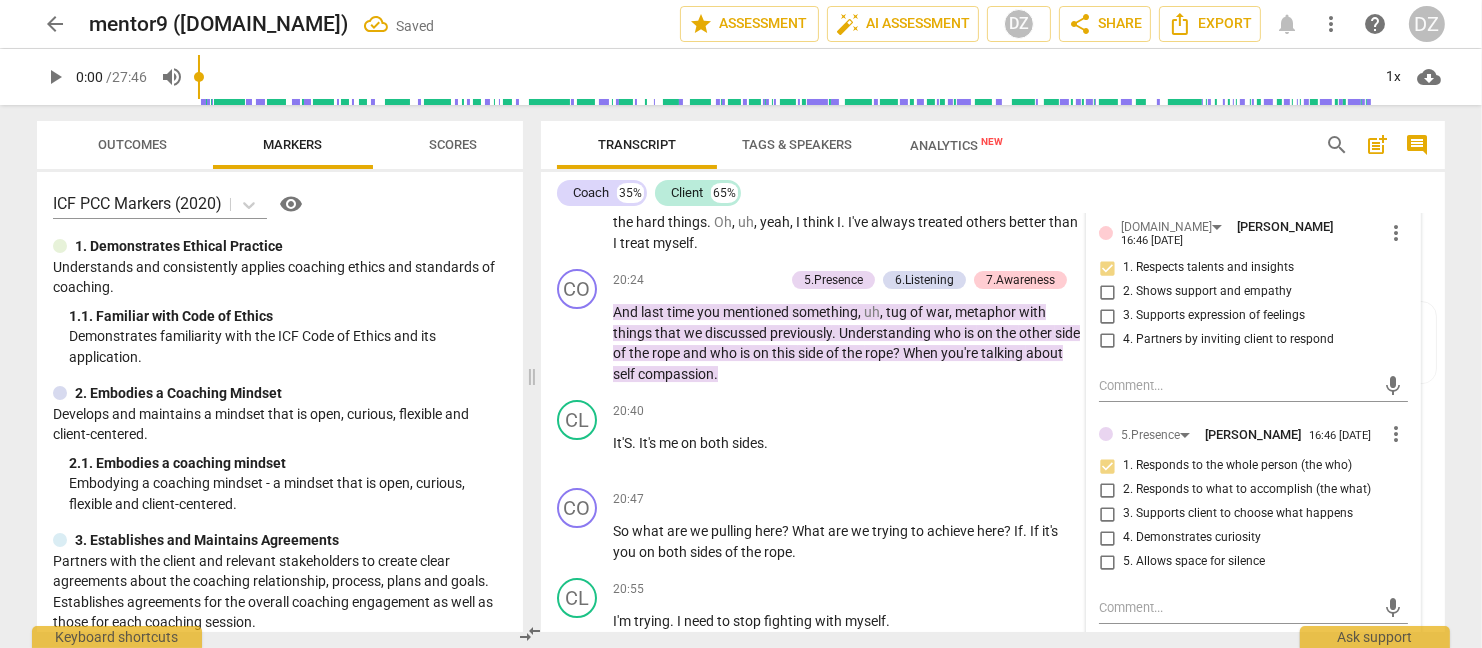 click on "2. Responds to what to accomplish (the what)" at bounding box center (1107, 490) 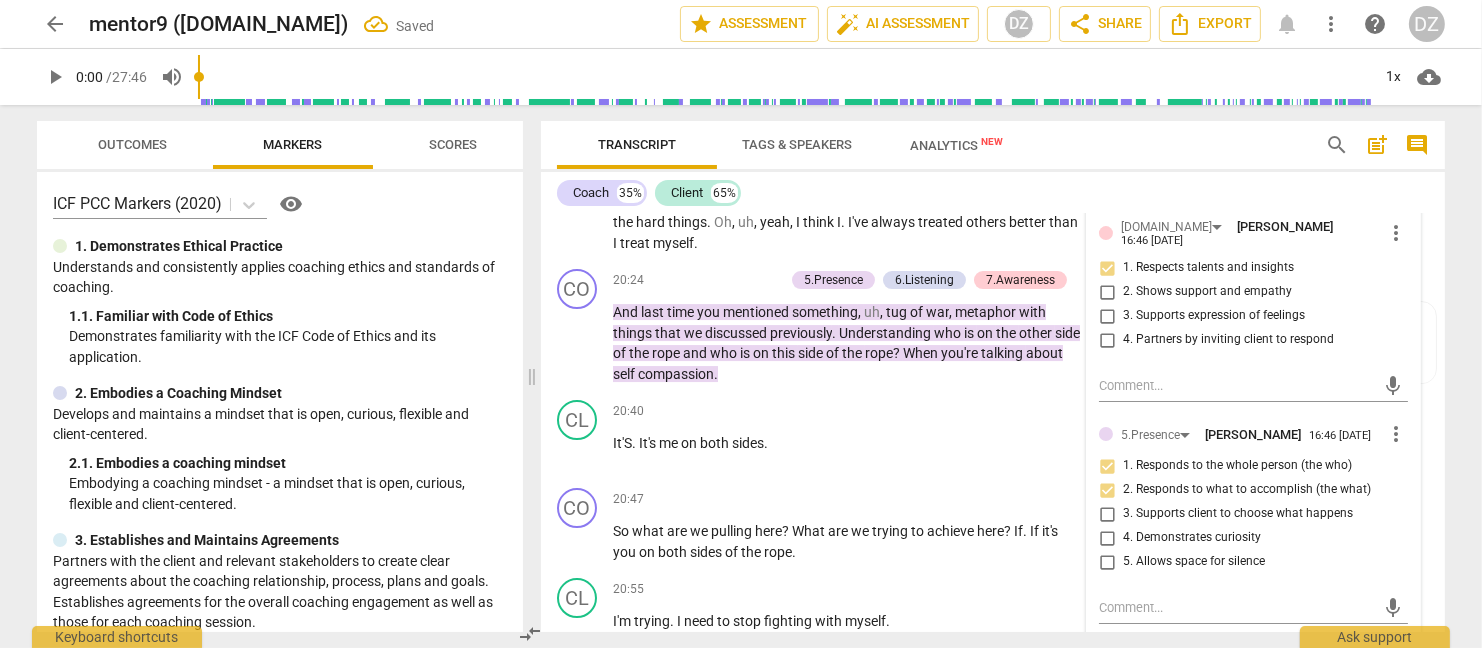 click on "3. Supports client to choose what happens" at bounding box center (1238, 514) 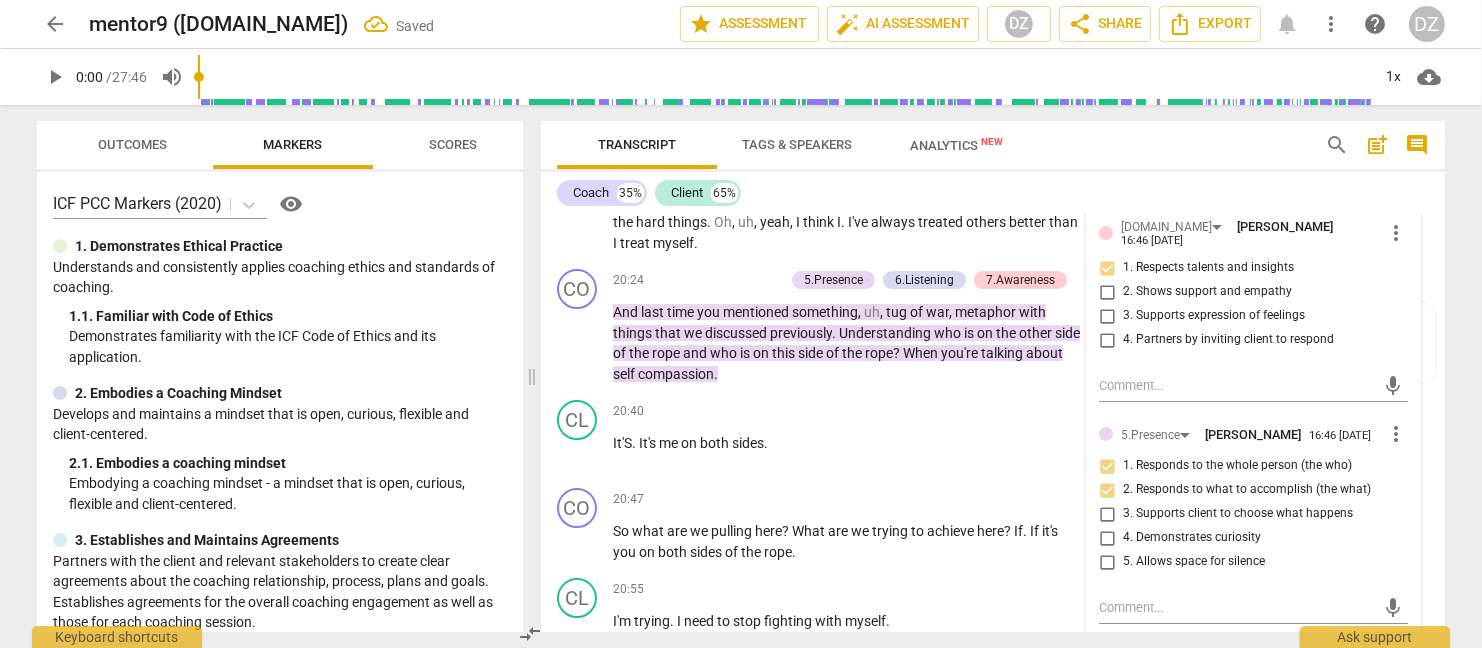 click on "3. Supports client to choose what happens" at bounding box center [1107, 514] 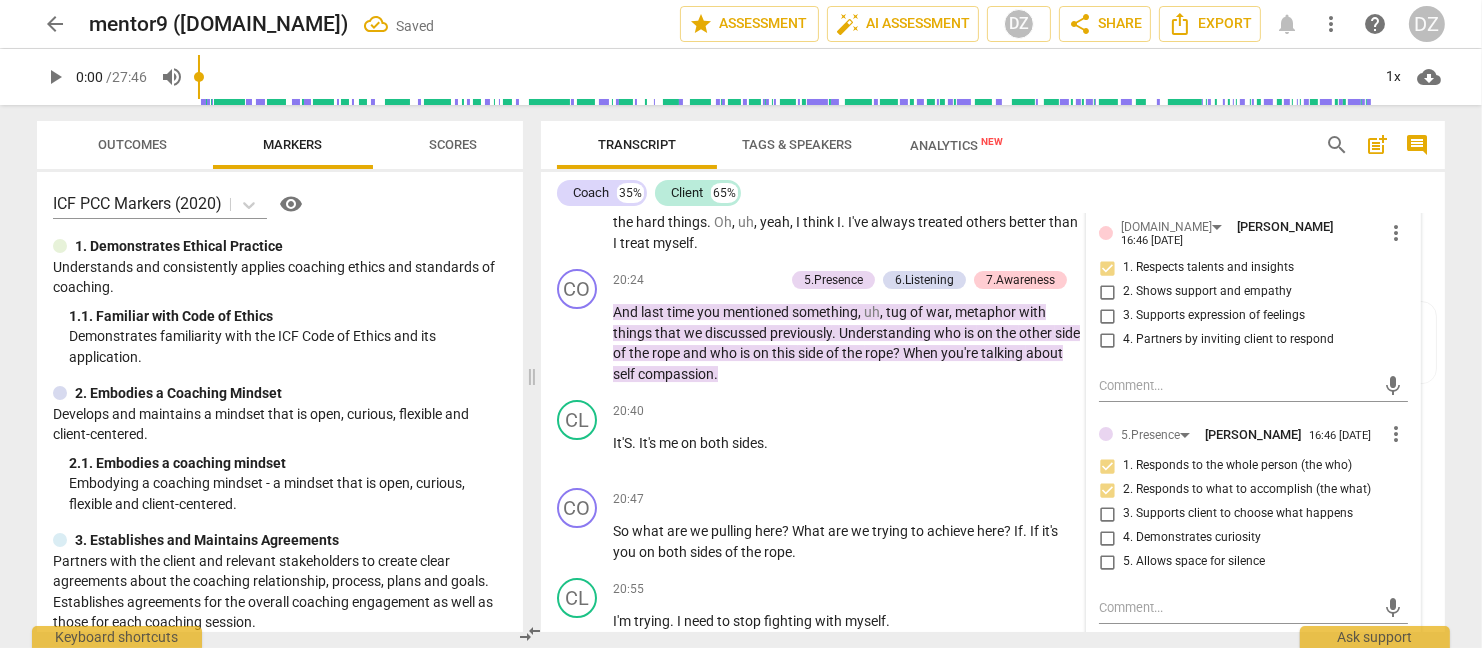 checkbox on "true" 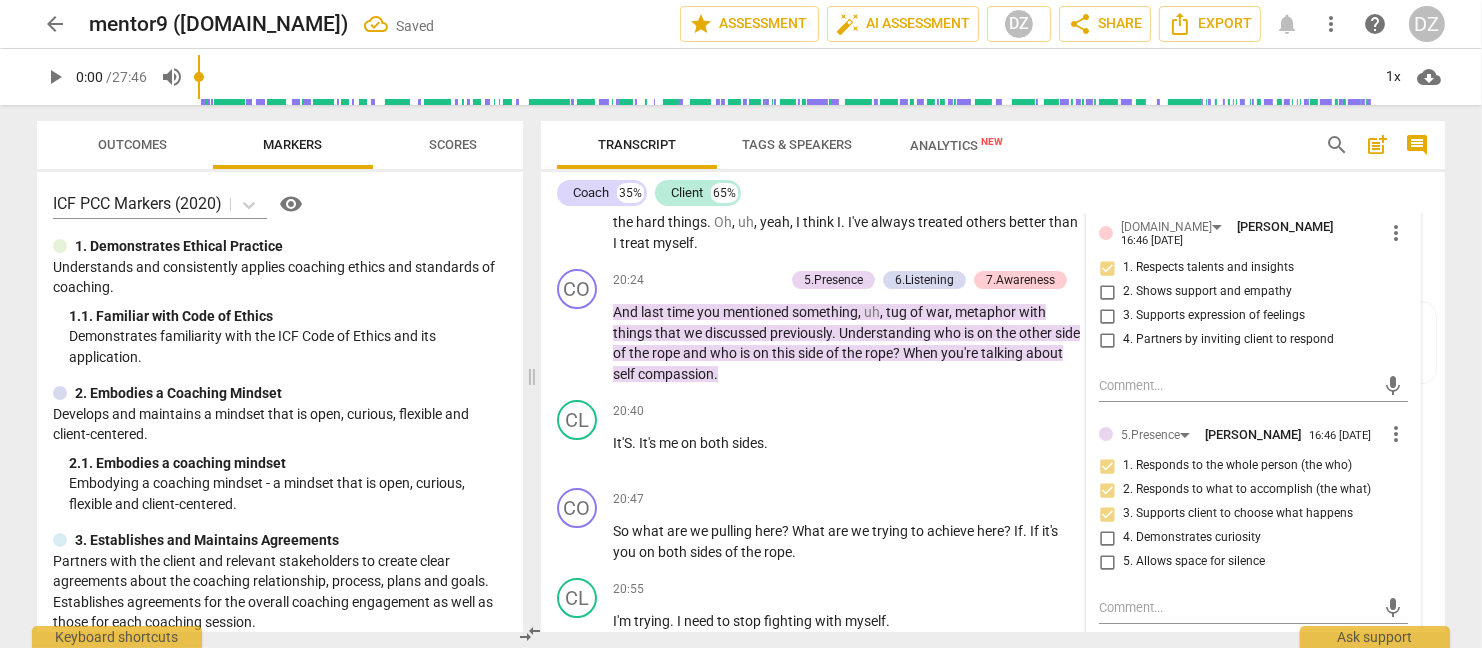 click on "4. Demonstrates curiosity" at bounding box center (1192, 538) 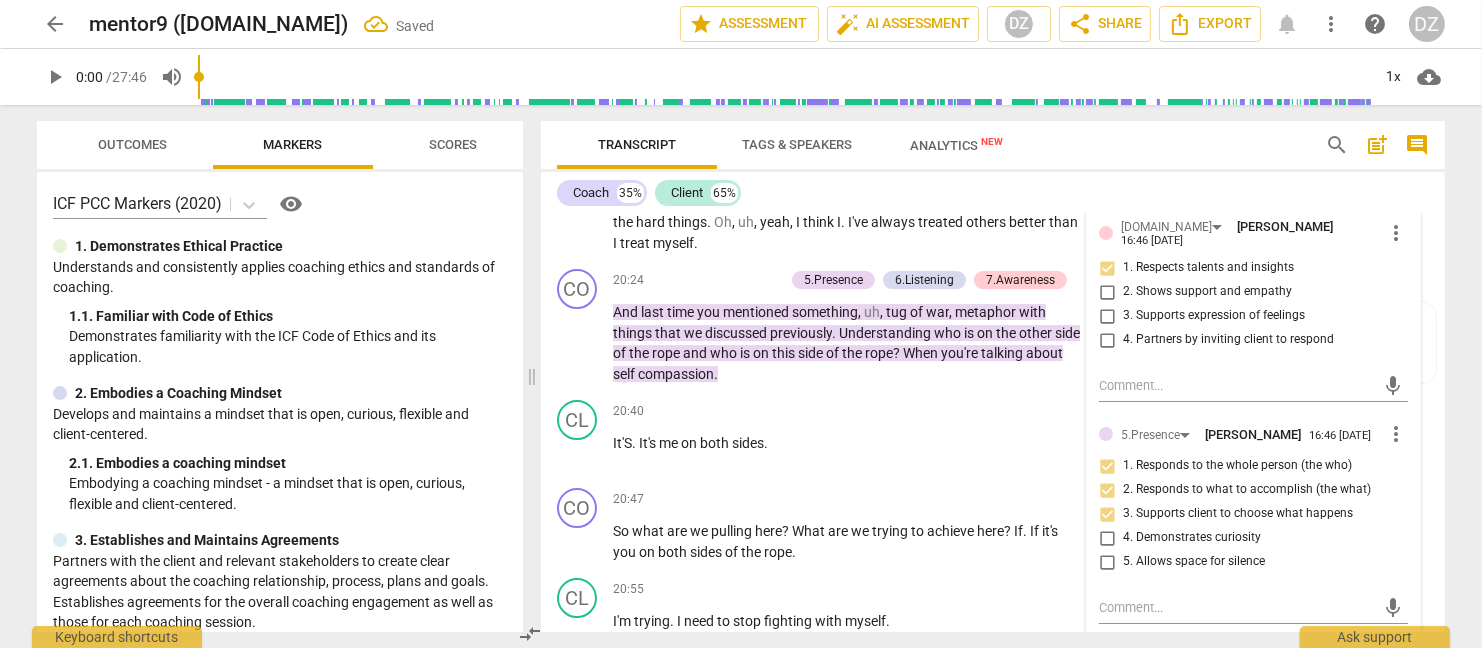 checkbox on "true" 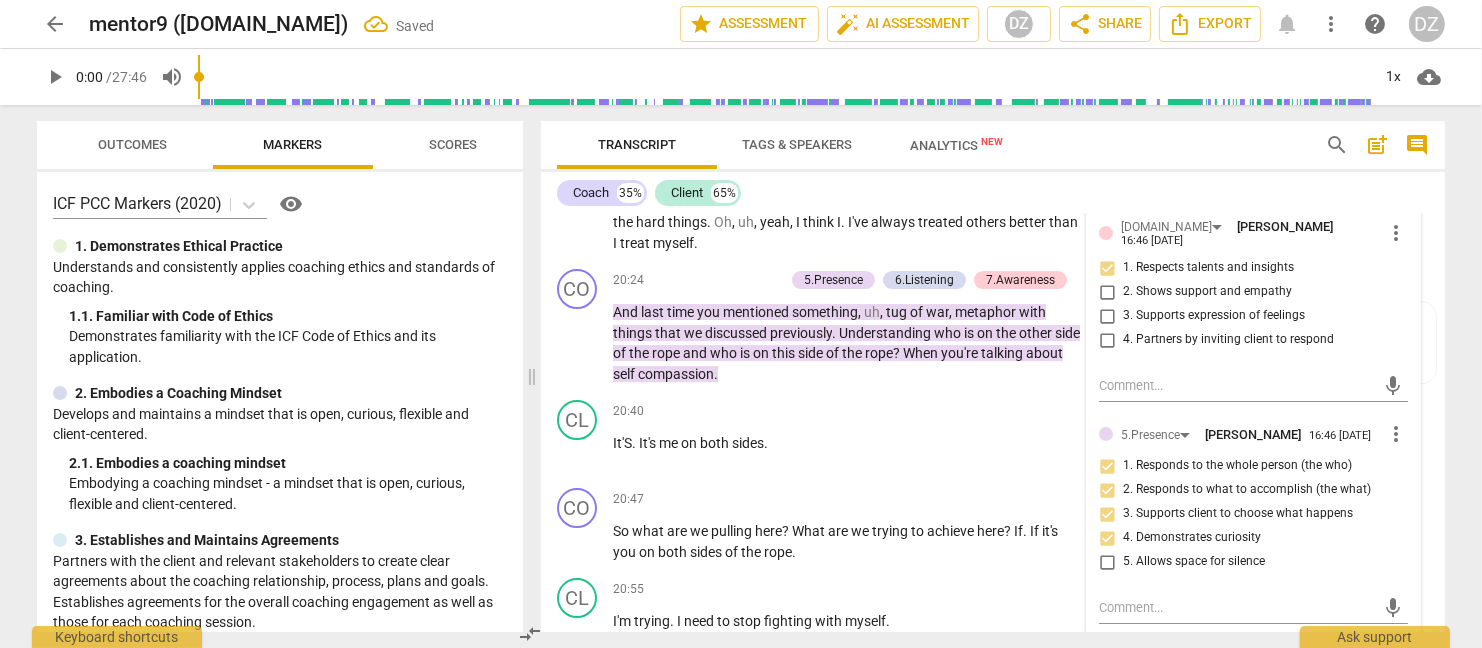 click on "5. Allows space for silence" at bounding box center (1194, 562) 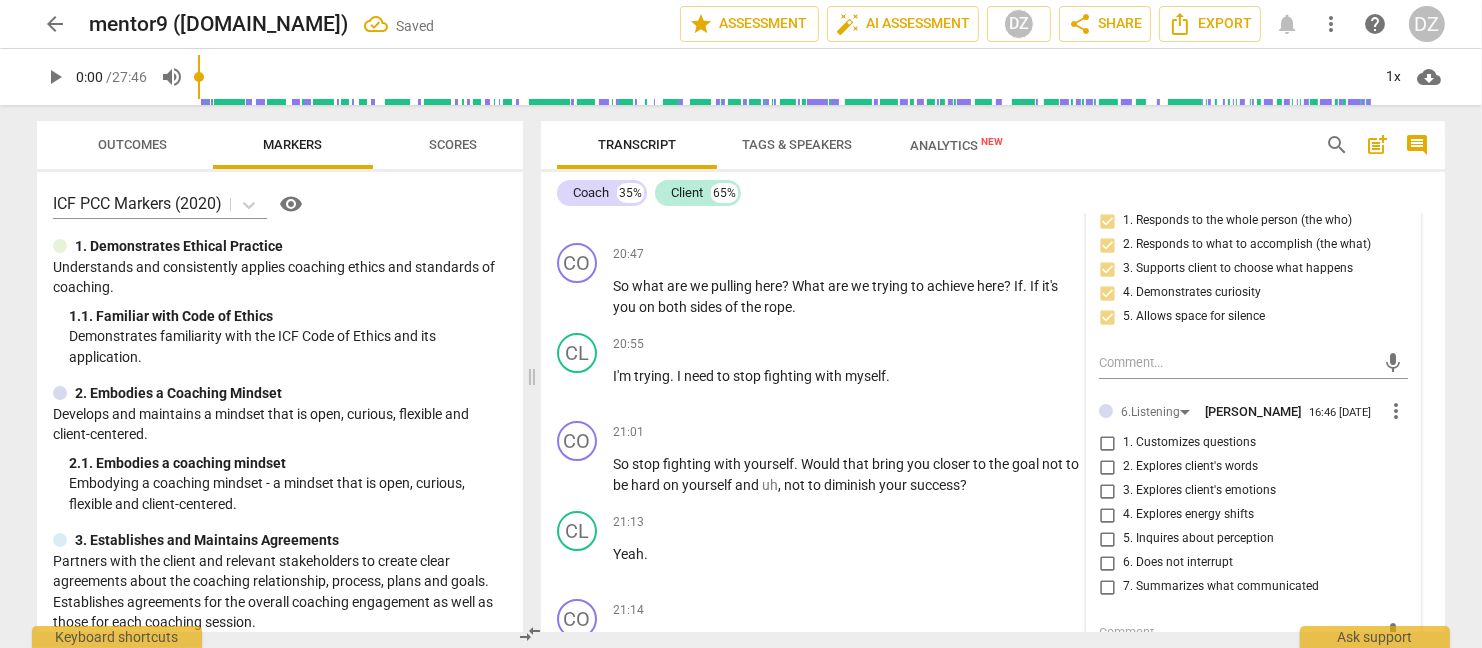 scroll, scrollTop: 8236, scrollLeft: 0, axis: vertical 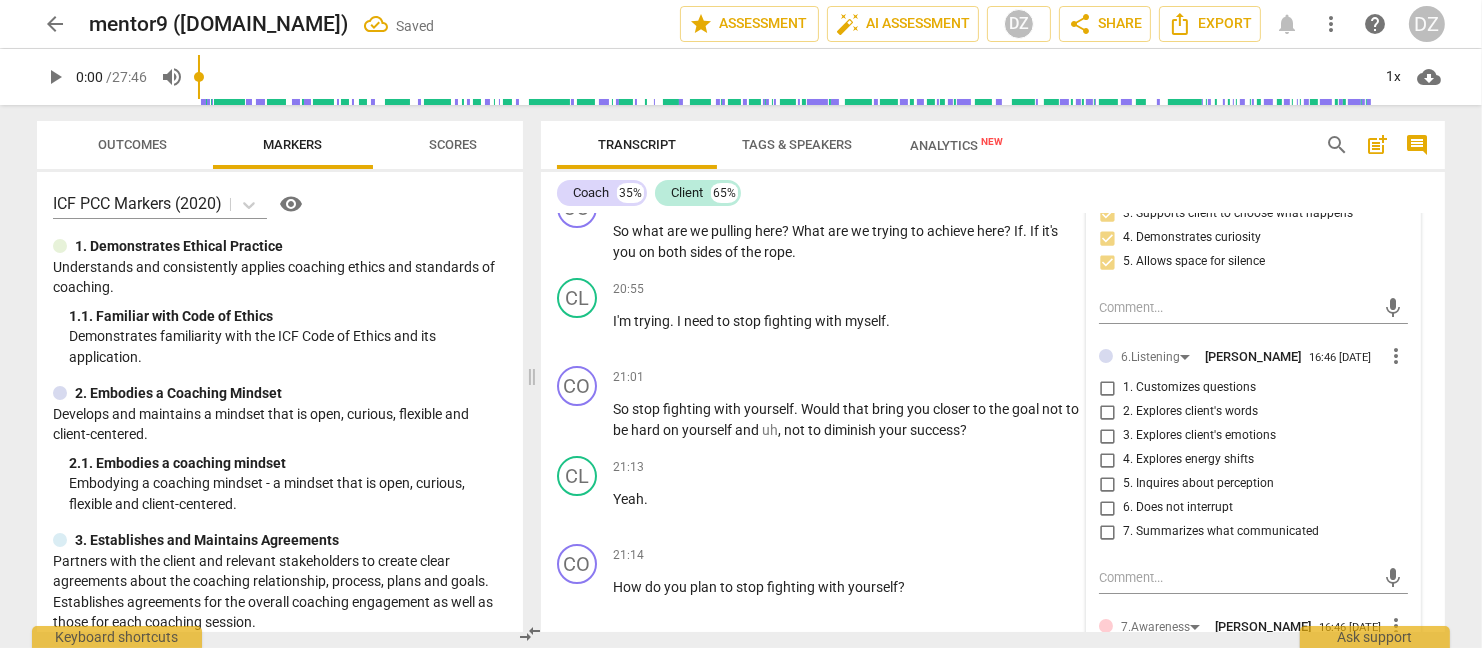 click on "1. Customizes questions" at bounding box center [1189, 388] 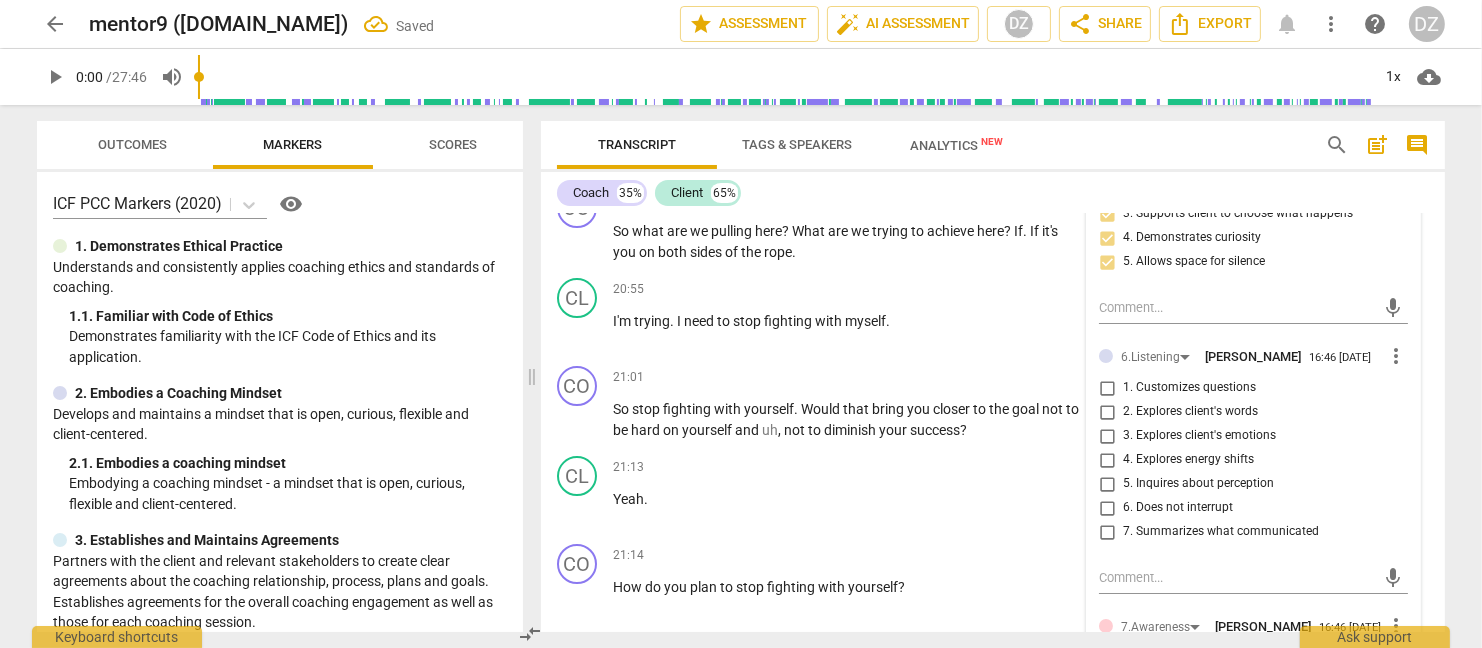 click on "1. Customizes questions" at bounding box center (1107, 388) 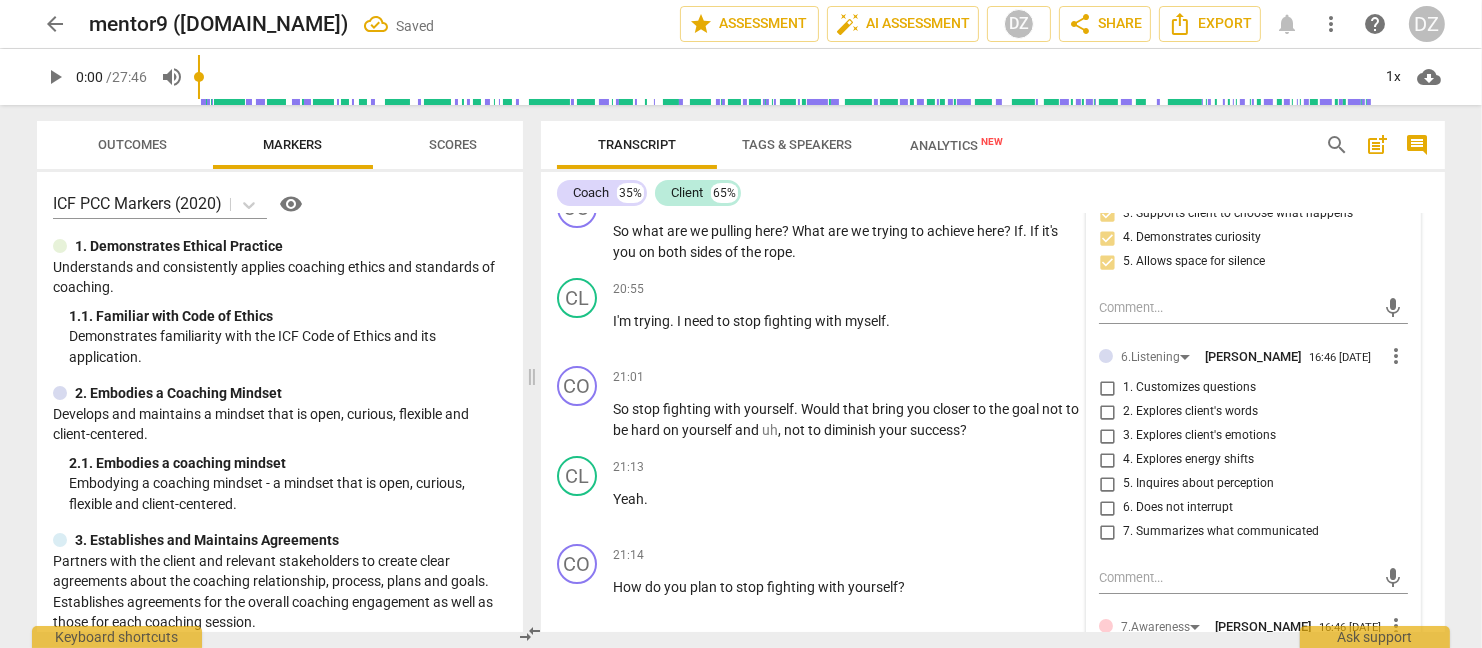 checkbox on "true" 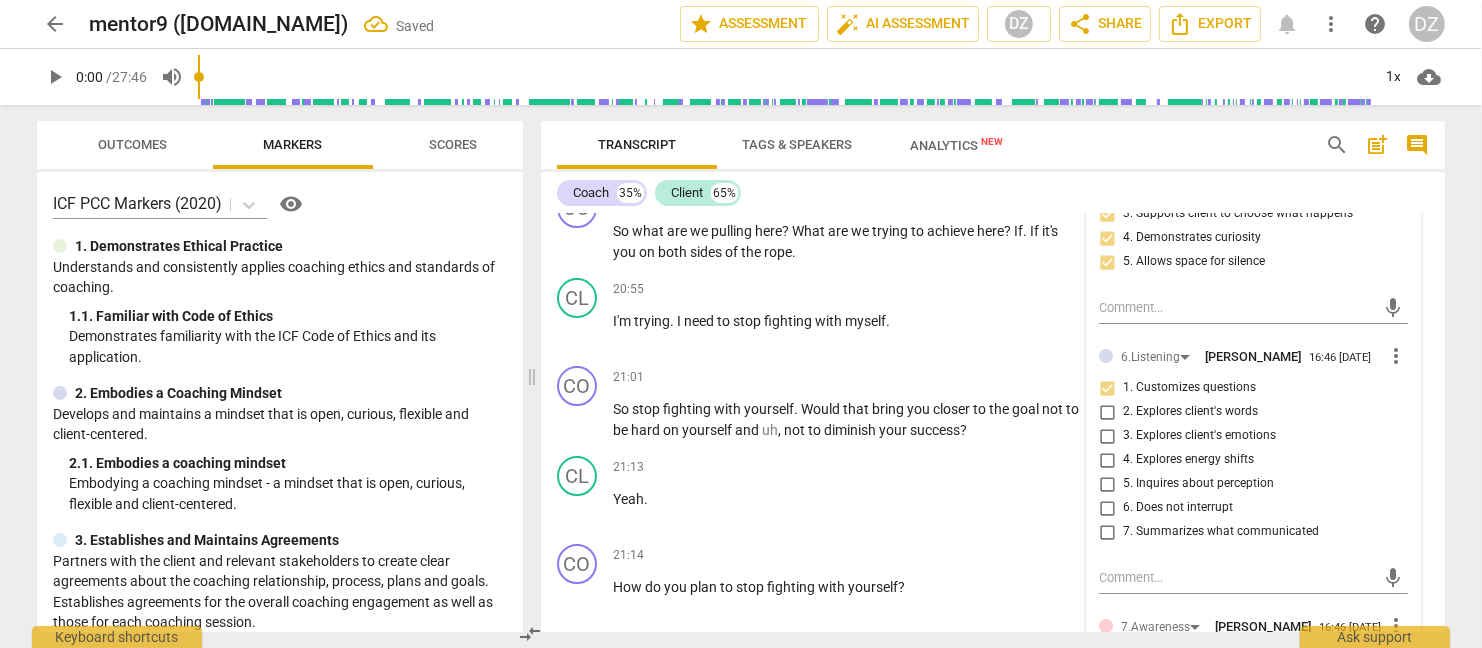 click on "4. Explores energy shifts" at bounding box center [1188, 460] 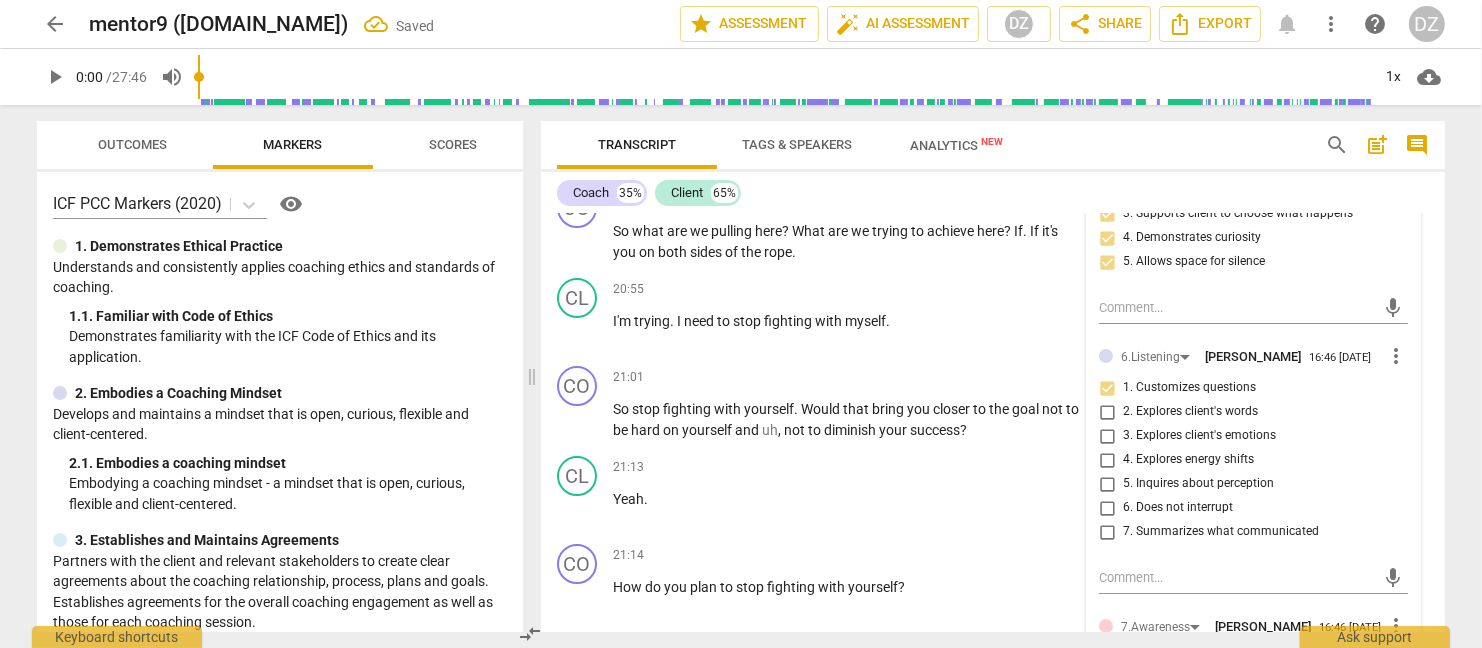 click on "4. Explores energy shifts" at bounding box center [1107, 460] 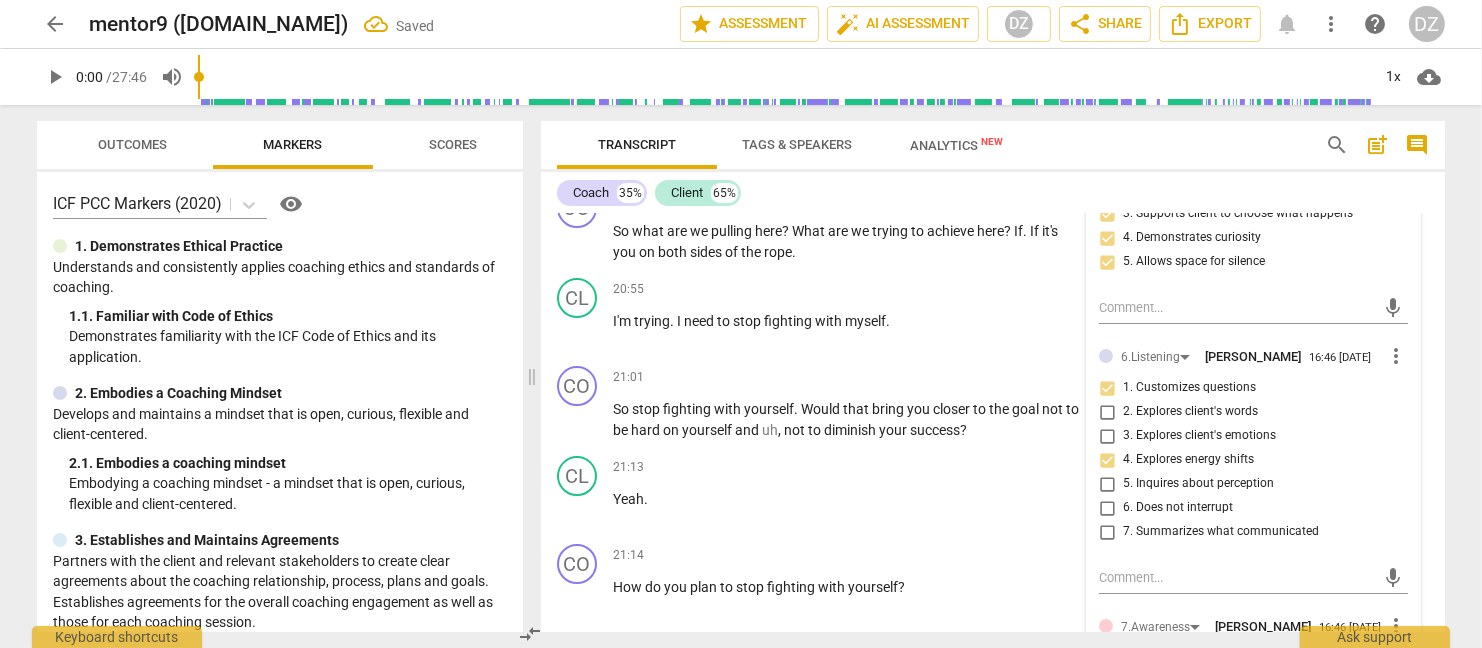 click on "4. Explores energy shifts" at bounding box center (1107, 460) 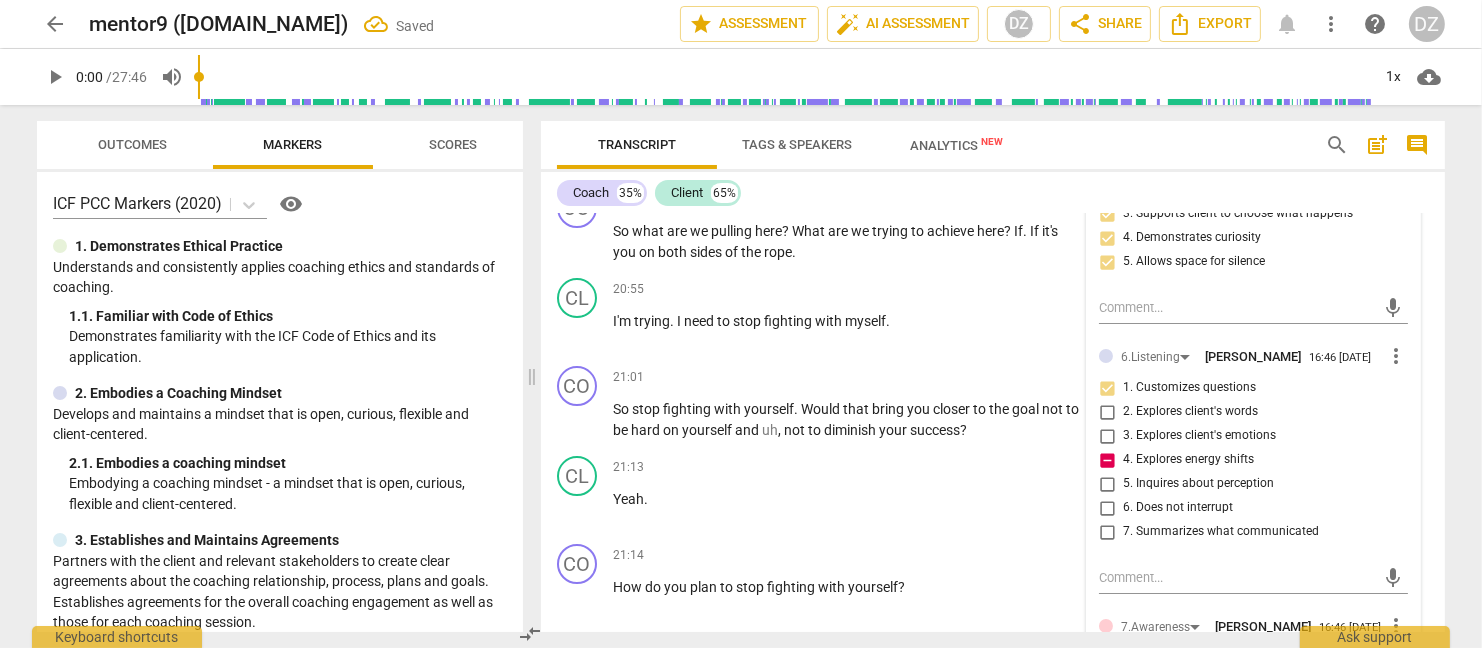 click on "4. Explores energy shifts" at bounding box center [1107, 460] 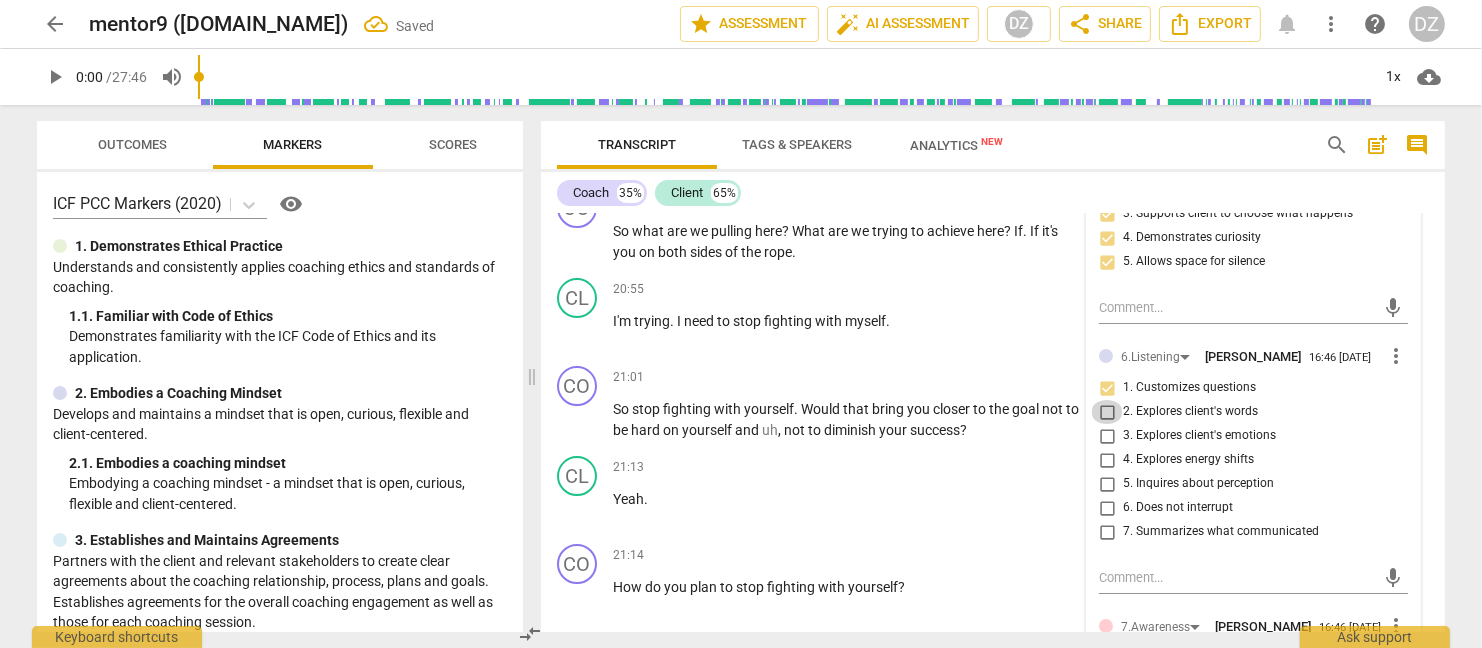 click on "2. Explores client's words" at bounding box center (1107, 412) 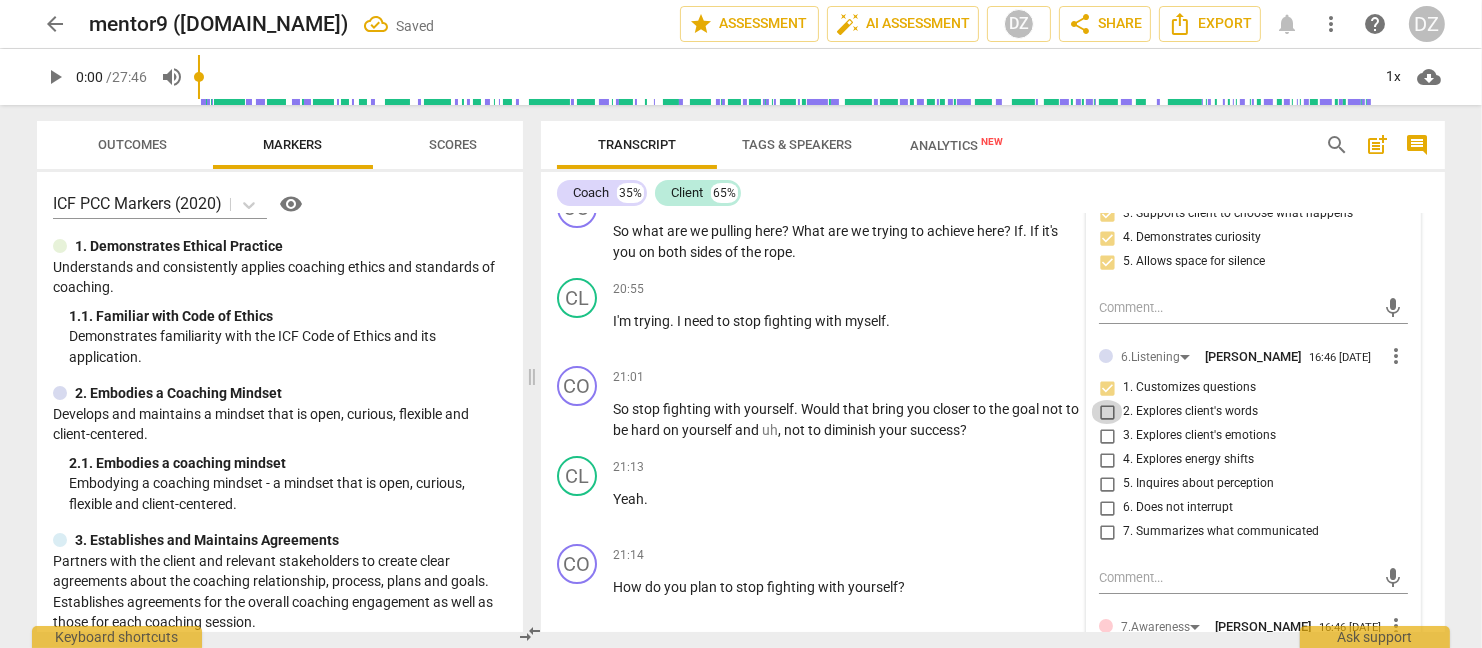 checkbox on "true" 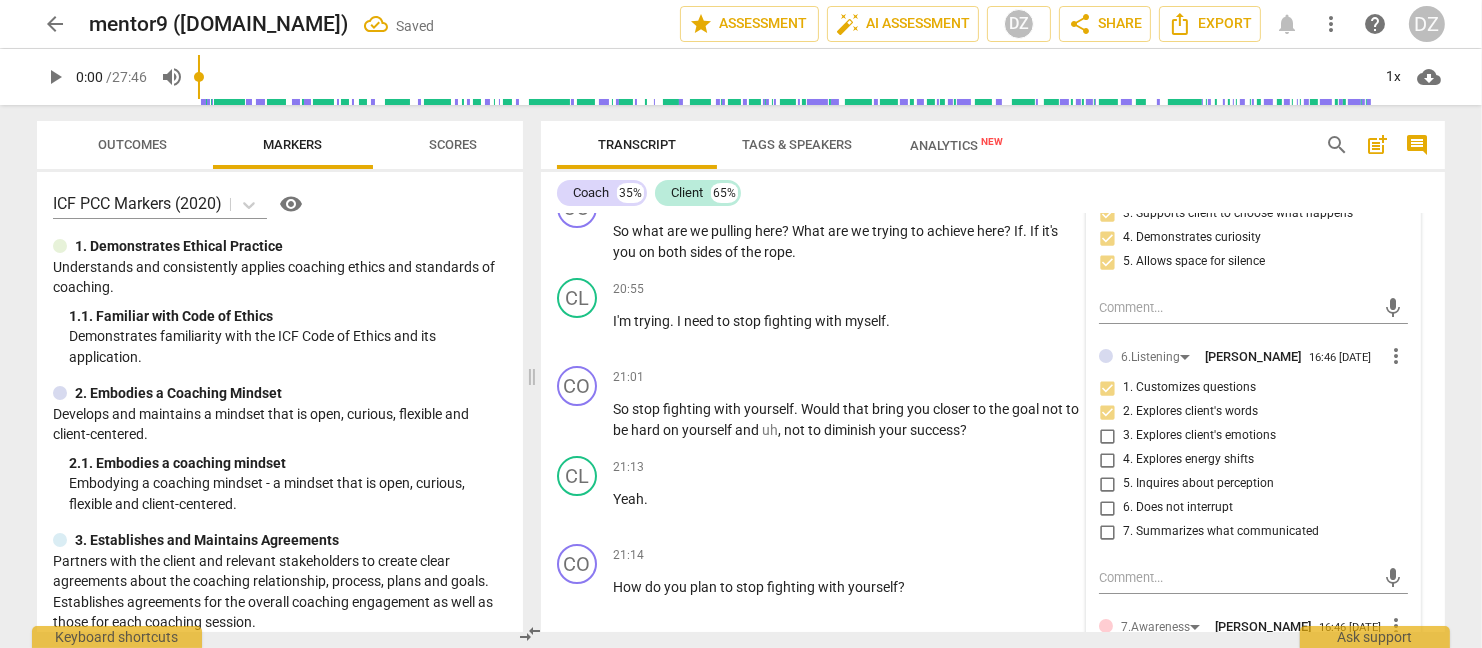 click on "7. Summarizes what communicated" at bounding box center (1221, 532) 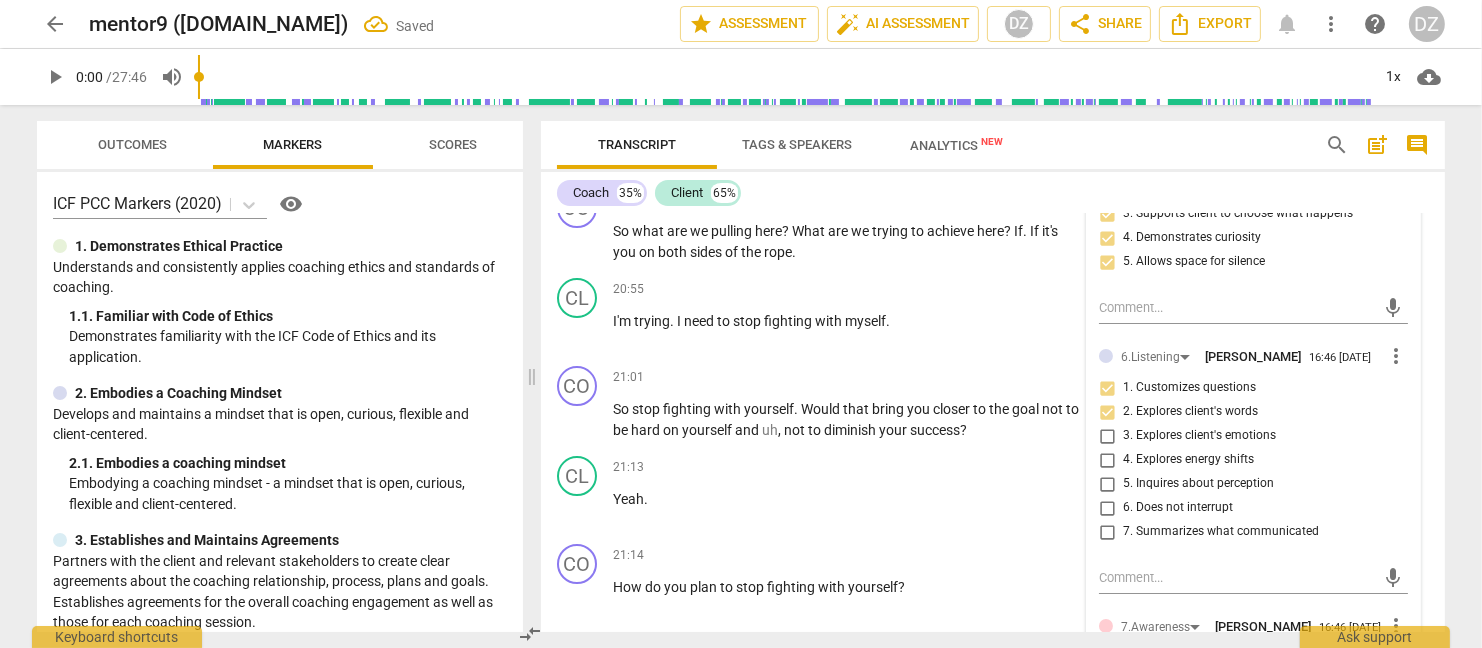 click on "7. Summarizes what communicated" at bounding box center (1107, 532) 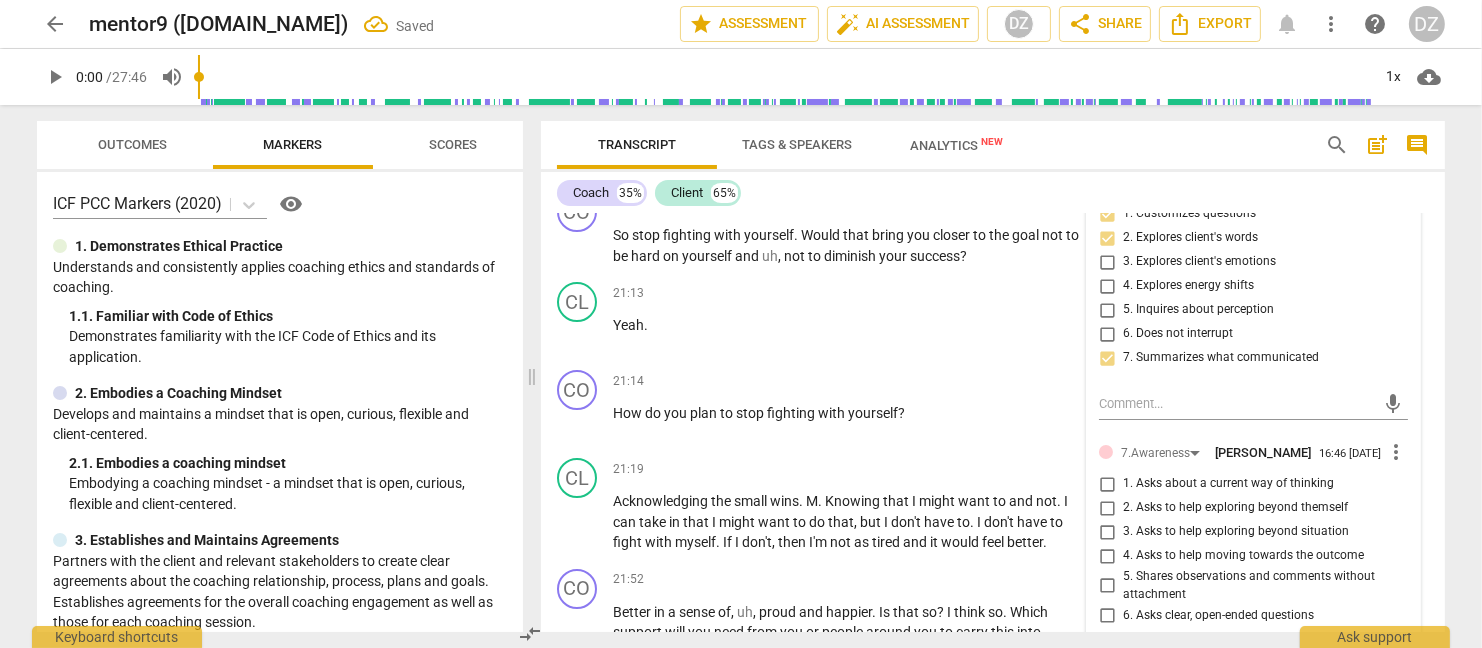 scroll, scrollTop: 8436, scrollLeft: 0, axis: vertical 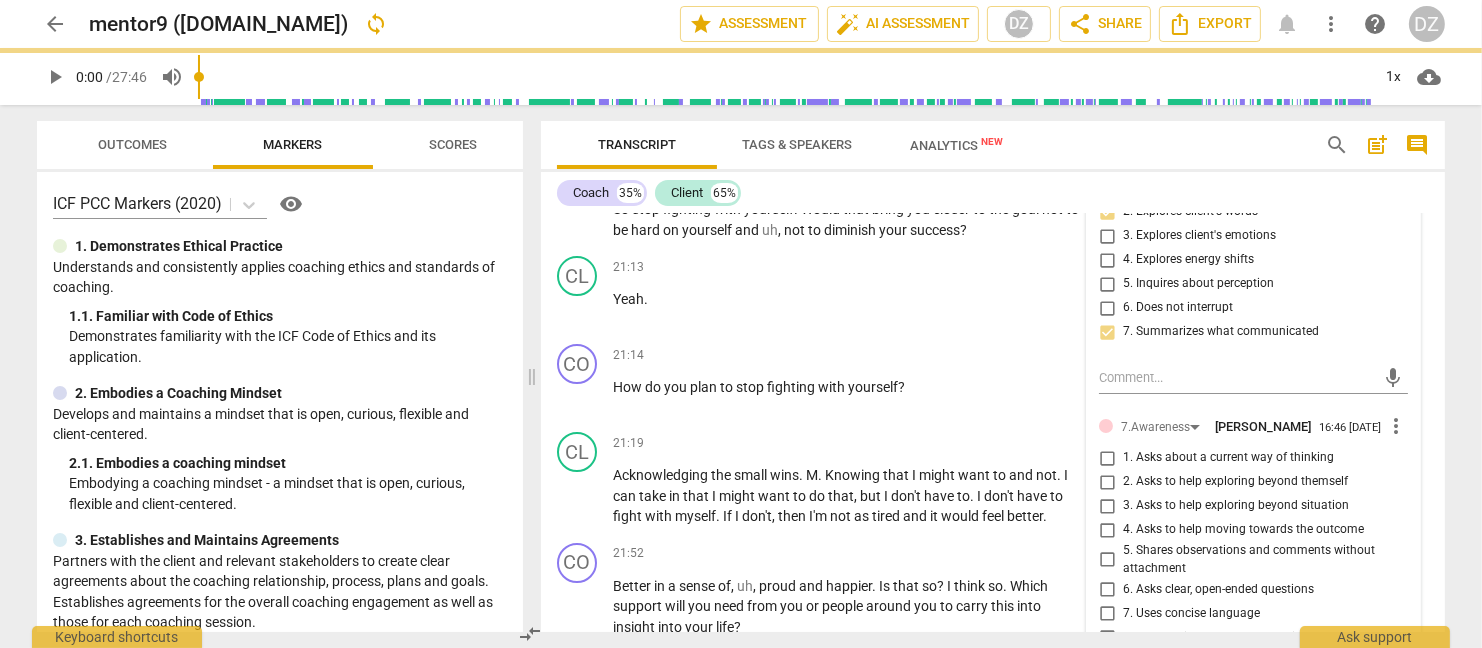 drag, startPoint x: 1229, startPoint y: 389, endPoint x: 1229, endPoint y: 437, distance: 48 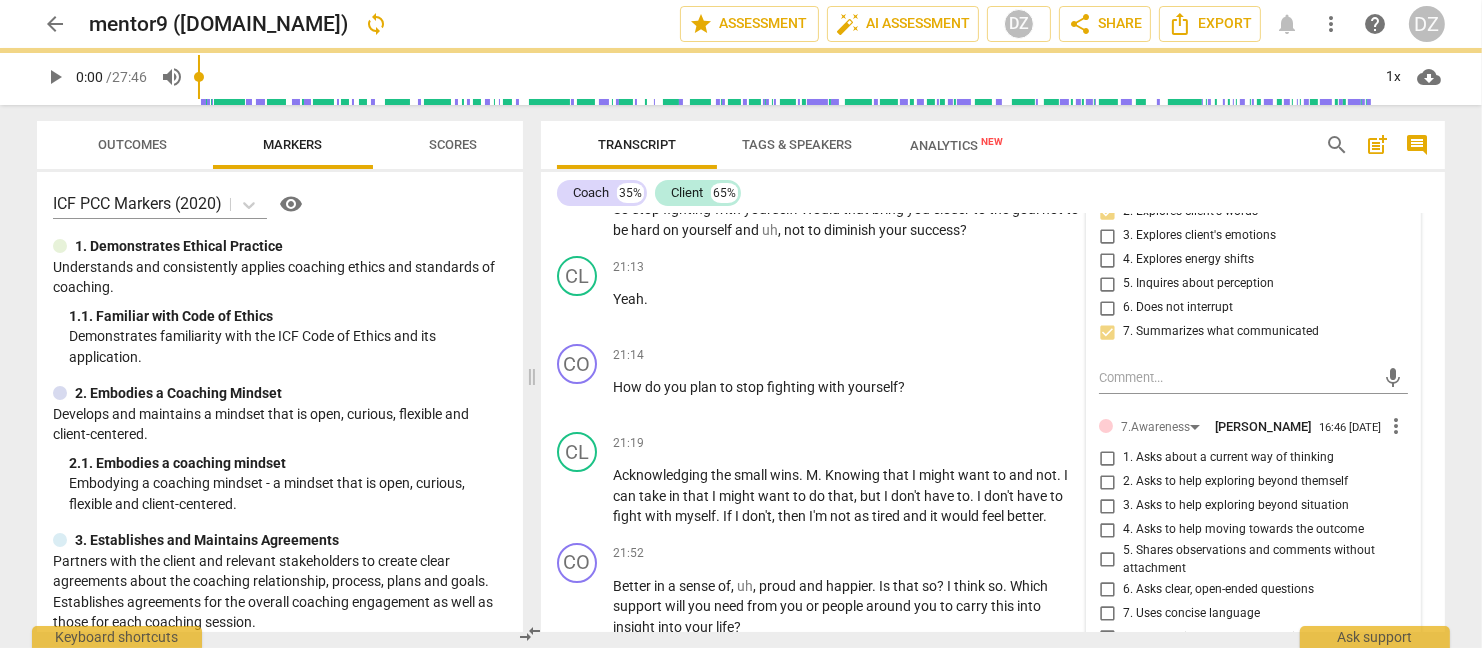 click on "1. Asks about a current way of thinking" at bounding box center [1228, 458] 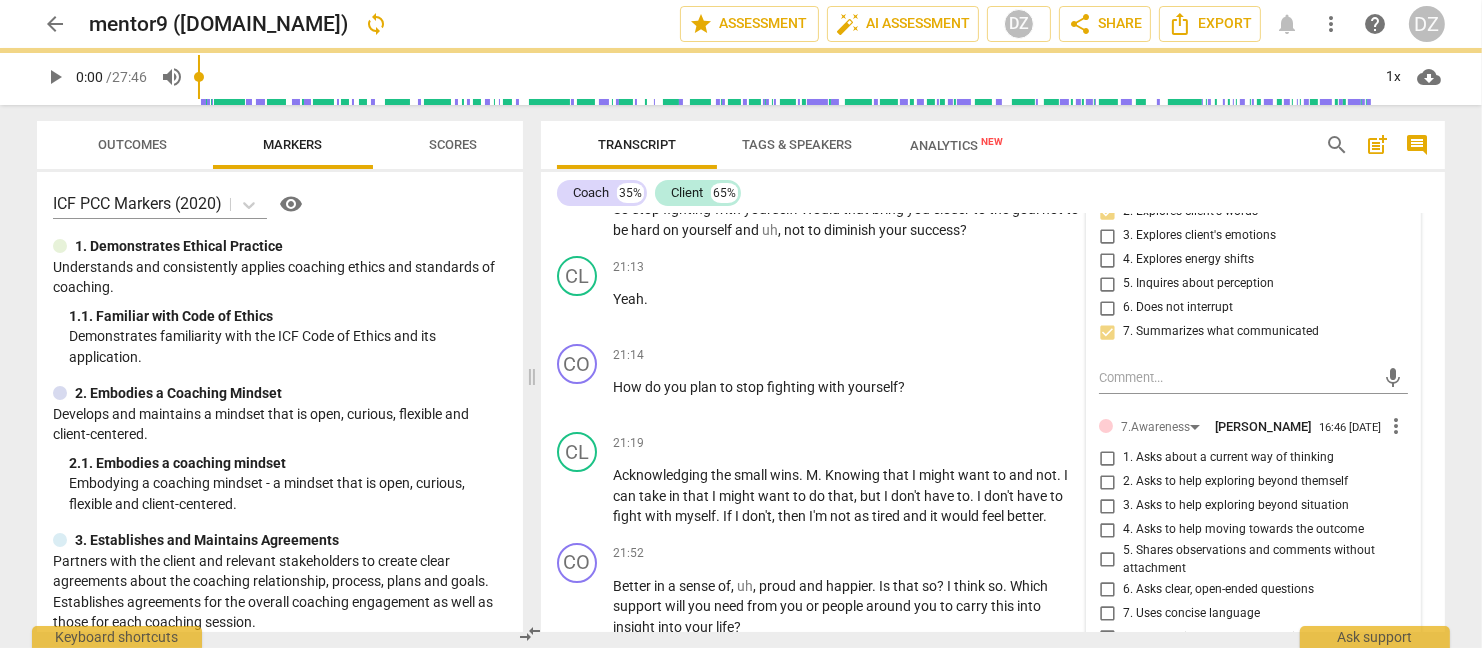 checkbox on "true" 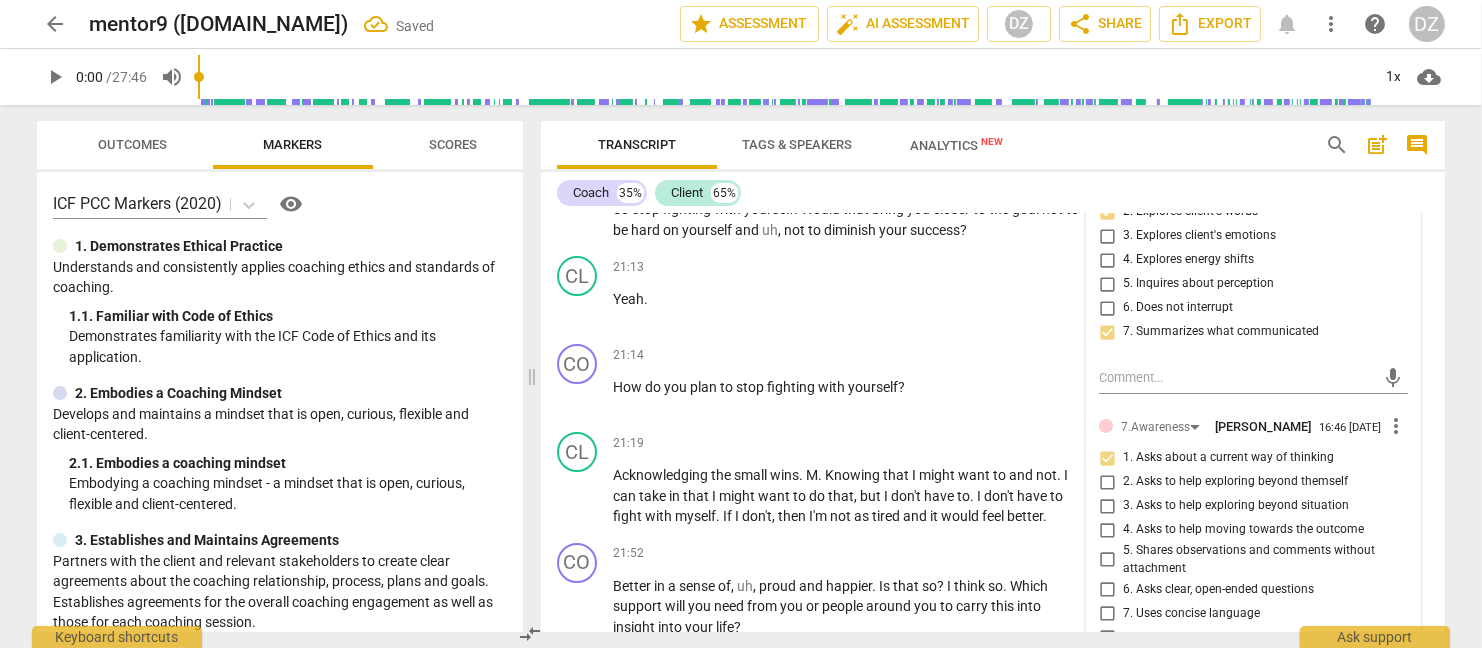 click on "2. Asks to help exploring beyond themself" at bounding box center (1235, 482) 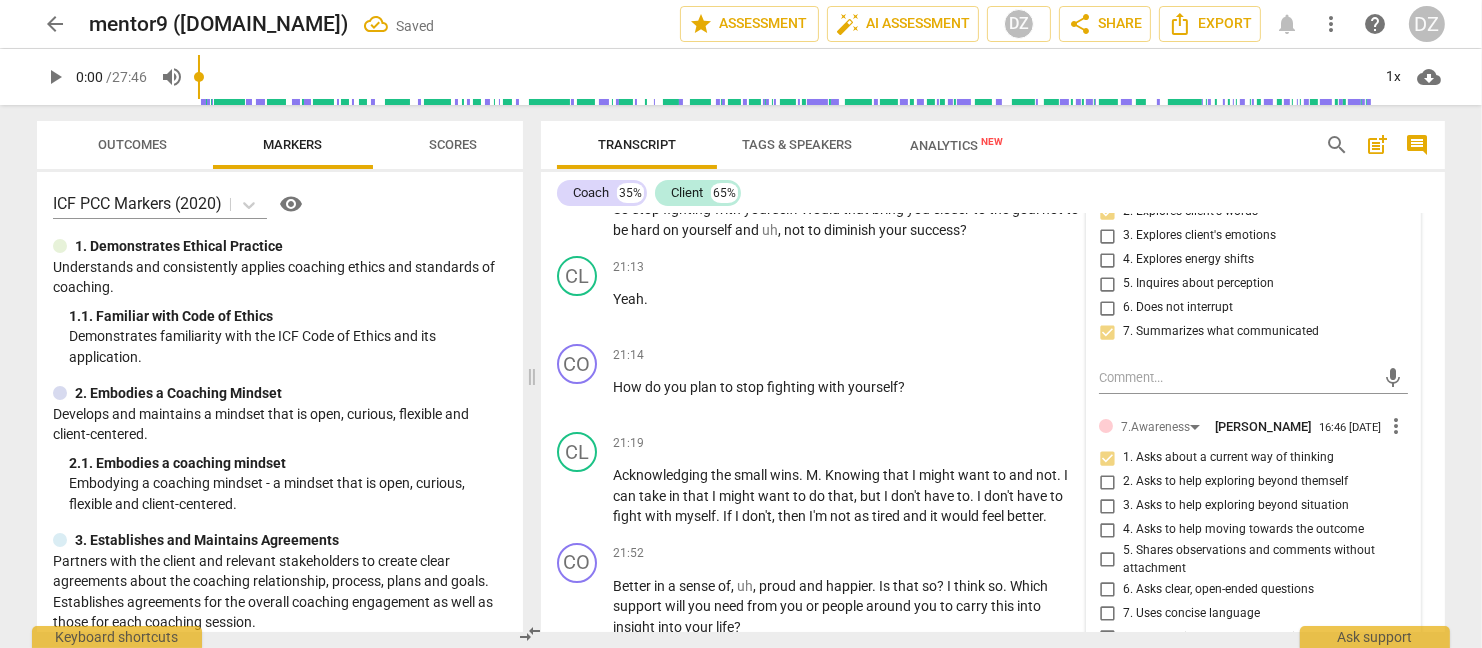click on "2. Asks to help exploring beyond themself" at bounding box center [1107, 482] 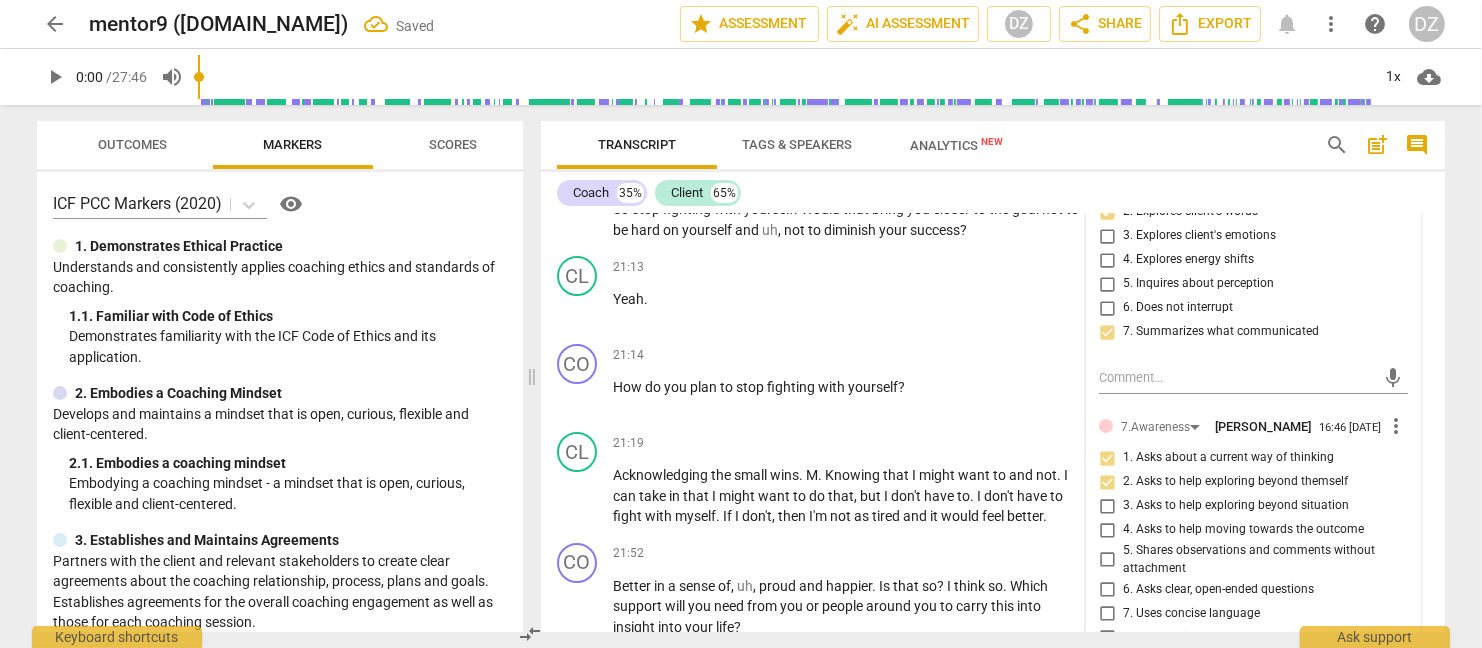 click on "3. Asks to help exploring beyond situation" at bounding box center [1236, 506] 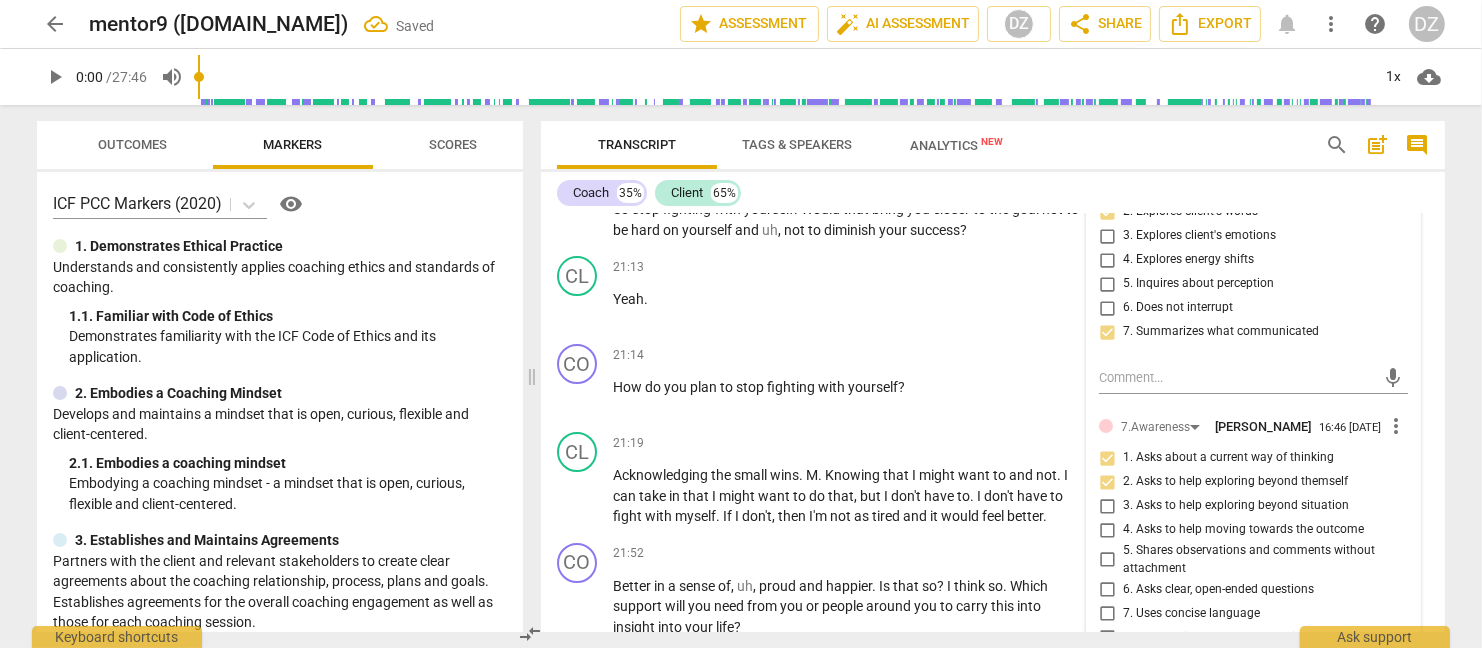click on "3. Asks to help exploring beyond situation" at bounding box center (1107, 506) 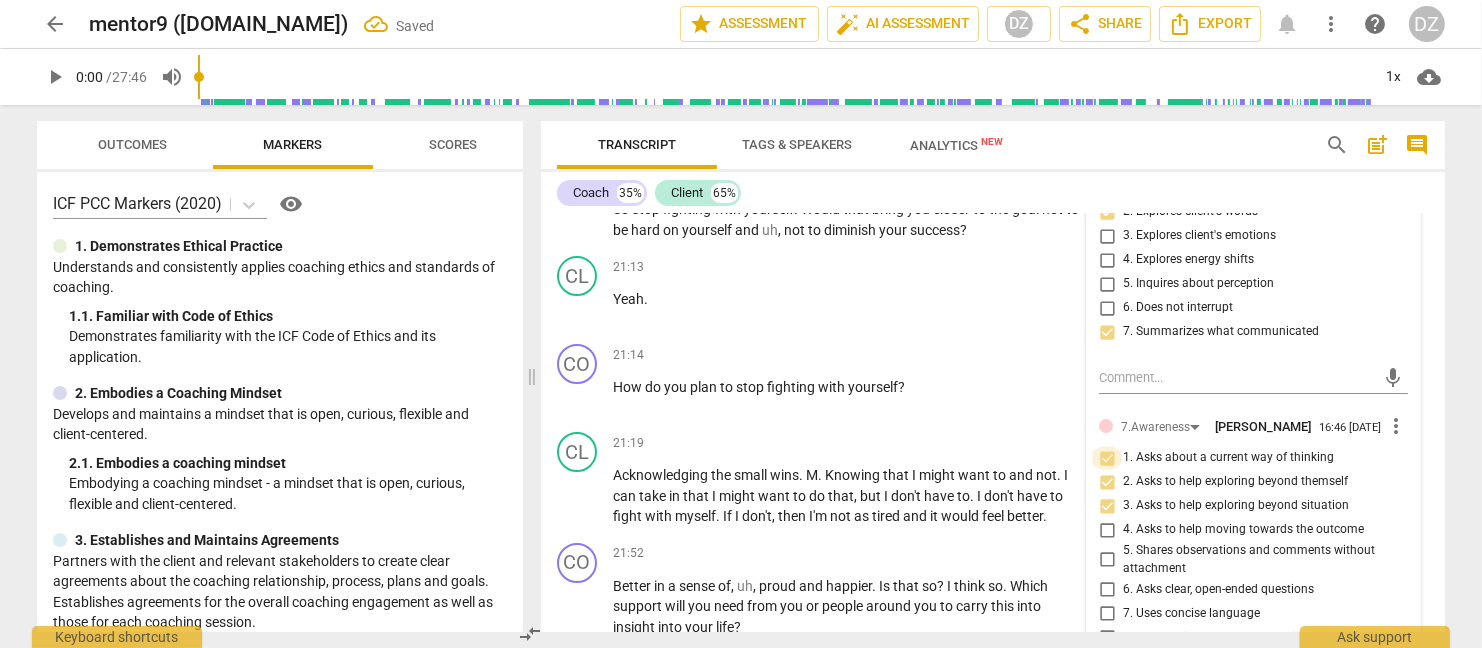 click on "1. Asks about a current way of thinking" at bounding box center [1107, 458] 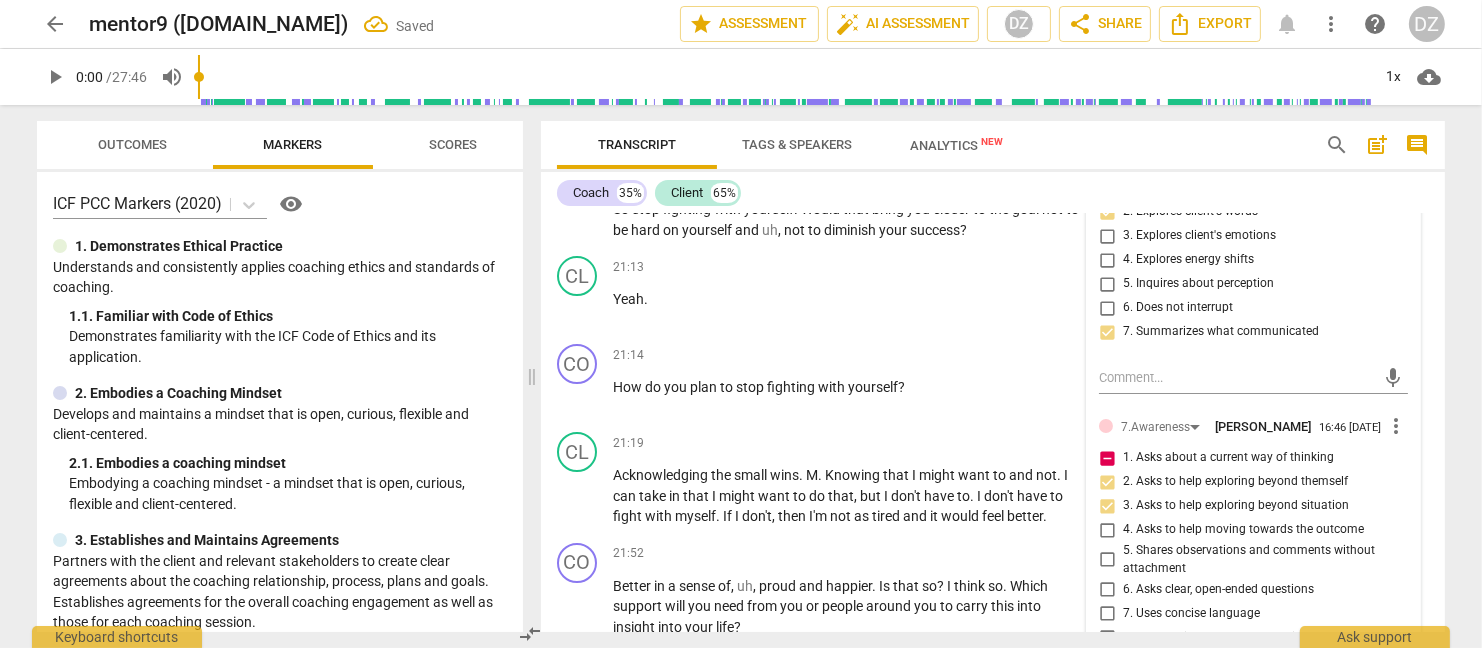click on "1. Asks about a current way of thinking" at bounding box center (1107, 458) 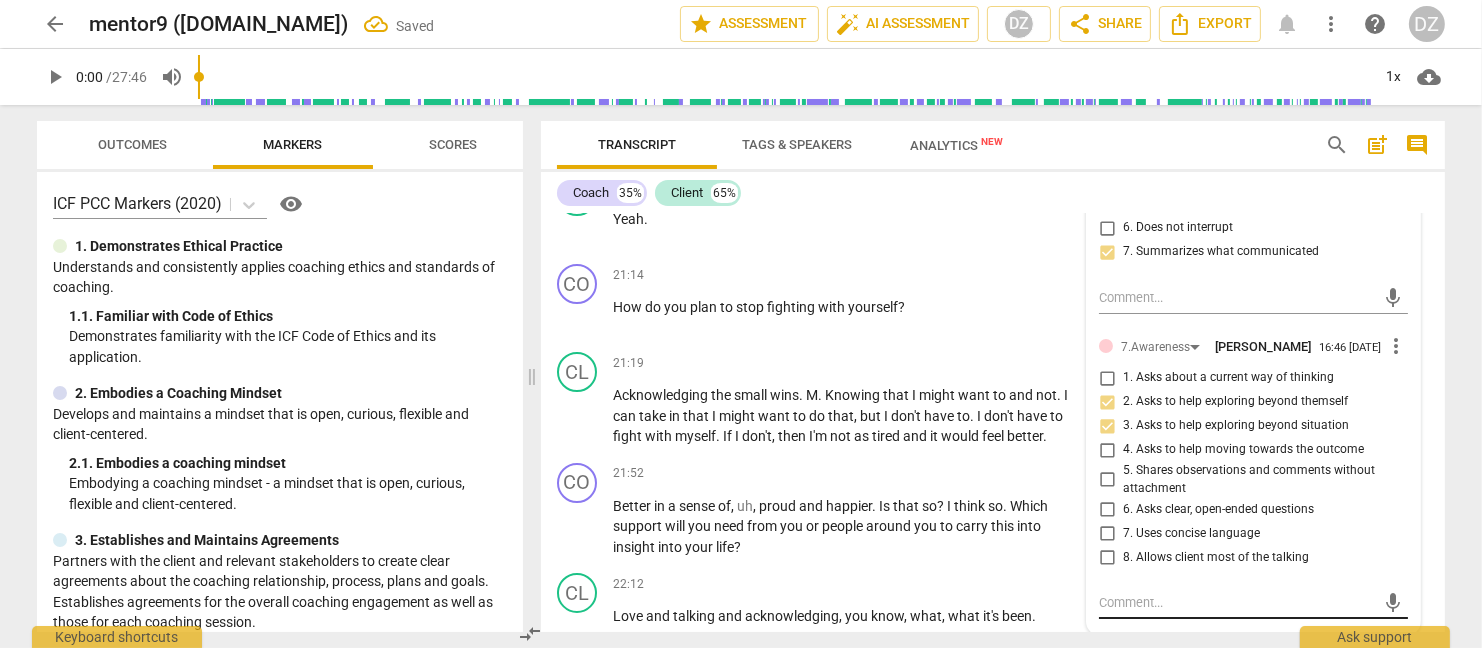 scroll, scrollTop: 8636, scrollLeft: 0, axis: vertical 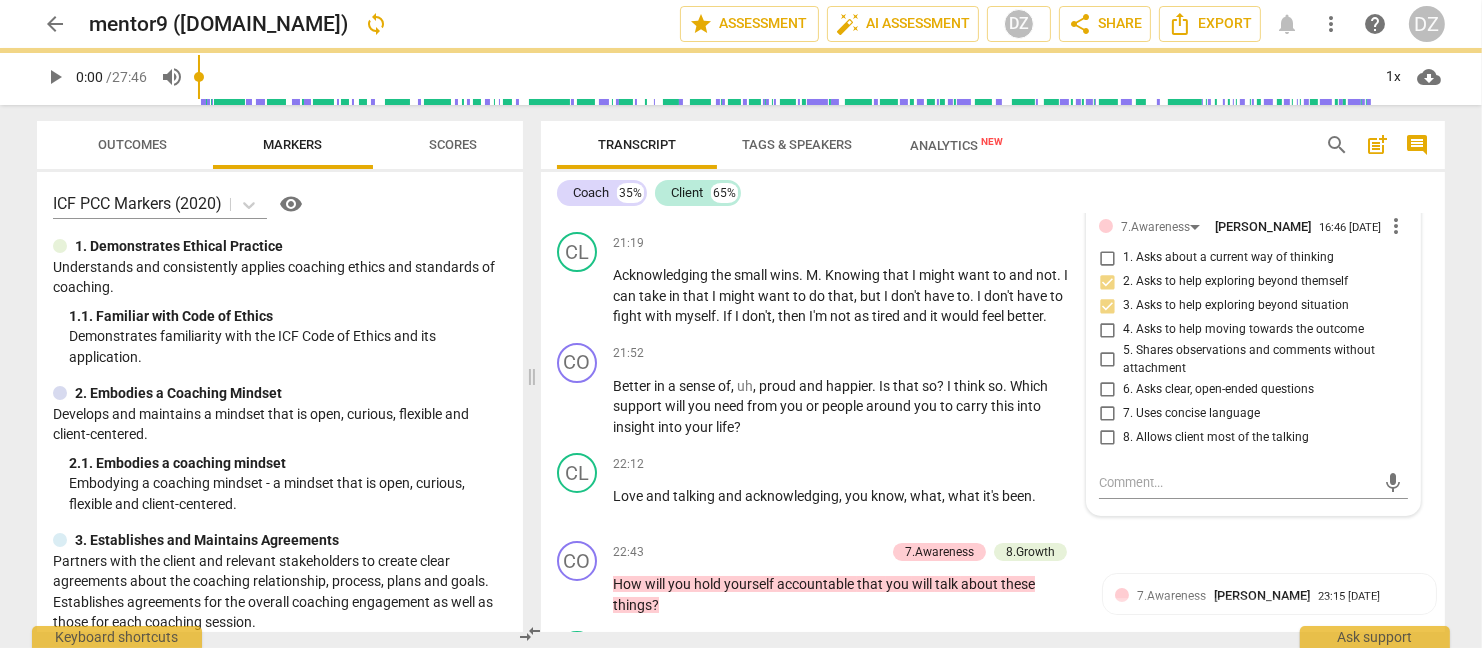 click on "6. Asks clear, open-ended questions" at bounding box center (1218, 390) 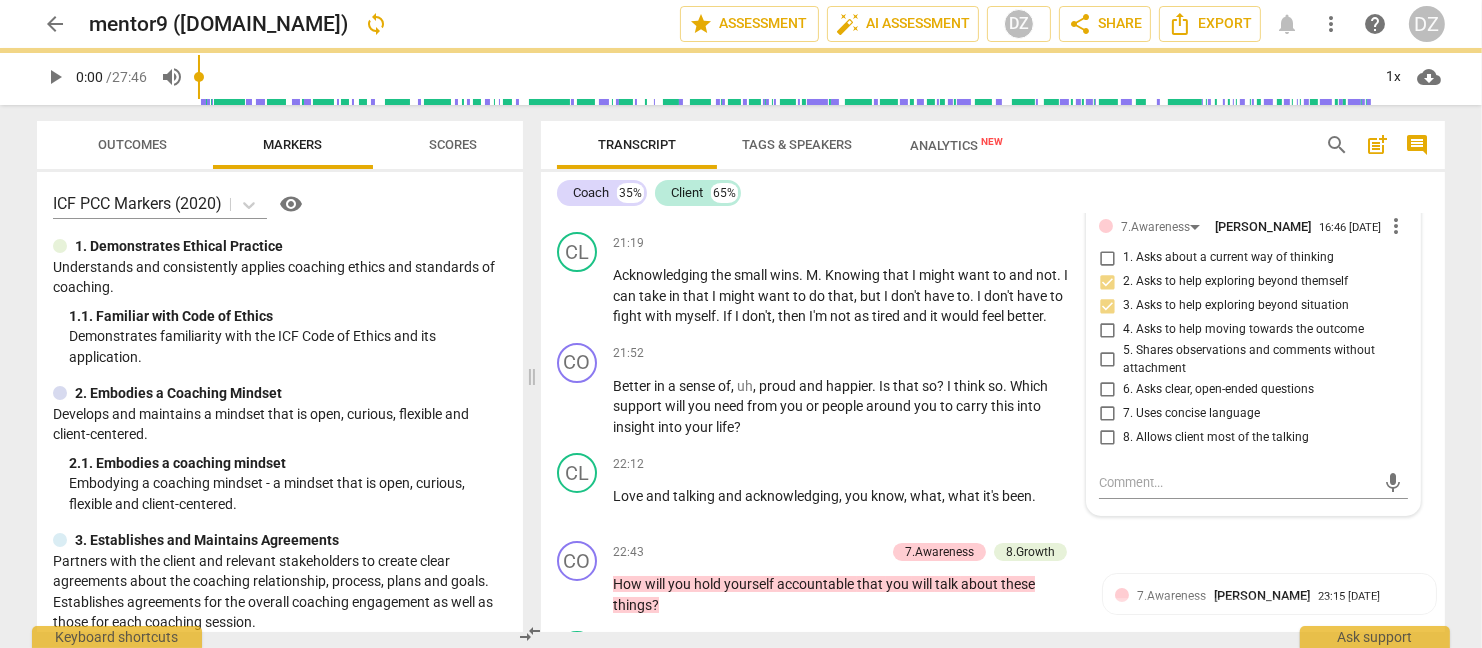 click on "6. Asks clear, open-ended questions" at bounding box center (1107, 389) 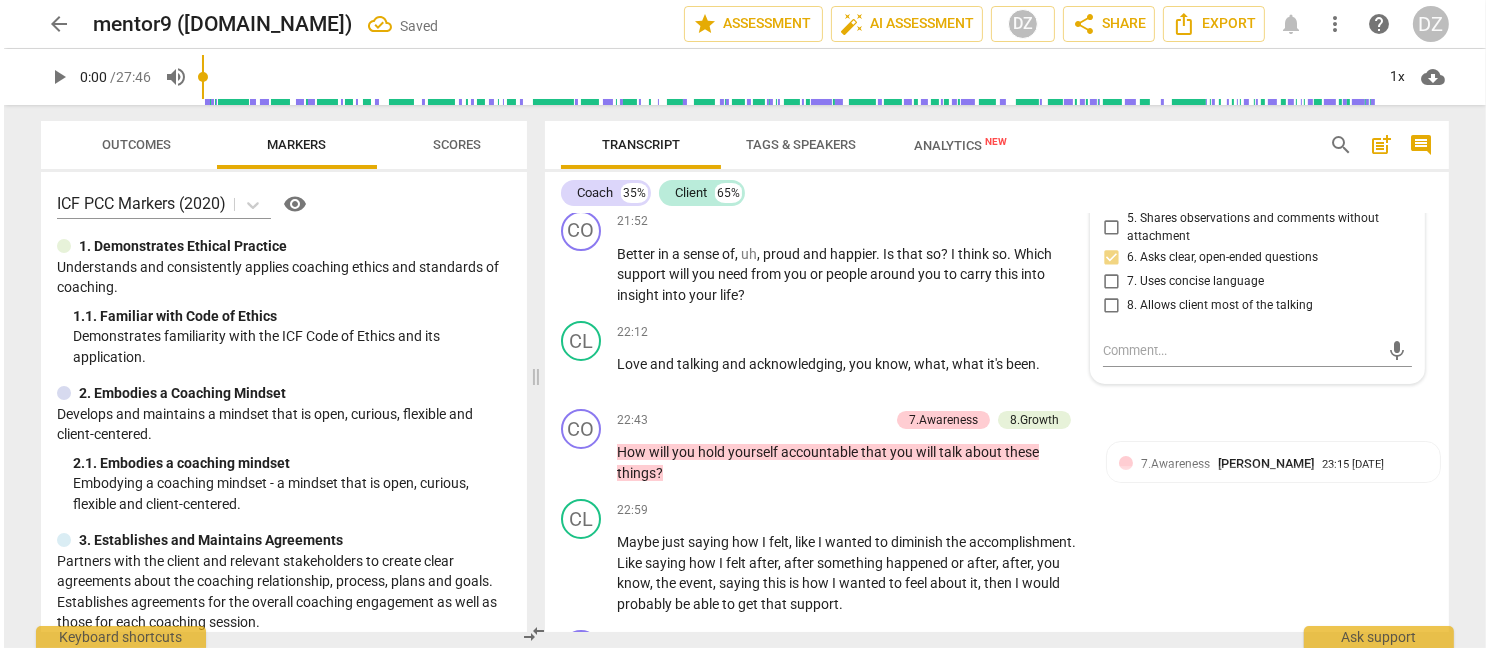 scroll, scrollTop: 8736, scrollLeft: 0, axis: vertical 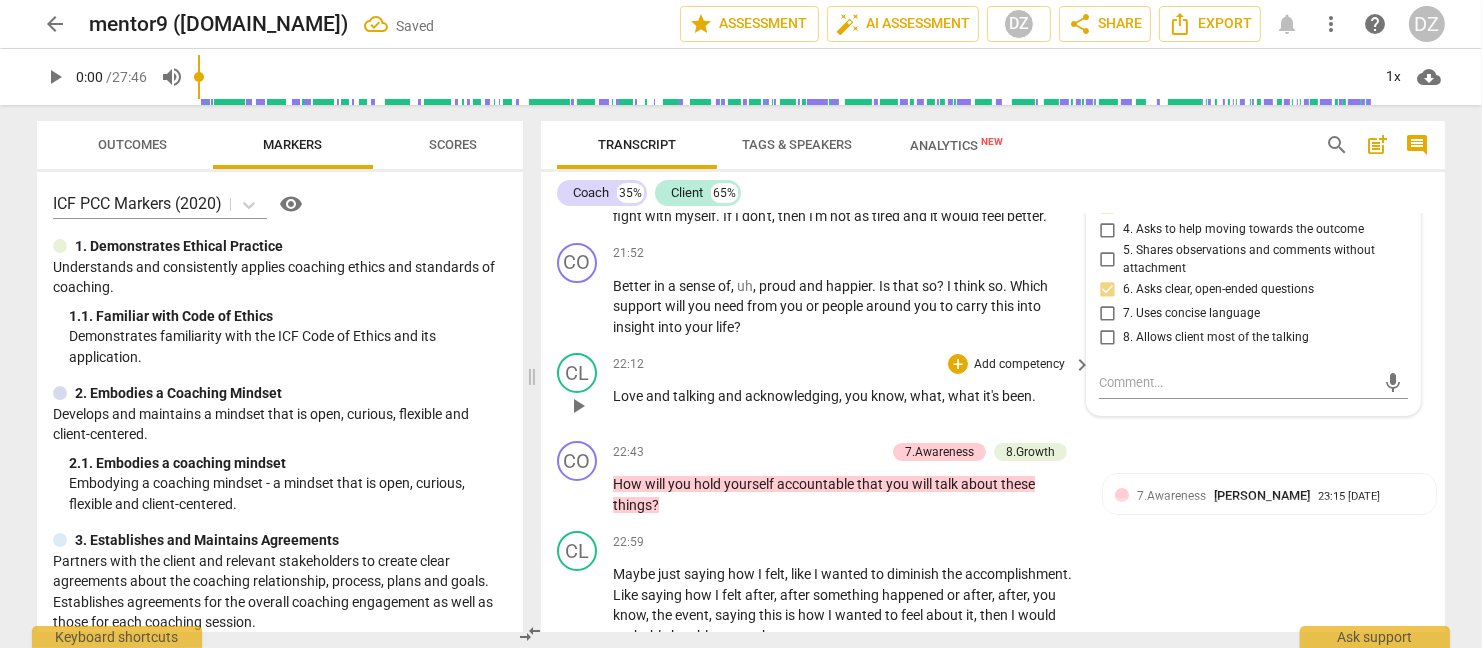 click on "acknowledging" at bounding box center [792, 396] 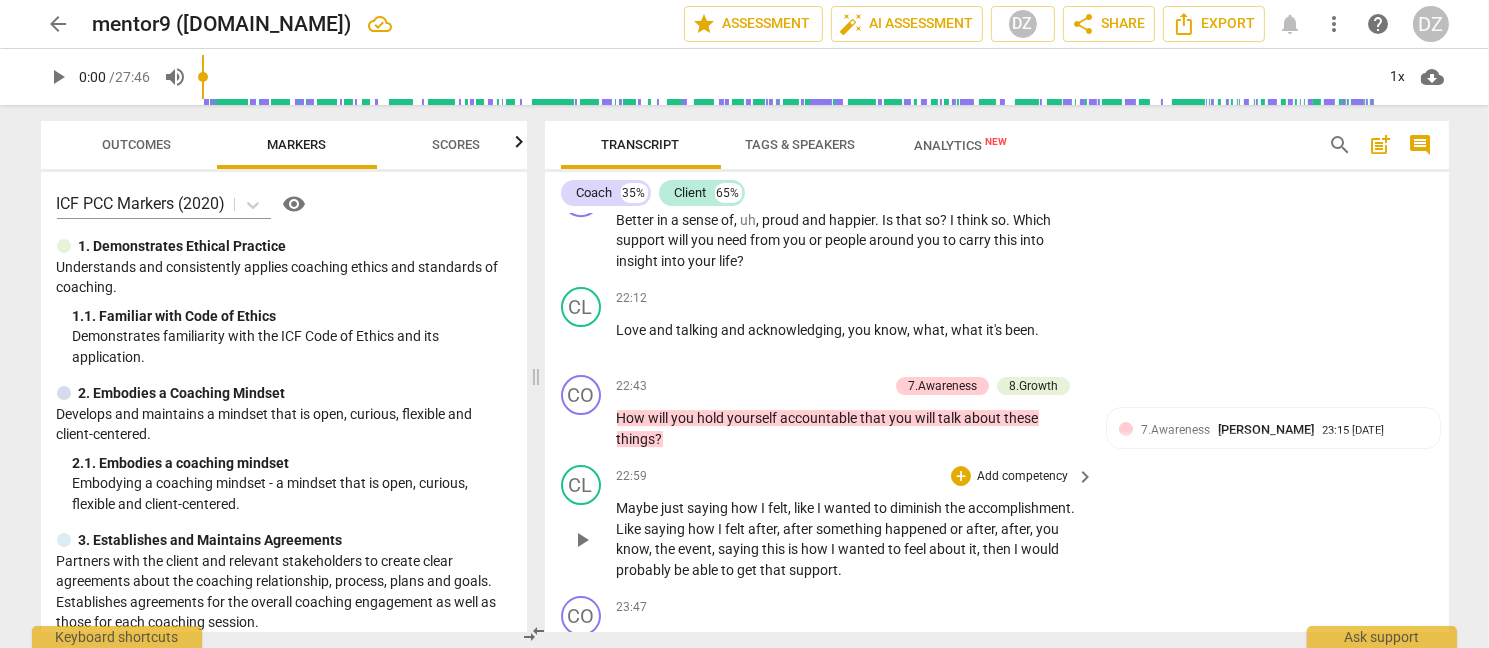 scroll, scrollTop: 8836, scrollLeft: 0, axis: vertical 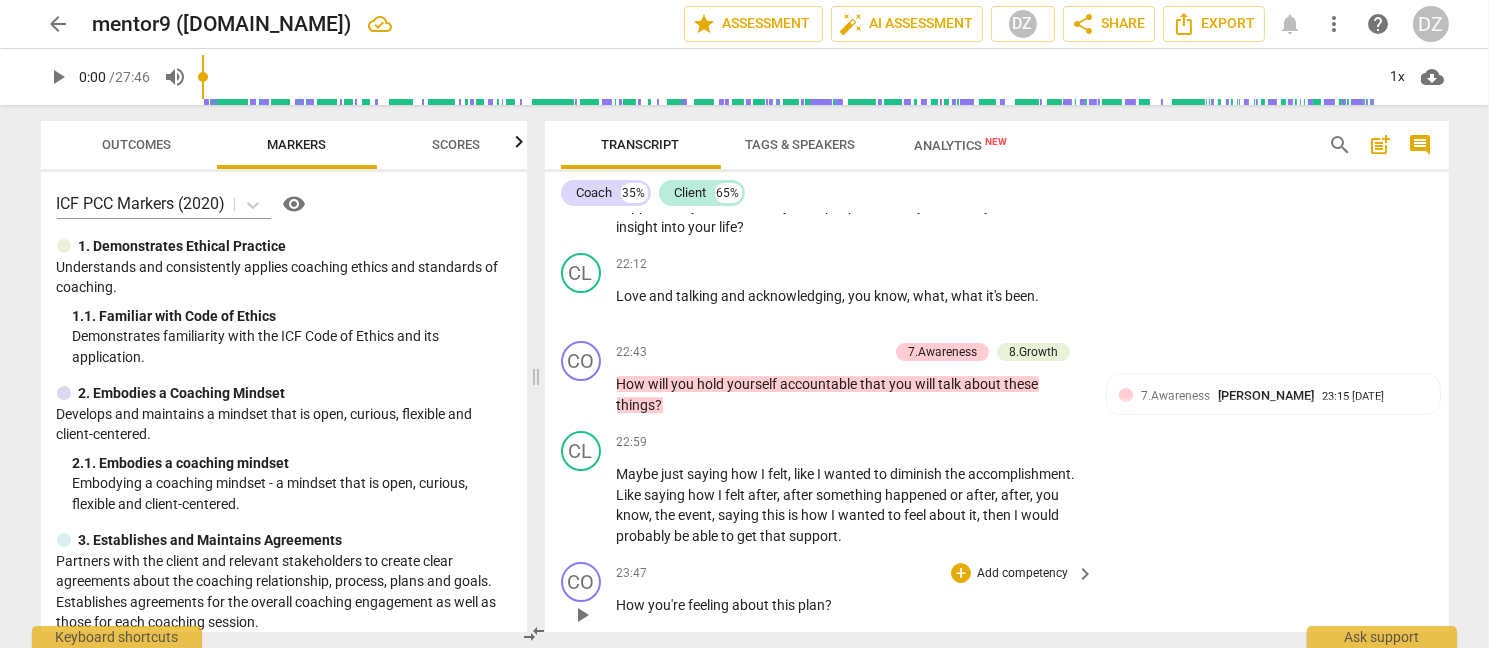 click on "Add competency" at bounding box center [1022, 574] 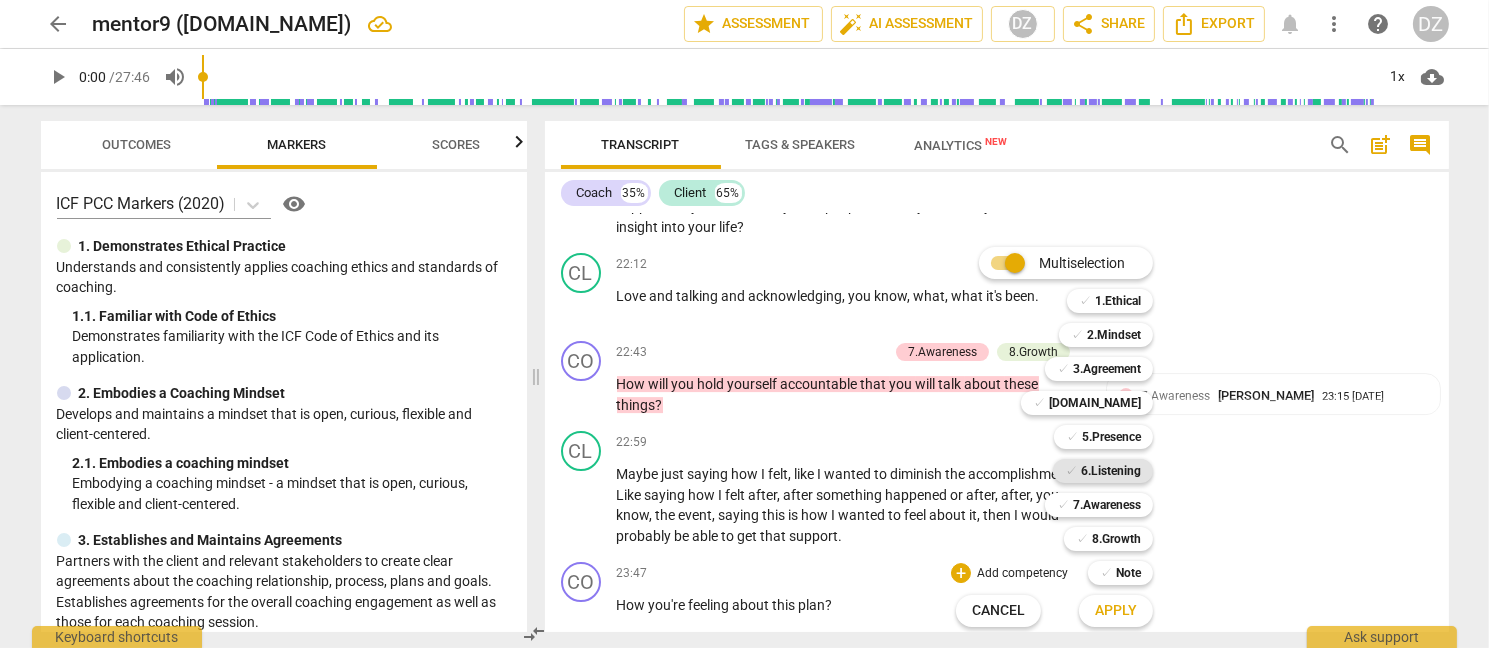 click on "6.Listening" at bounding box center (1111, 471) 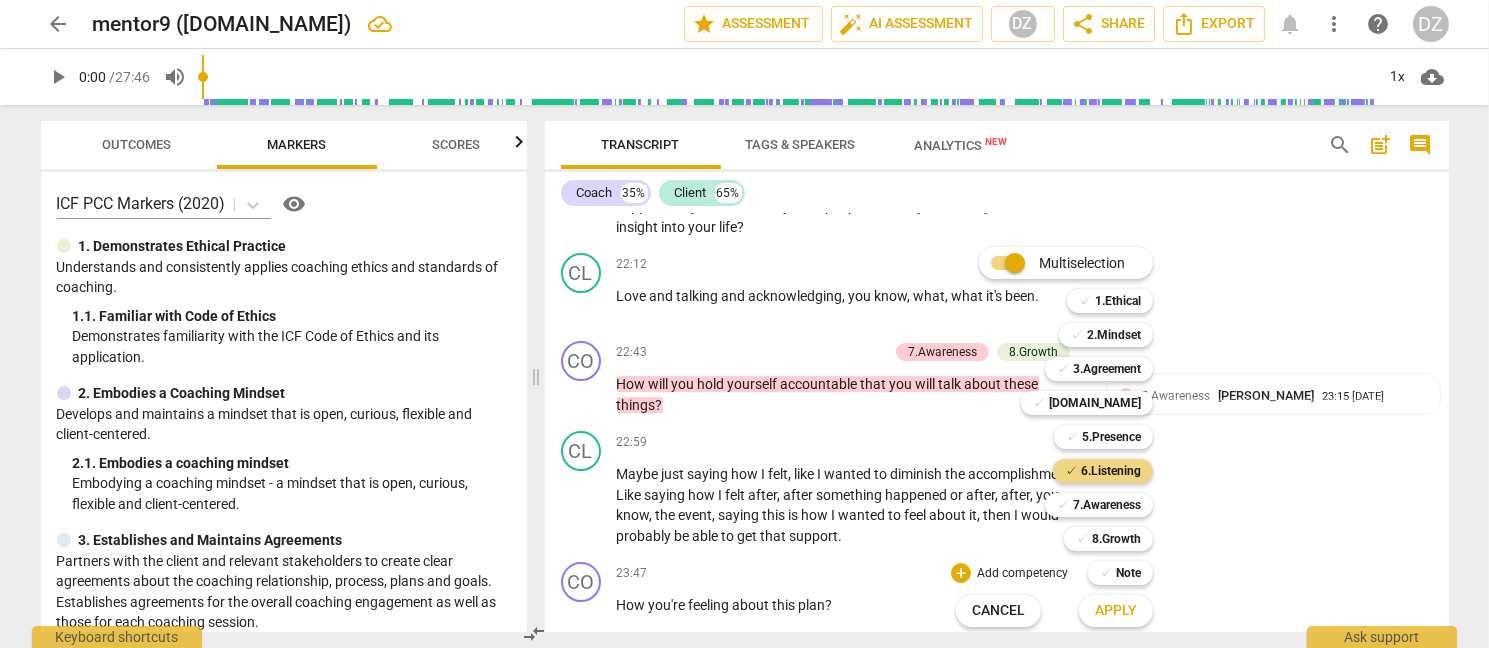 click on "✓ 5.Presence 5" at bounding box center [1114, 437] 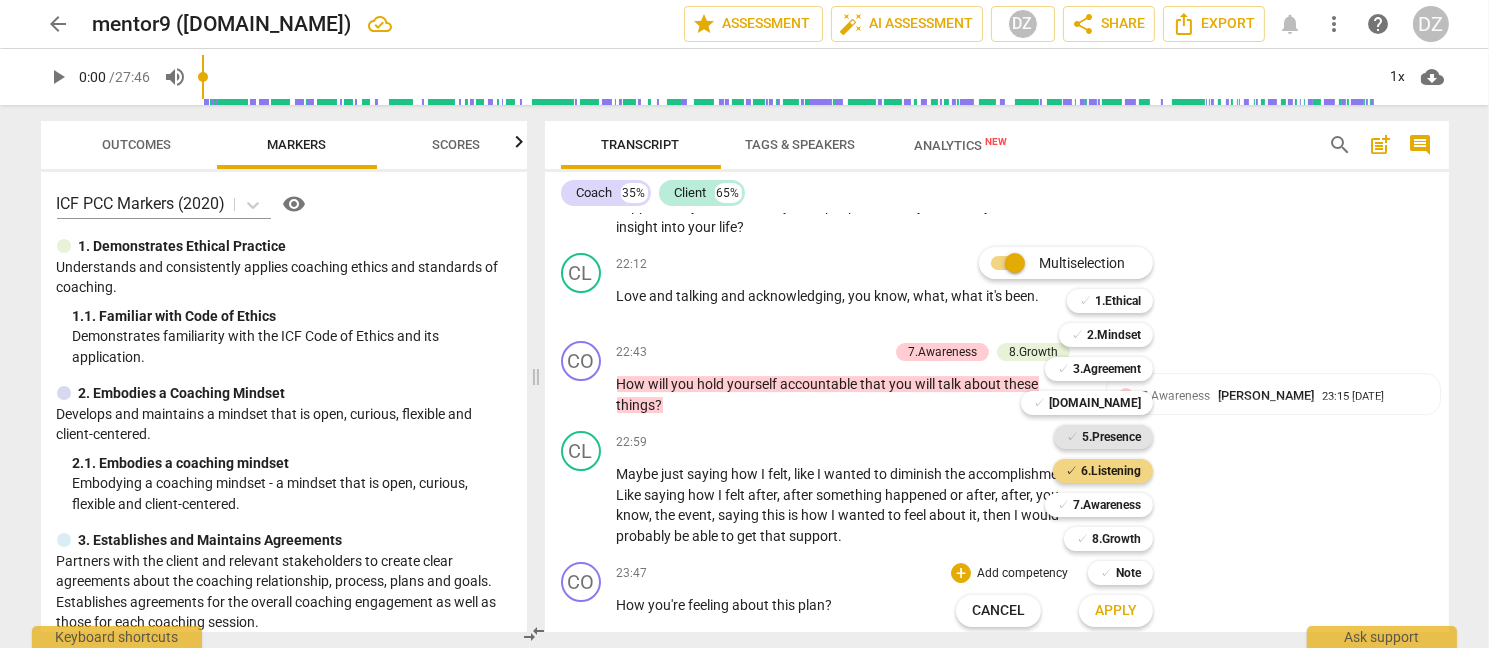 click on "5.Presence" at bounding box center (1111, 437) 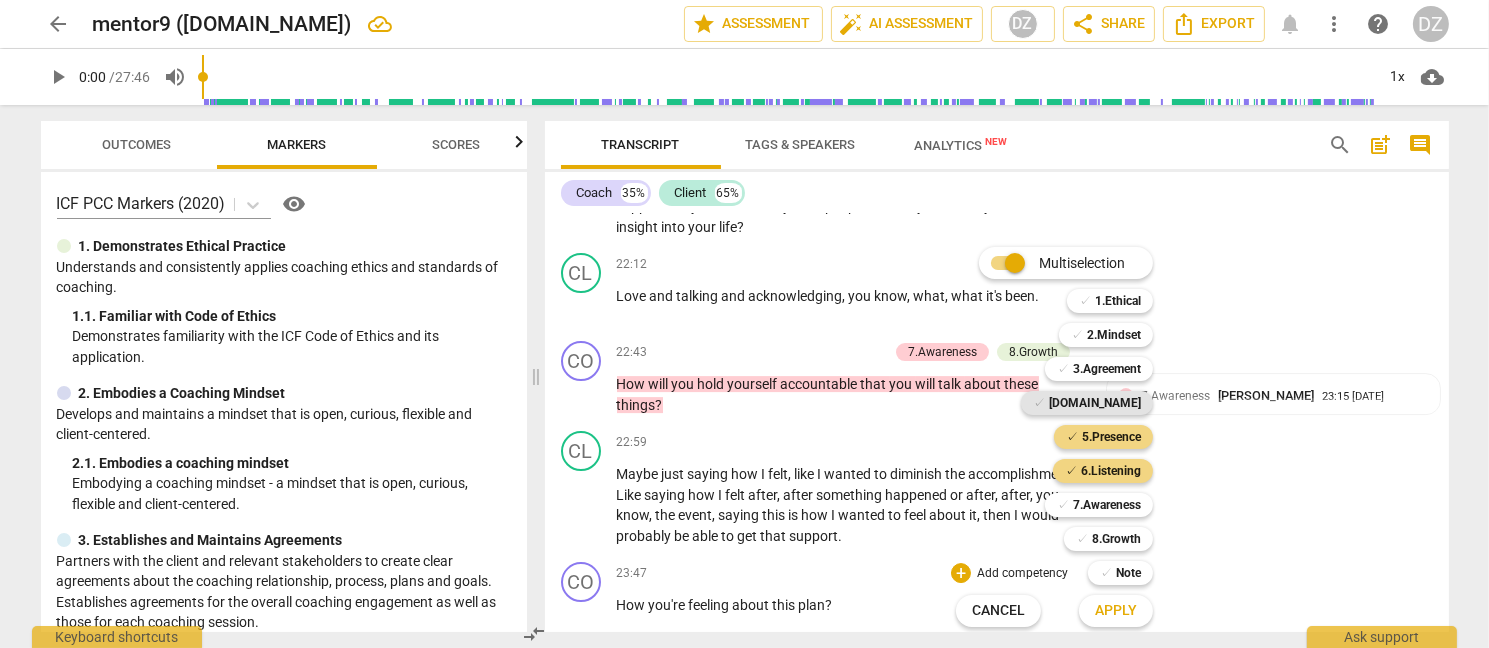 click on "[DOMAIN_NAME]" at bounding box center [1095, 403] 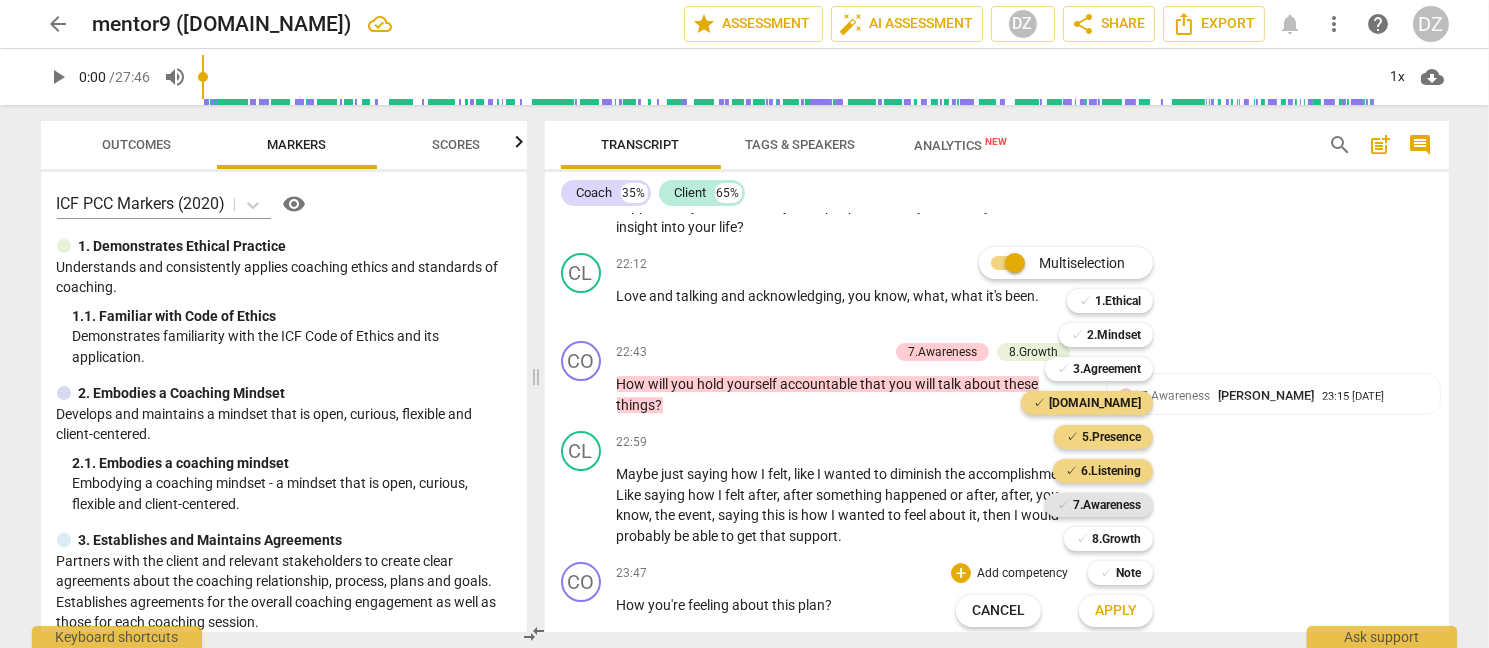 click on "7.Awareness" at bounding box center [1107, 505] 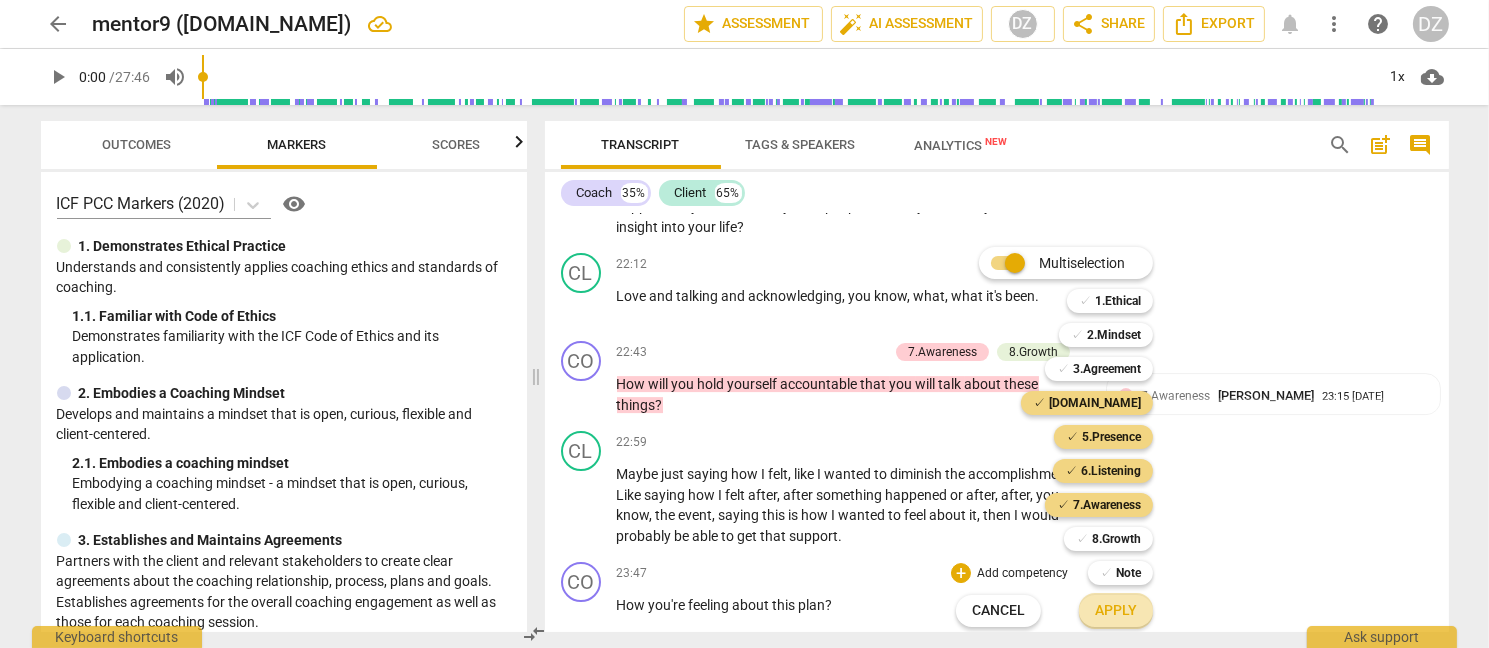 click on "Apply" at bounding box center [1116, 611] 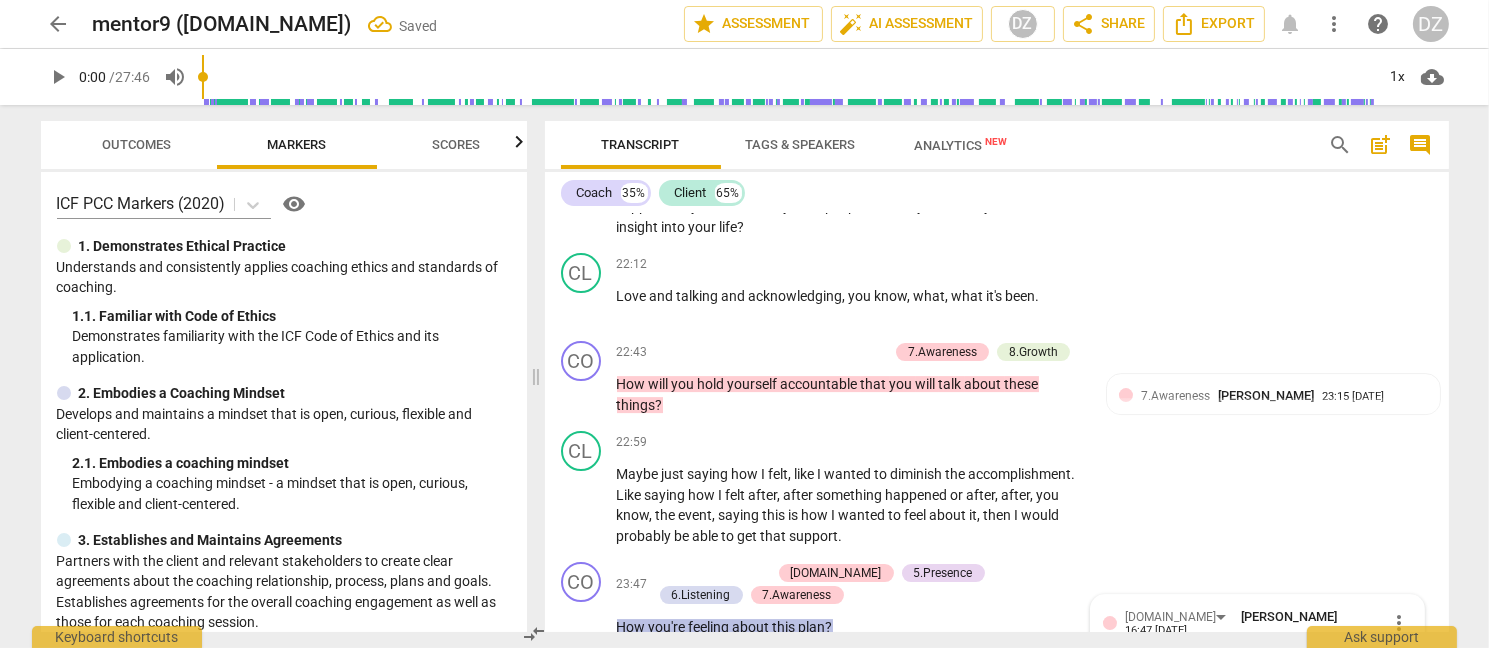 scroll, scrollTop: 9117, scrollLeft: 0, axis: vertical 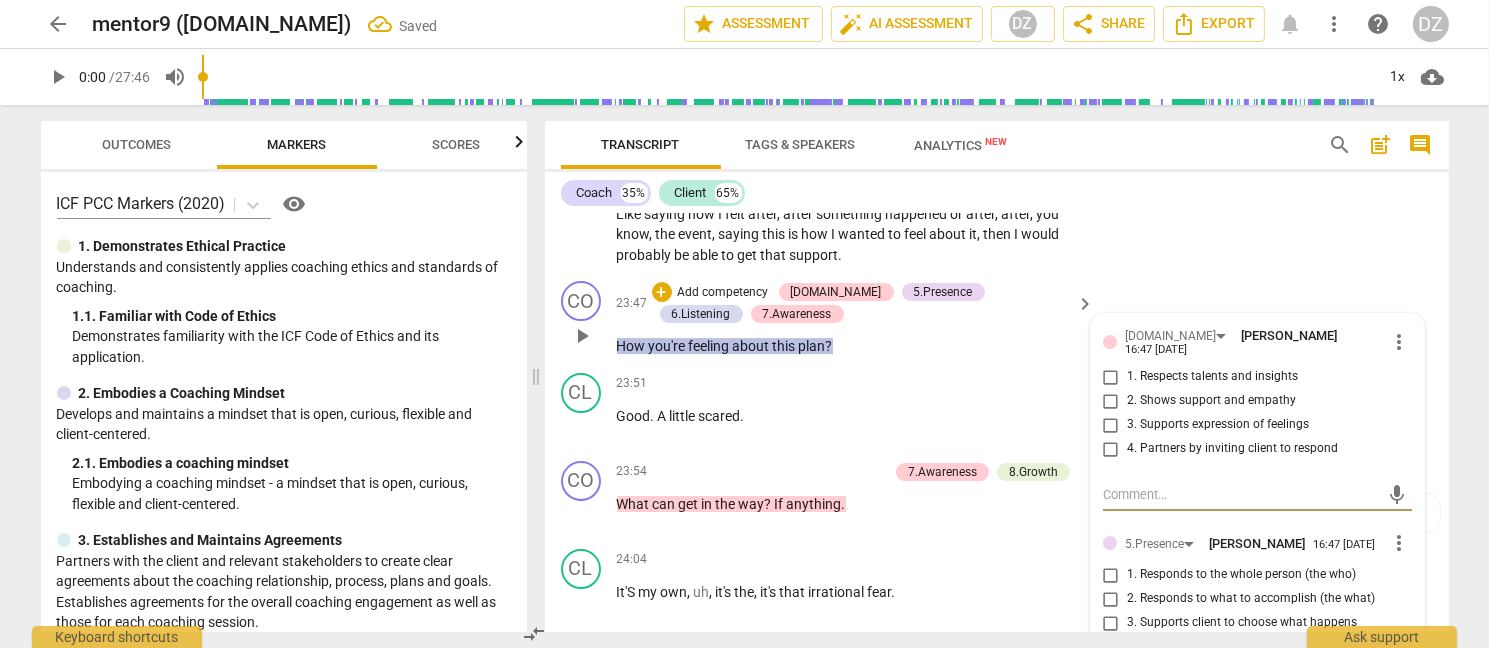 click on "1. Responds to the whole person (the who)" at bounding box center (1241, 575) 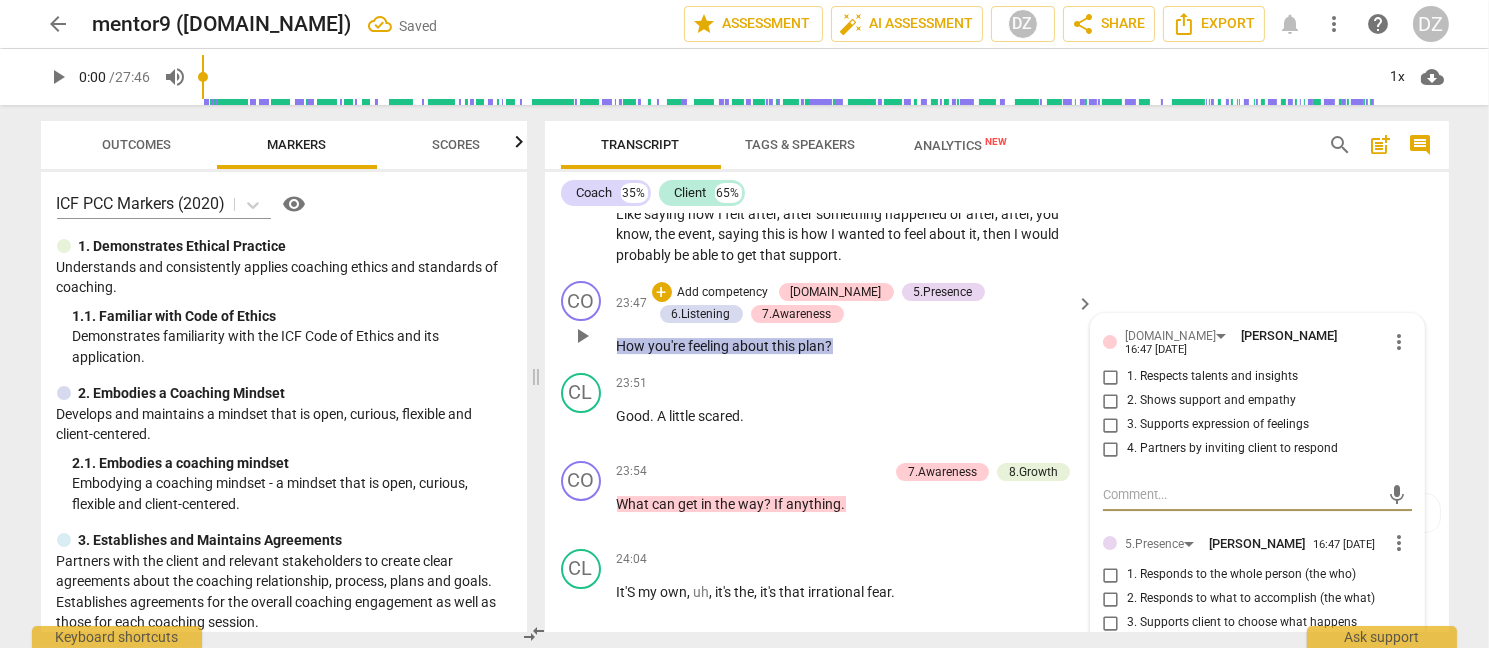 click on "1. Responds to the whole person (the who)" at bounding box center [1111, 575] 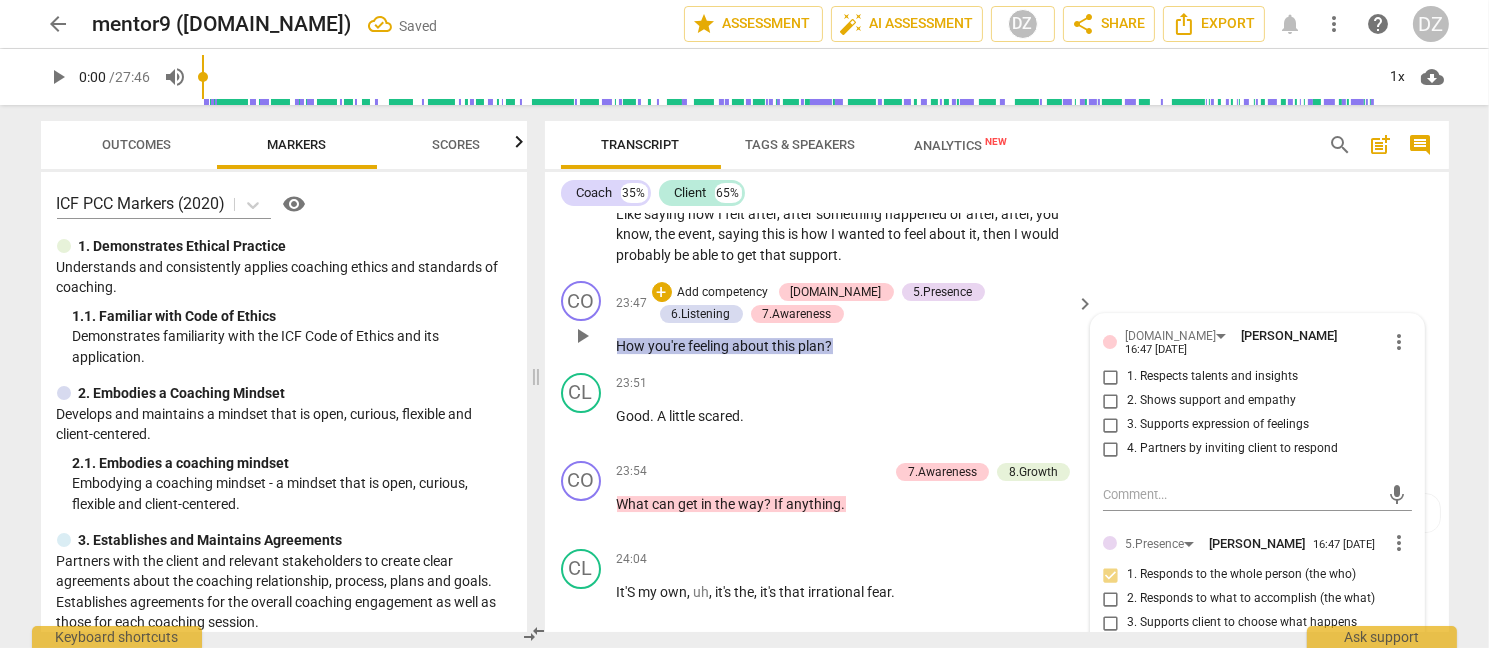 click on "4. Demonstrates curiosity" at bounding box center [1196, 647] 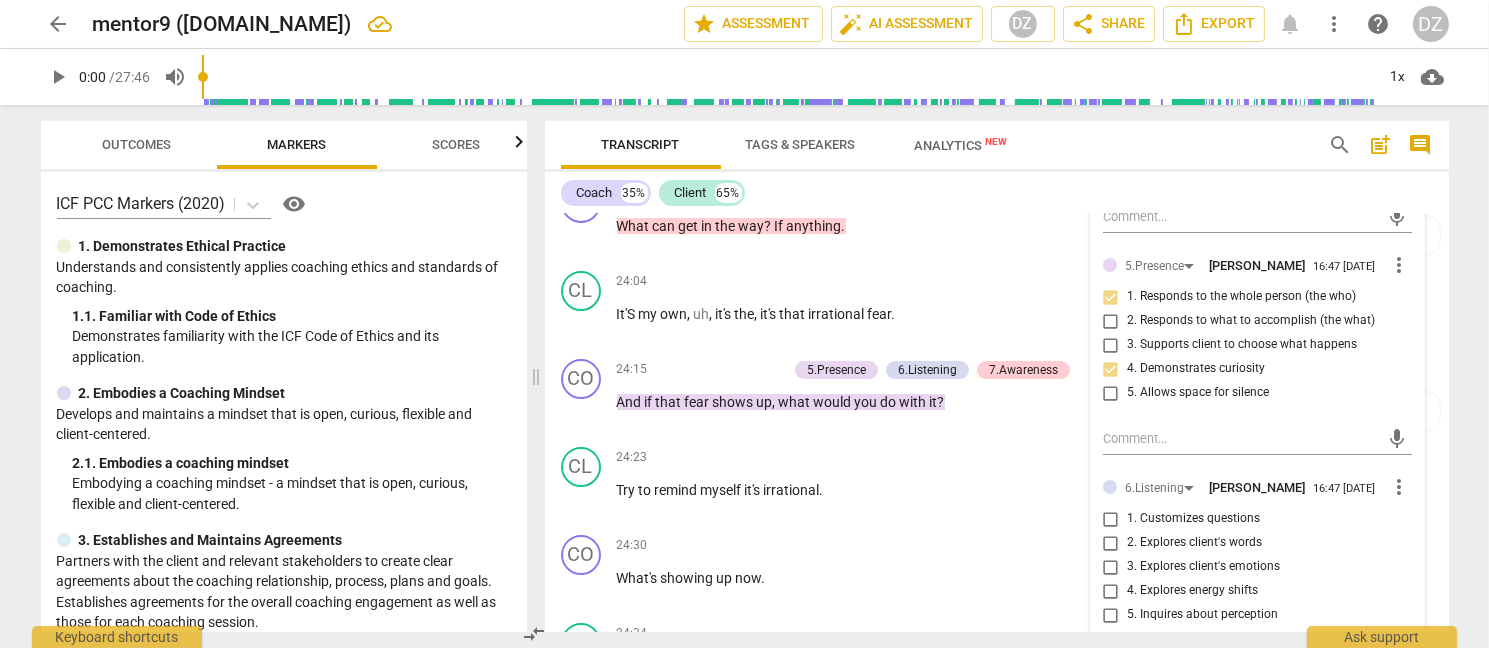 scroll, scrollTop: 9417, scrollLeft: 0, axis: vertical 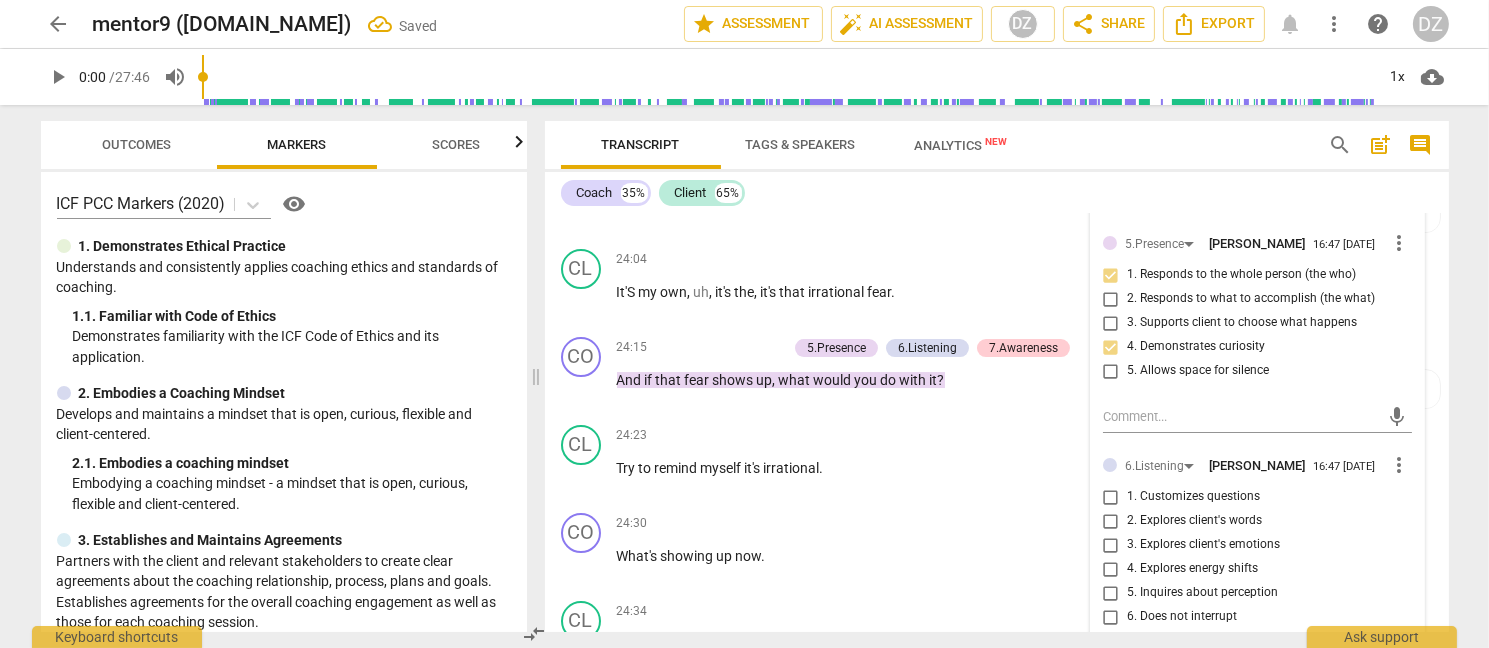 click on "3. Explores client's emotions" at bounding box center [1203, 545] 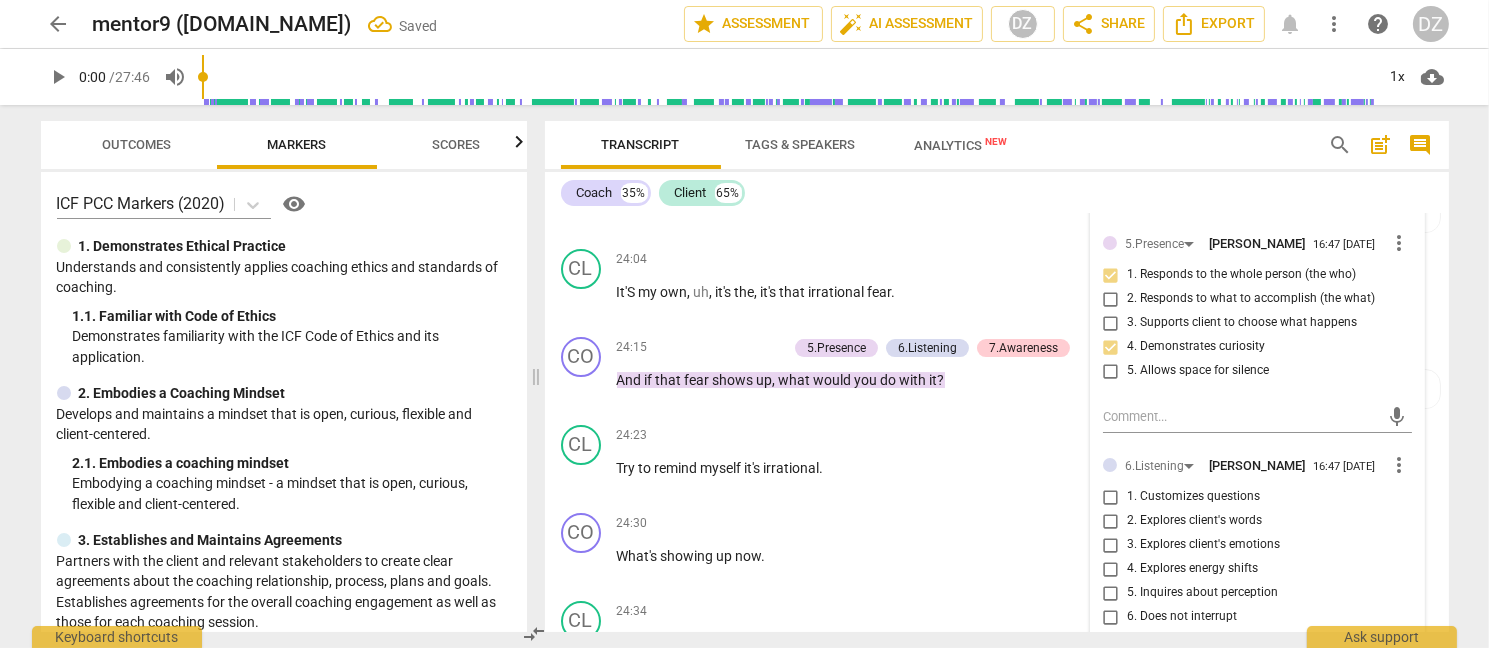 click on "3. Explores client's emotions" at bounding box center (1111, 545) 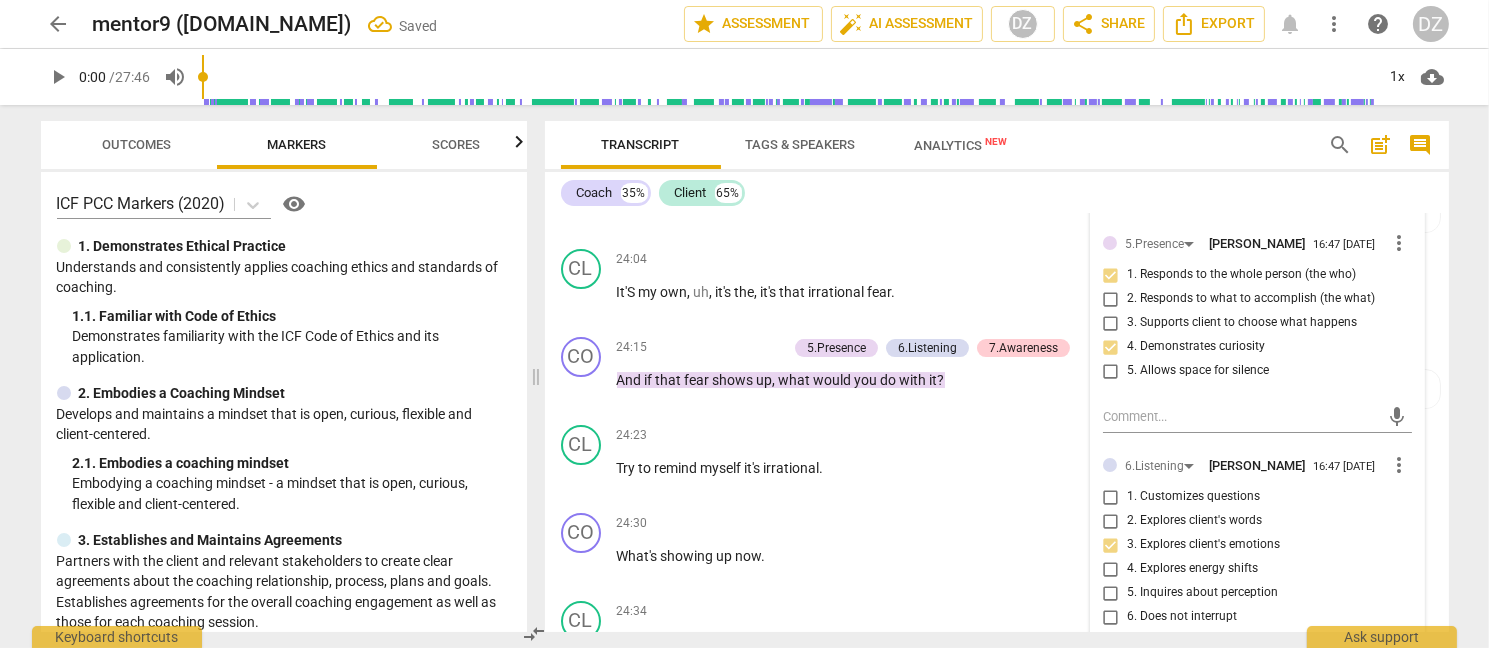 click on "6. Does not interrupt" at bounding box center [1182, 617] 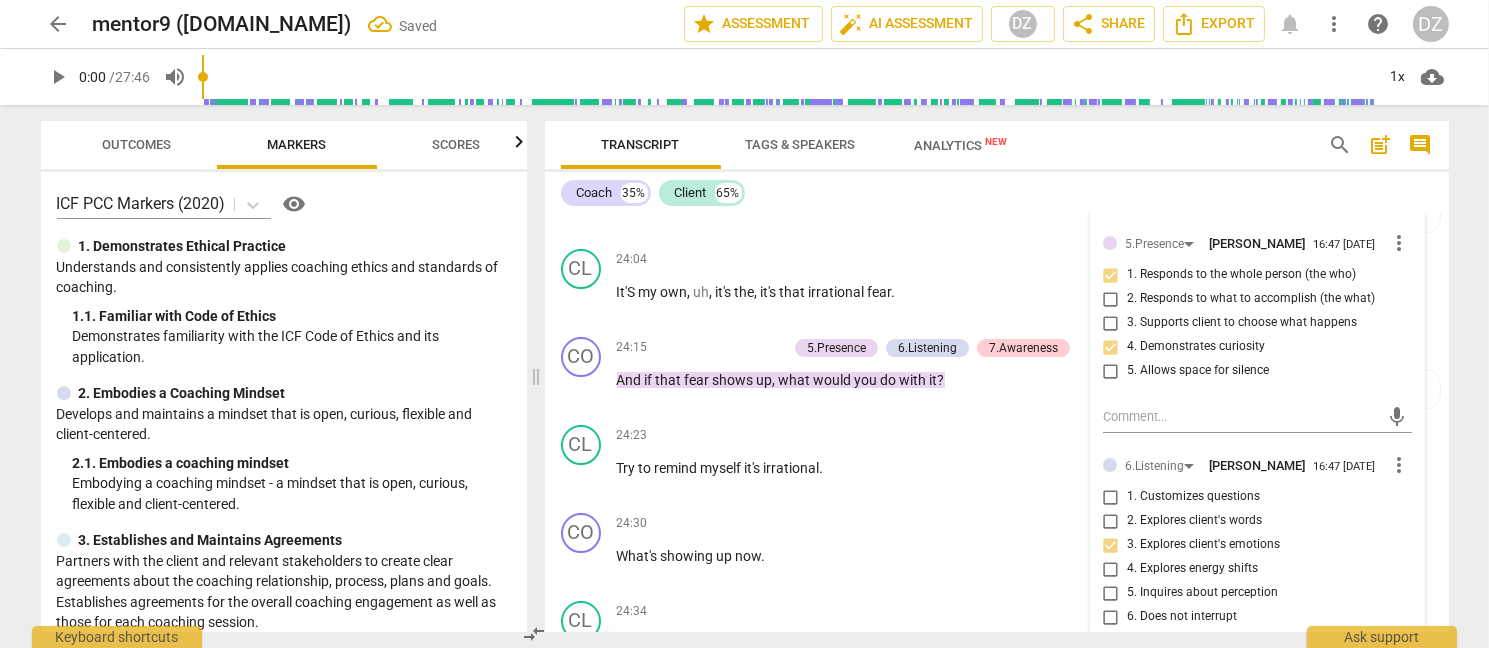 click on "6. Does not interrupt" at bounding box center (1111, 617) 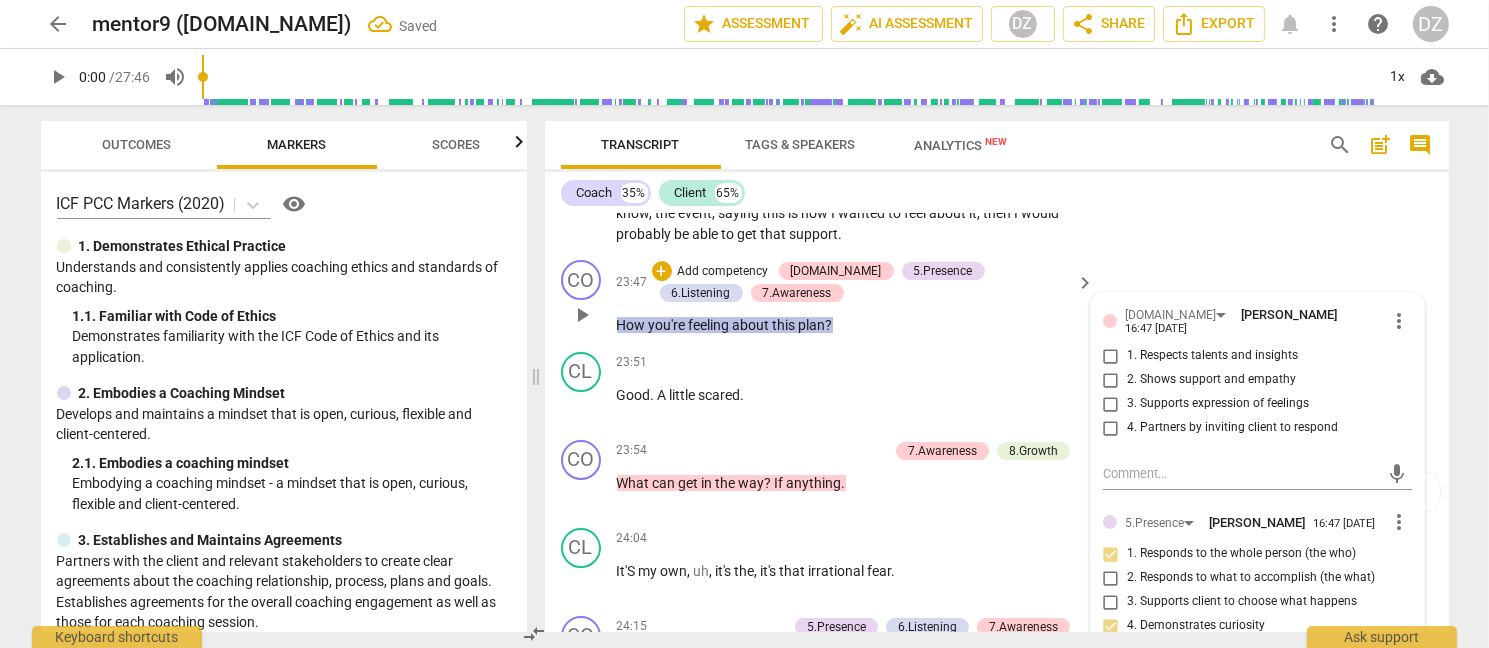 scroll, scrollTop: 9117, scrollLeft: 0, axis: vertical 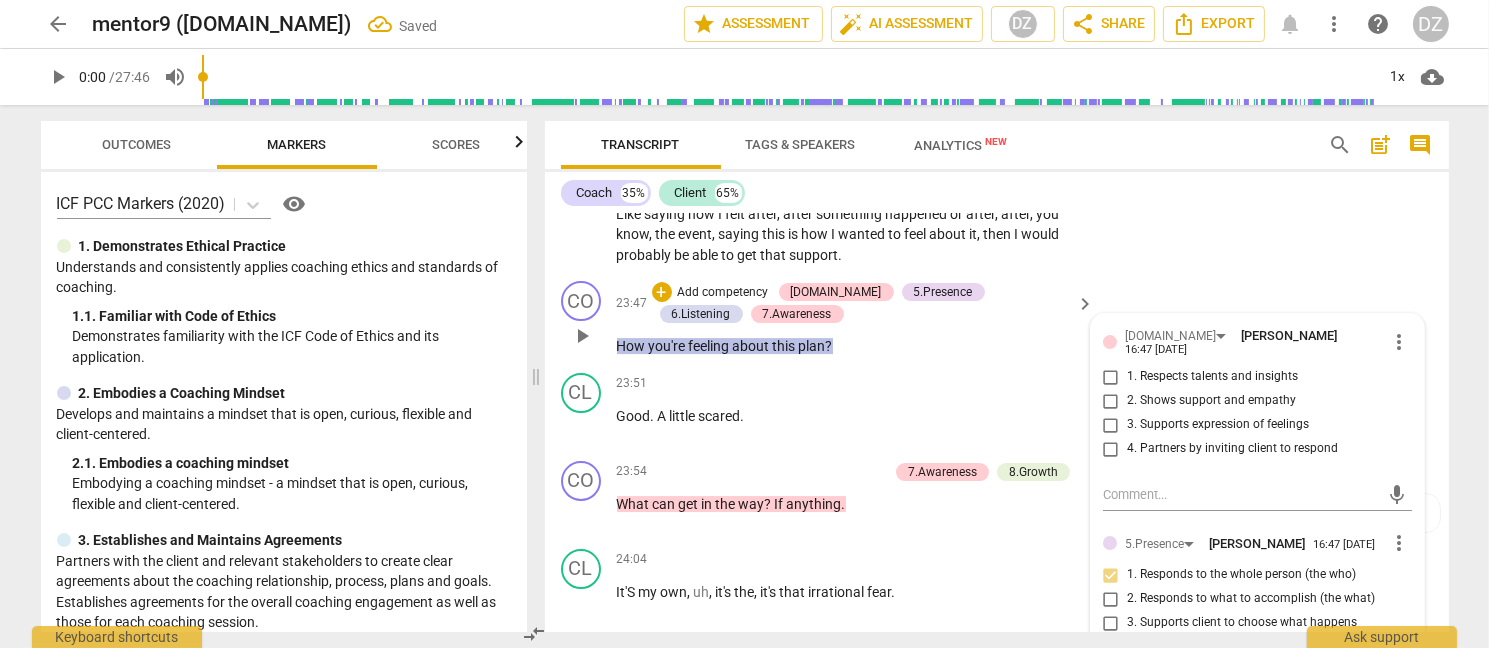 click on "4. Partners by inviting client to respond" at bounding box center (1232, 449) 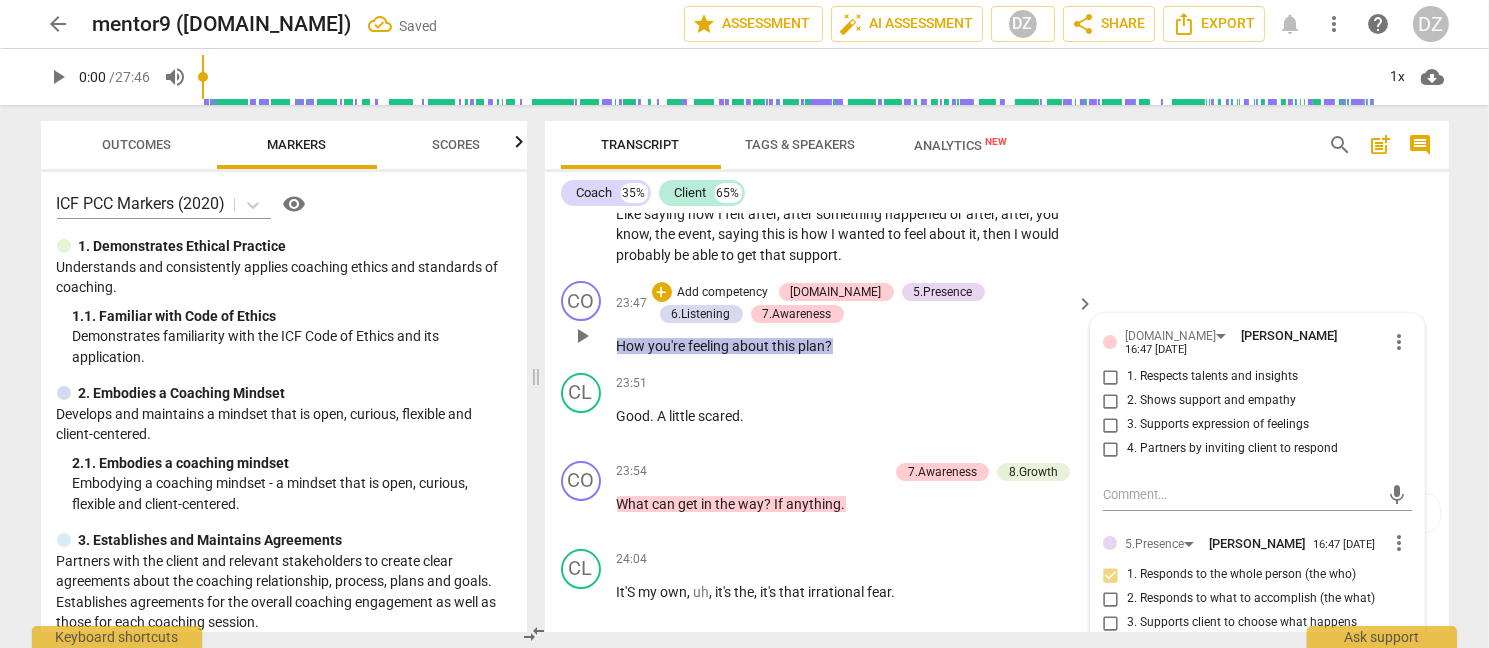 click on "4. Partners by inviting client to respond" at bounding box center [1111, 449] 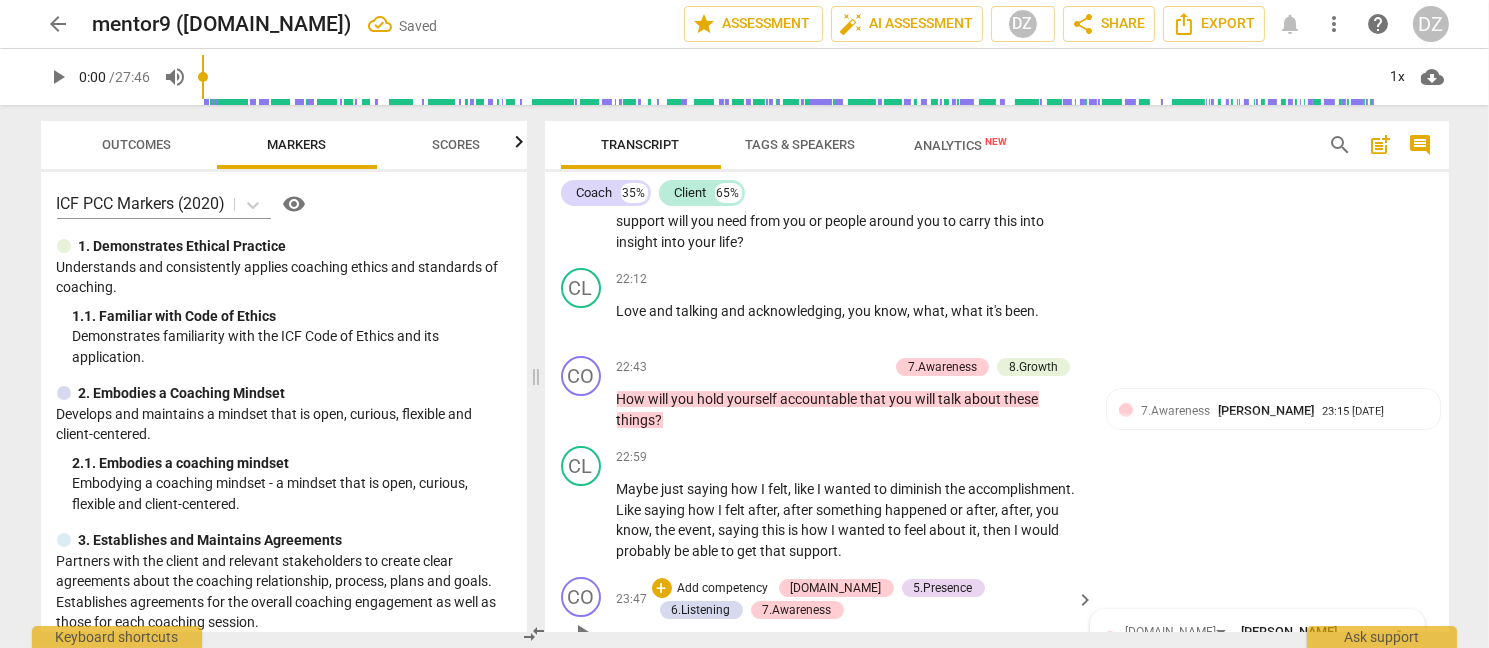 scroll, scrollTop: 8817, scrollLeft: 0, axis: vertical 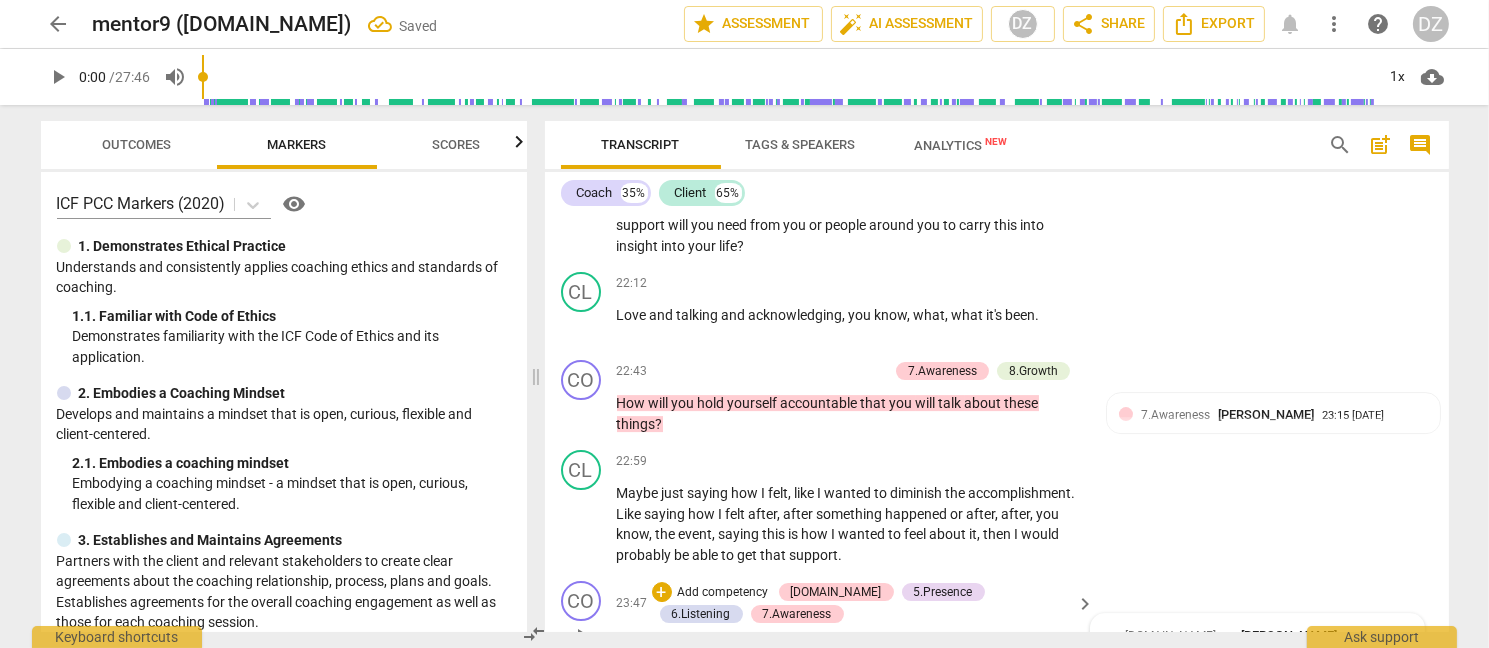 click on "How   you're   feeling   about   this   plan ?" at bounding box center (851, 646) 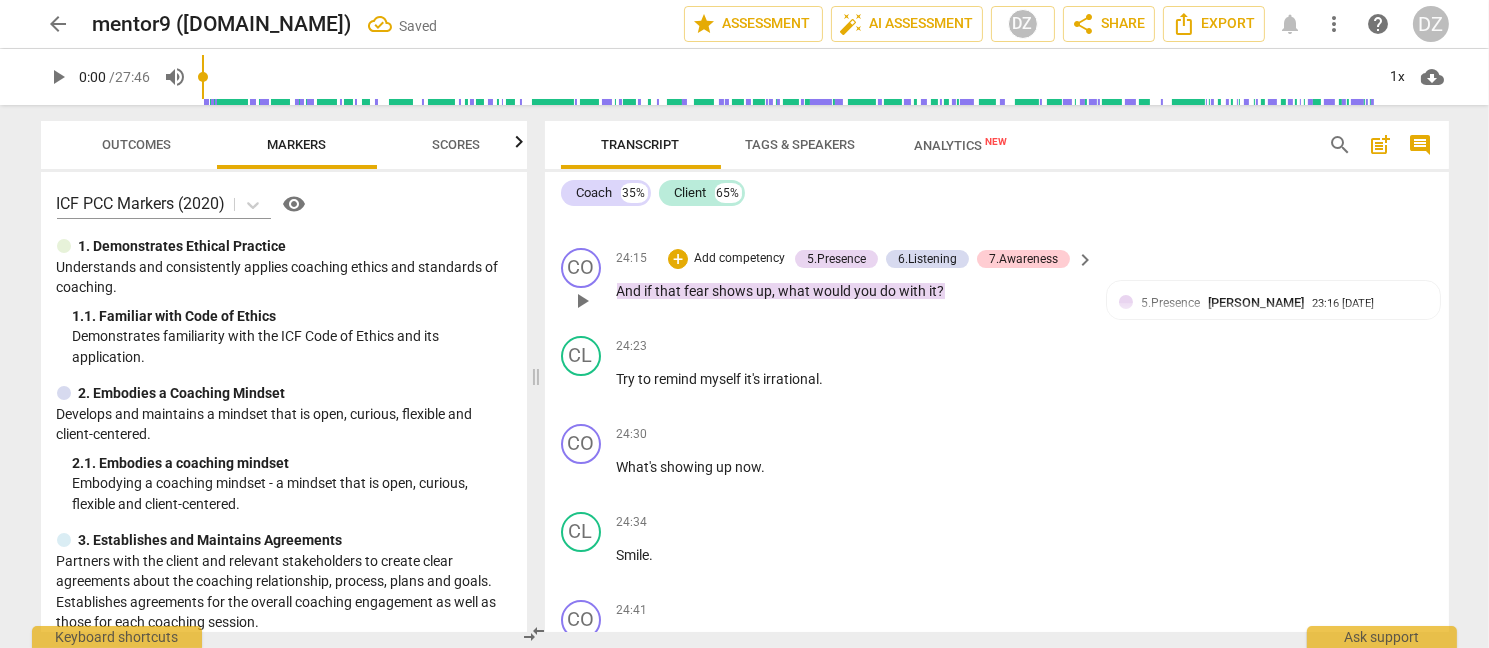 scroll, scrollTop: 9517, scrollLeft: 0, axis: vertical 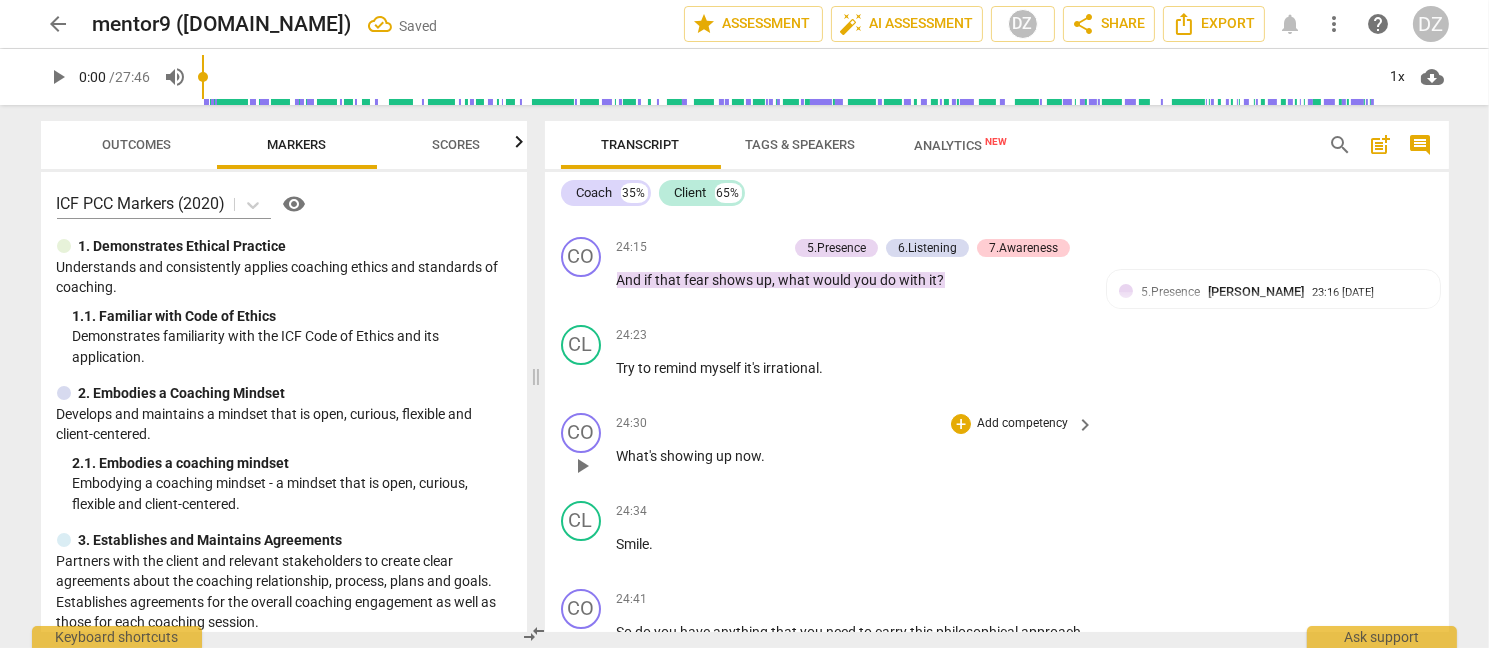 click on "What's   showing   up   now ." at bounding box center [851, 456] 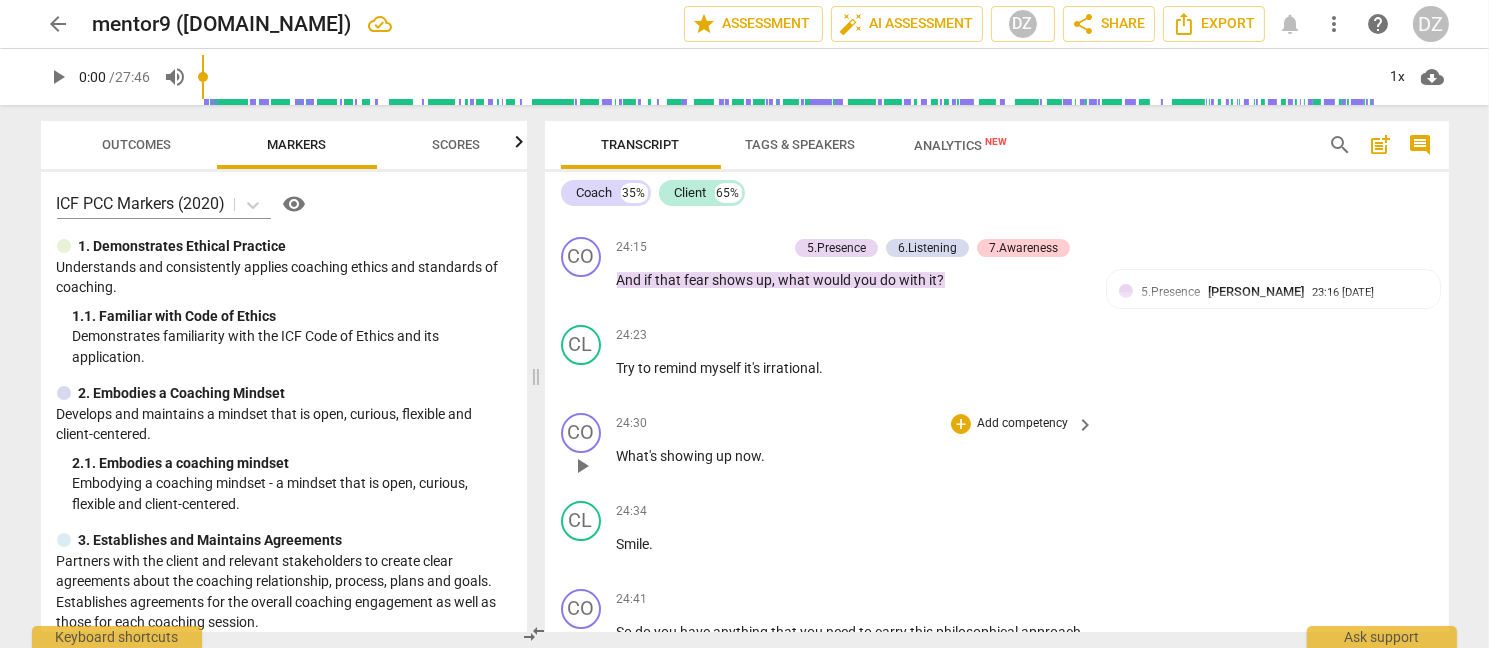 type 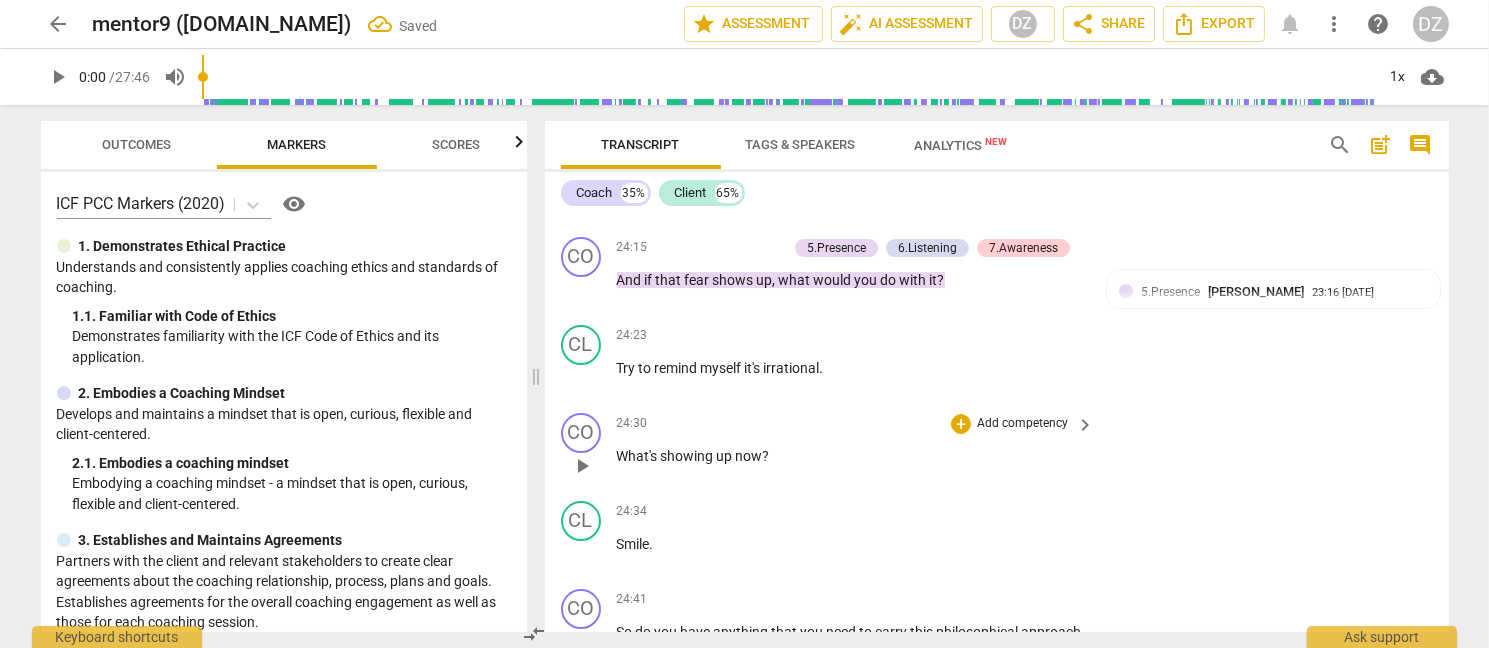 click on "+ Add competency" at bounding box center (1010, 424) 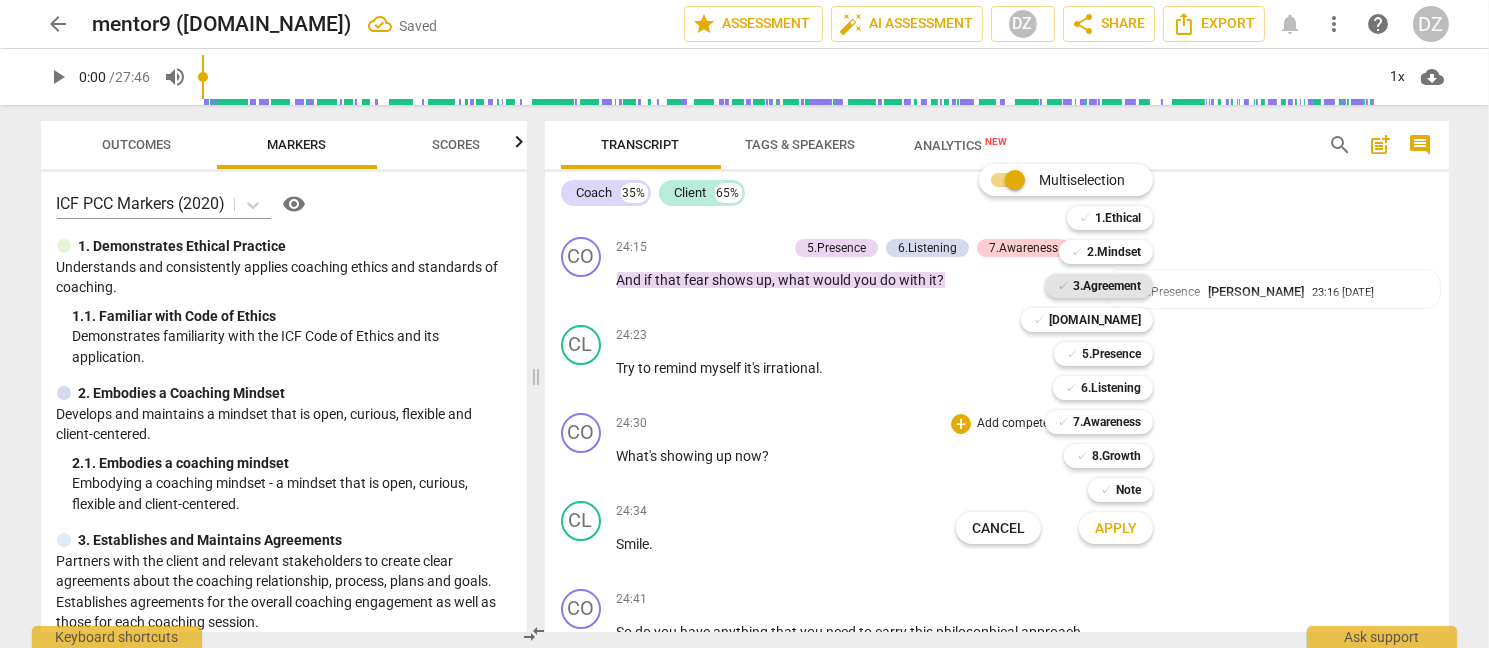 click on "3.Agreement" at bounding box center (1107, 286) 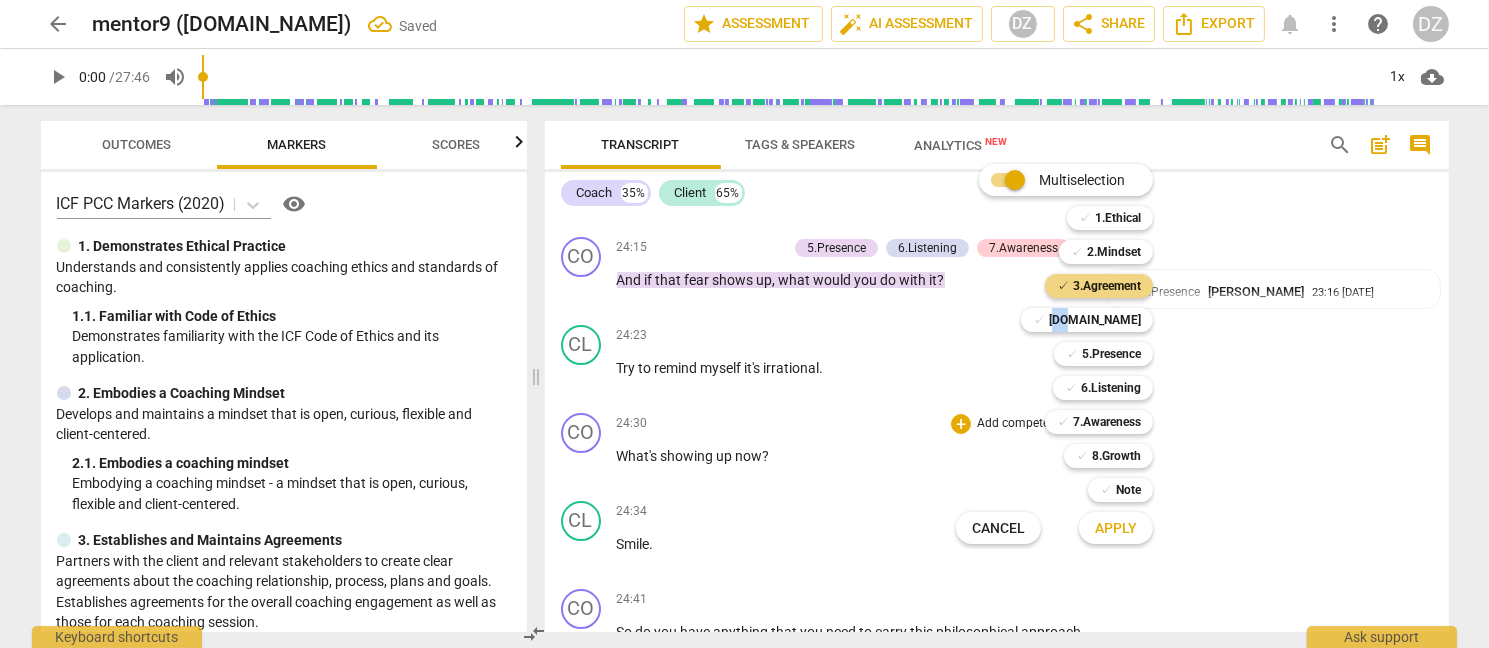 click on "✓ [DOMAIN_NAME] 4" at bounding box center (1098, 320) 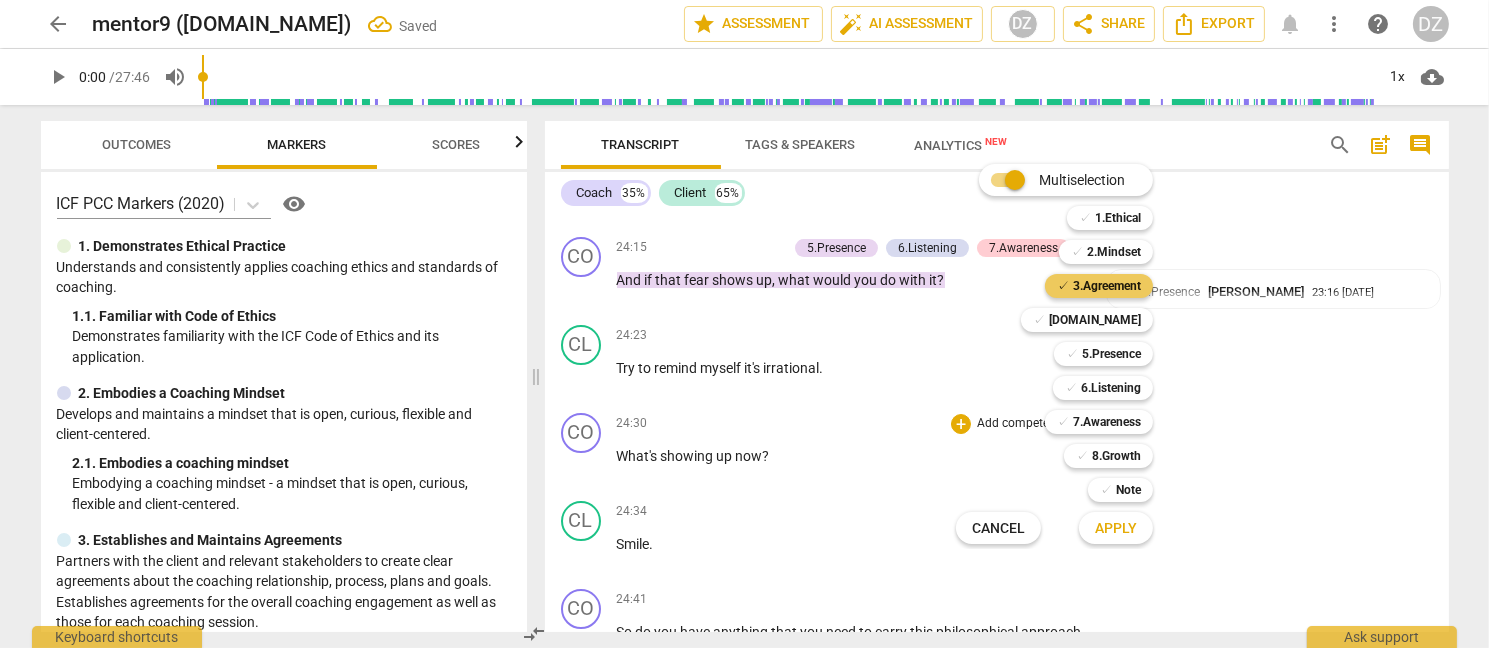 click on "3.Agreement" at bounding box center [1107, 286] 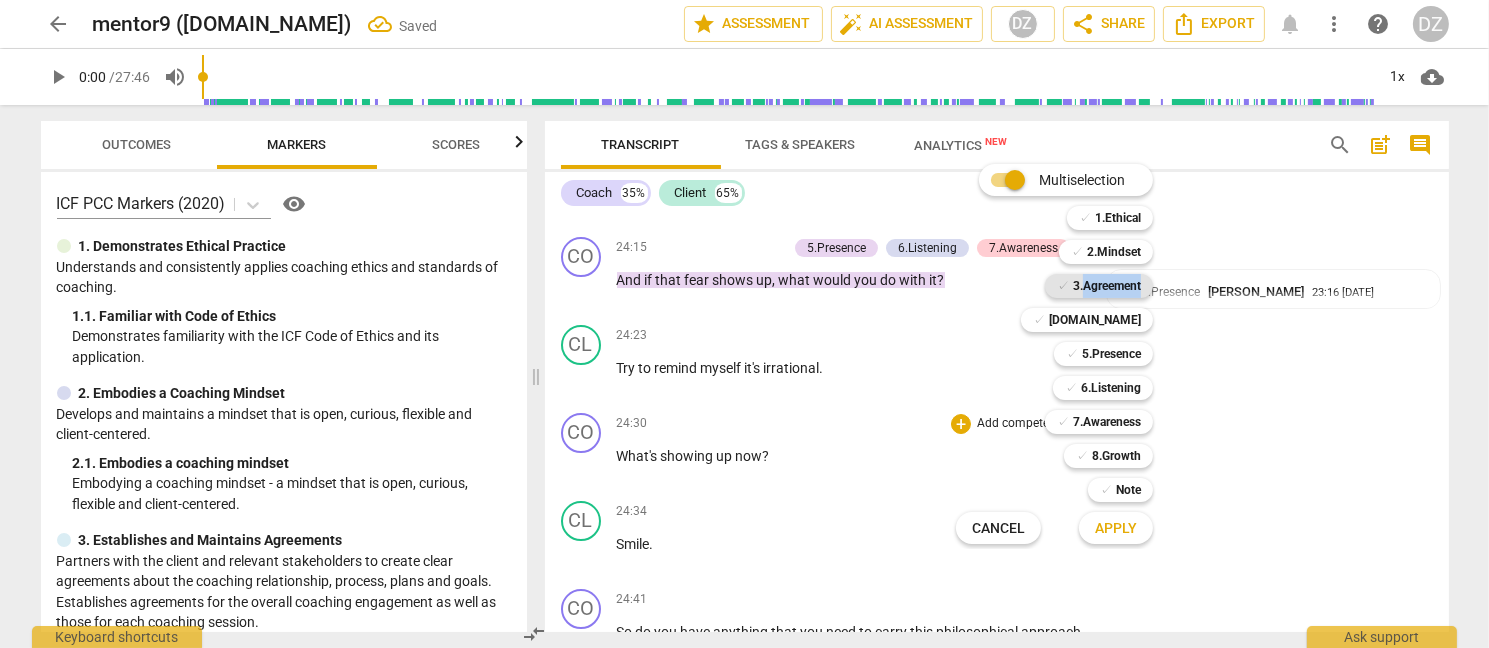 click on "3.Agreement" at bounding box center (1107, 286) 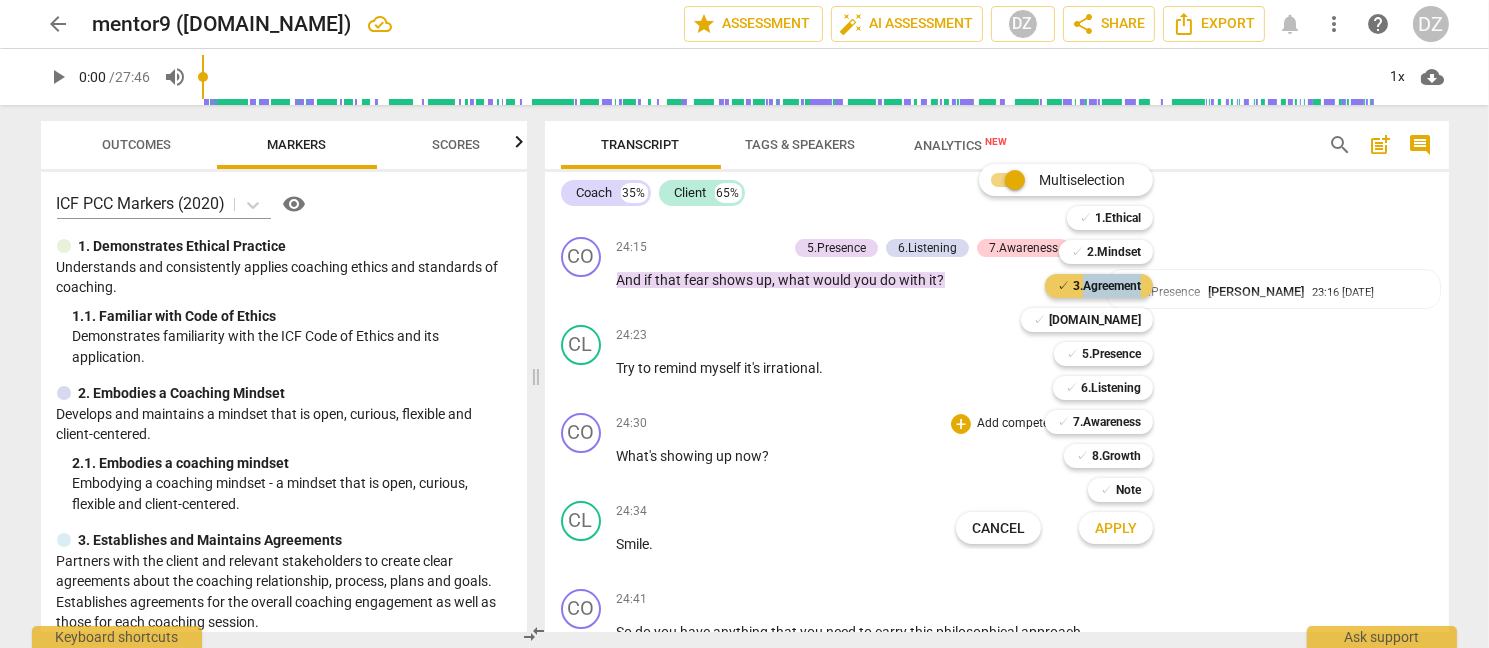 click on "3.Agreement" at bounding box center [1107, 286] 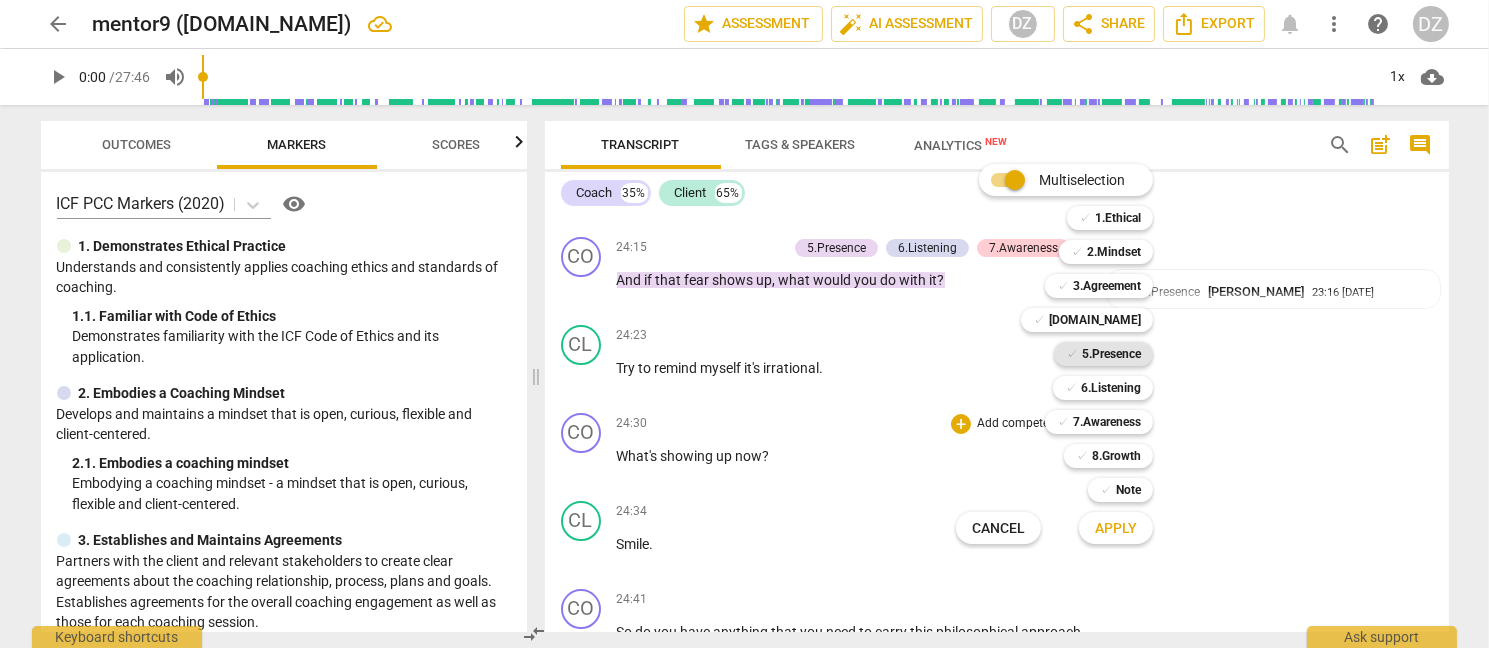 click on "5.Presence" at bounding box center (1111, 354) 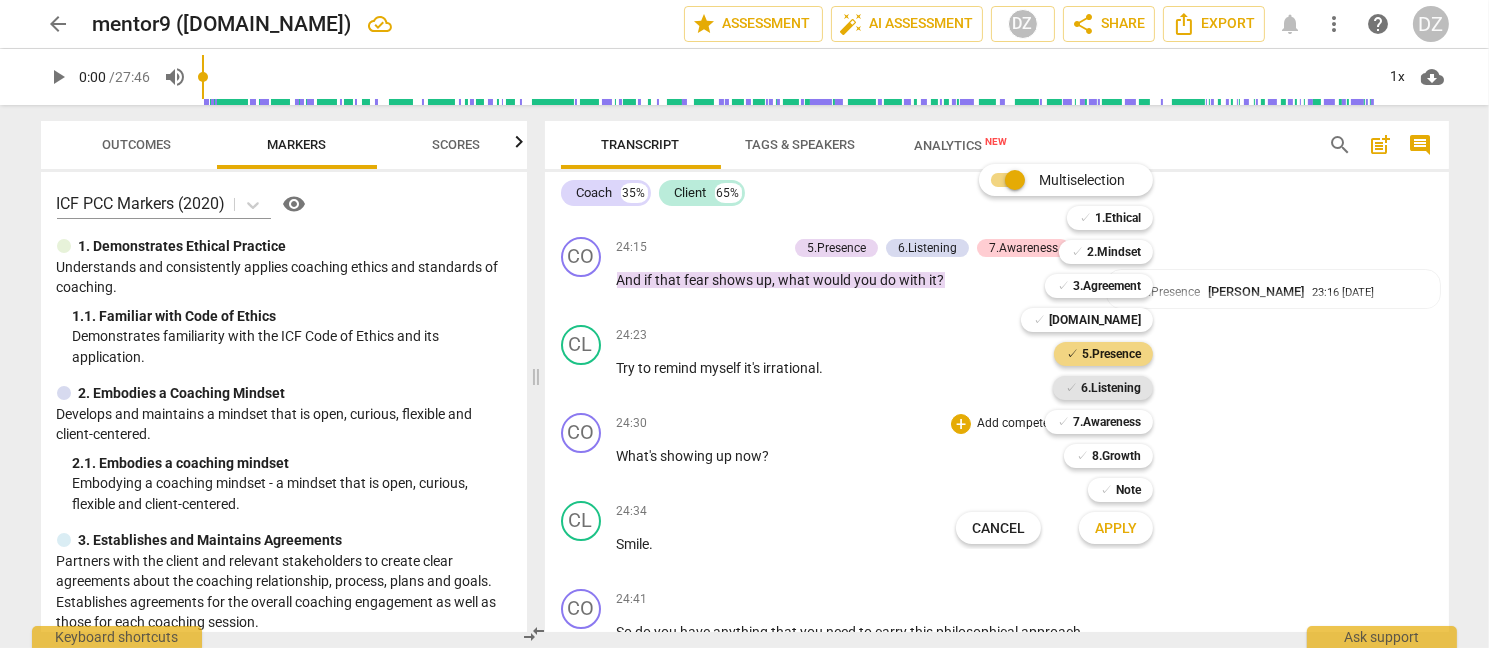 drag, startPoint x: 1118, startPoint y: 375, endPoint x: 1118, endPoint y: 387, distance: 12 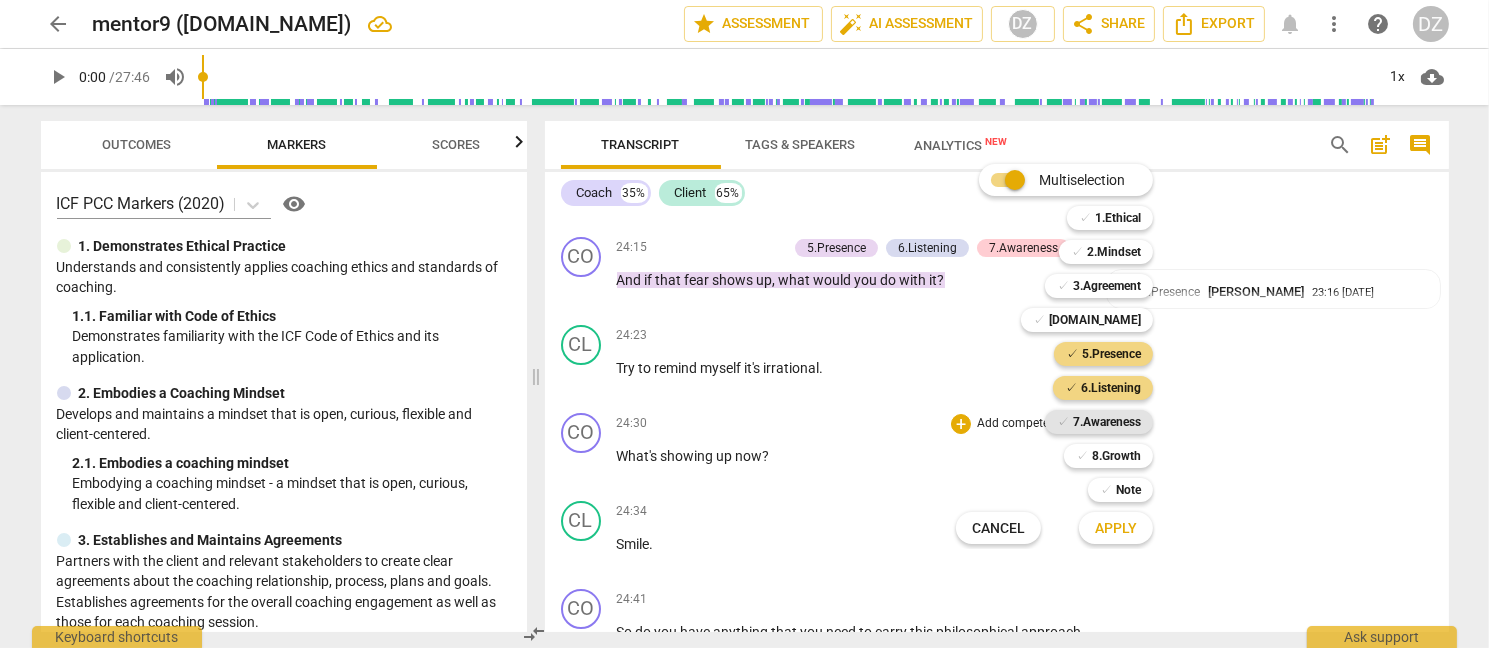 click on "7.Awareness" at bounding box center [1107, 422] 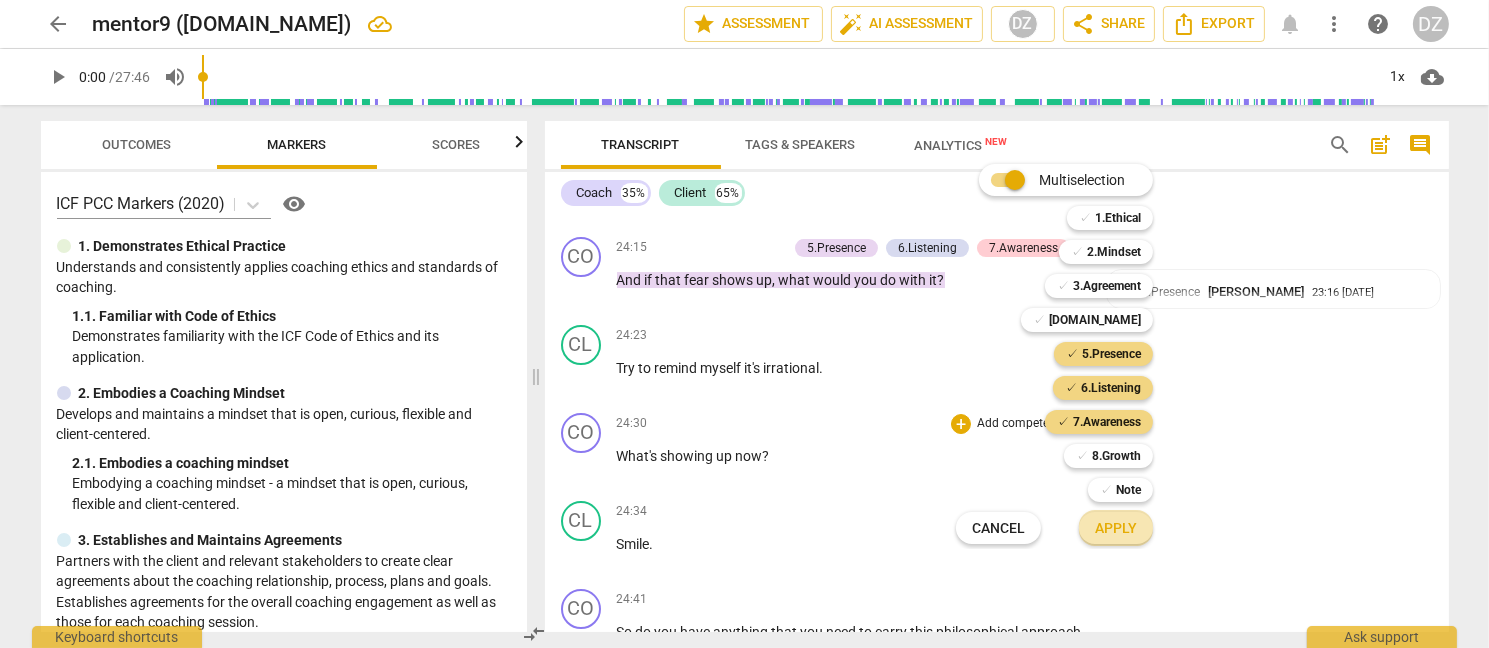 click on "Apply" at bounding box center [1116, 528] 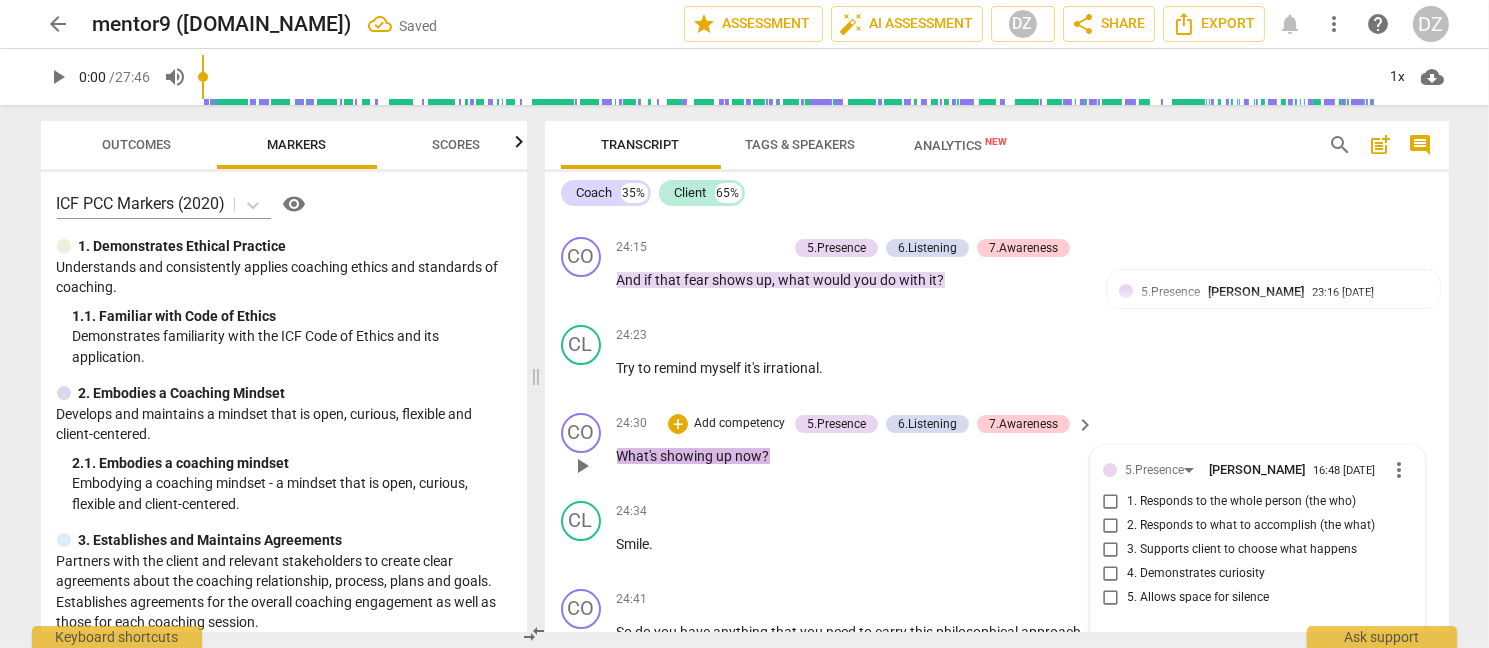 click on "1. Responds to the whole person (the who)" at bounding box center [1241, 502] 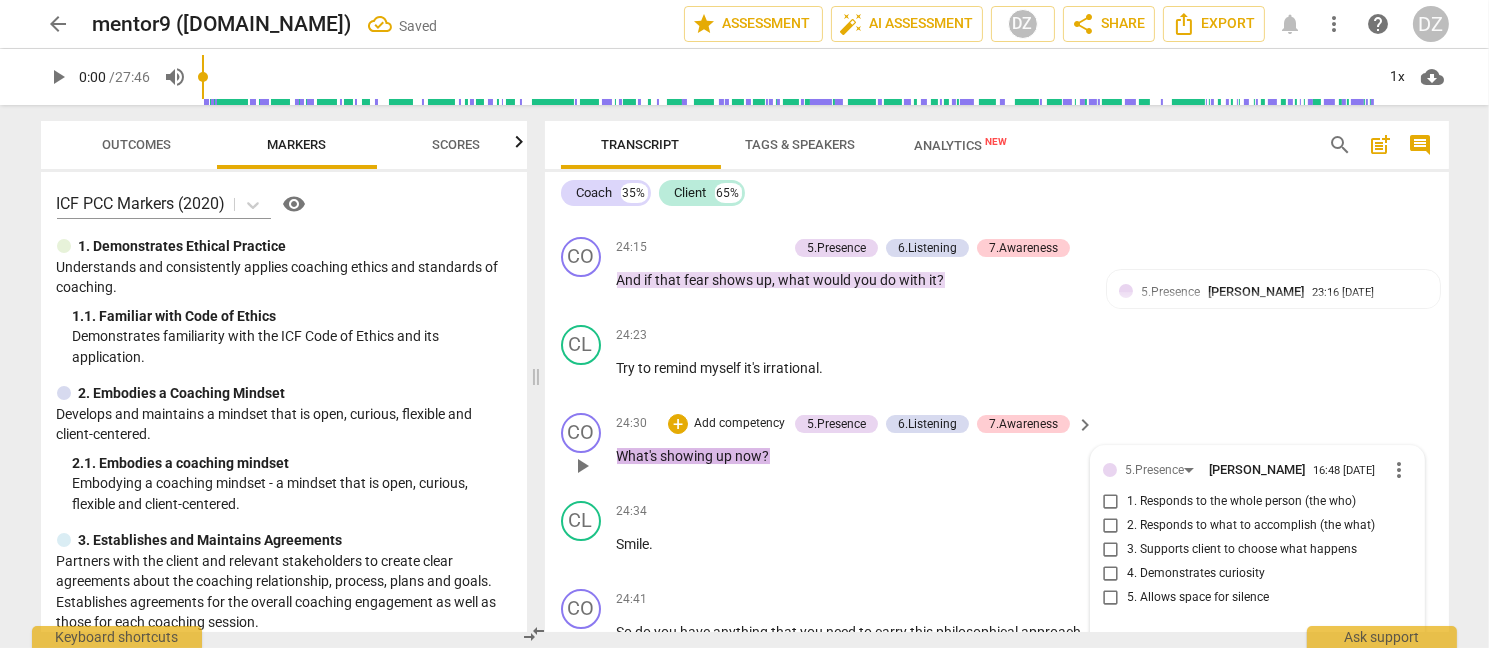 click on "1. Responds to the whole person (the who)" at bounding box center (1111, 502) 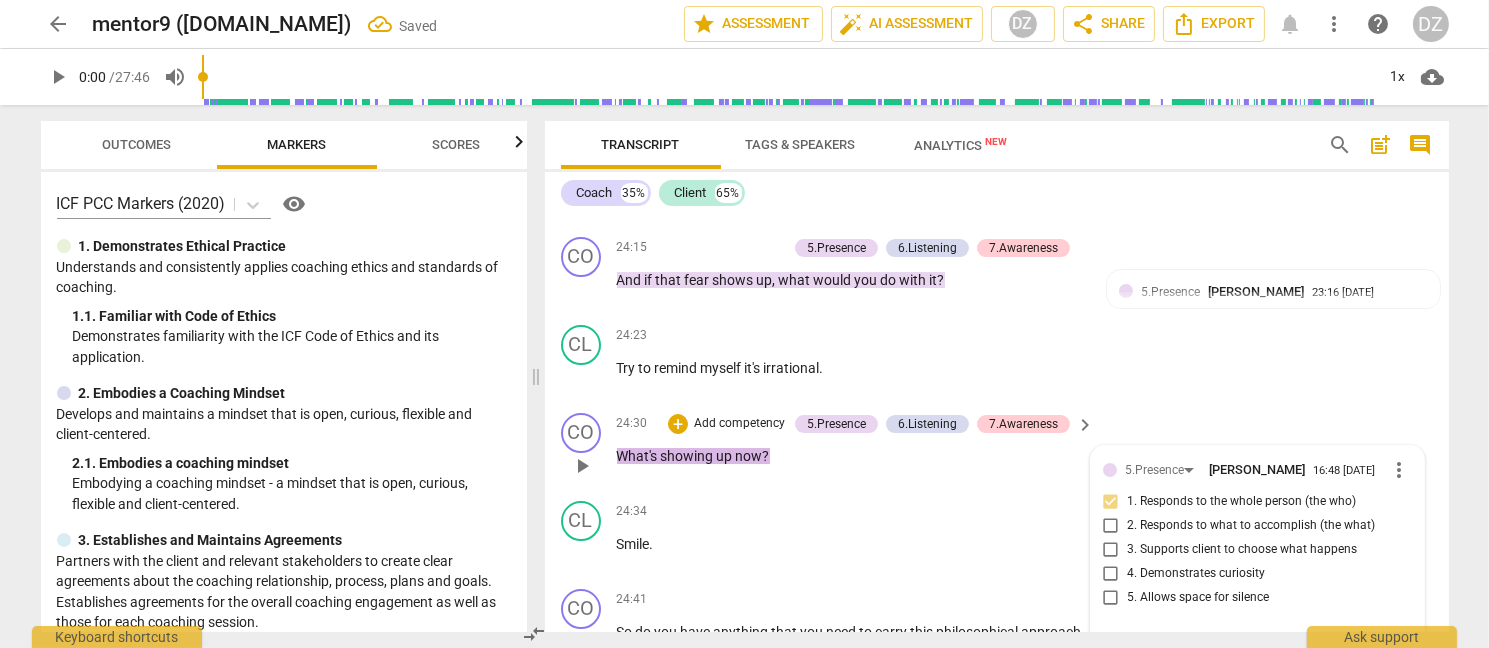 click on "3. Supports client to choose what happens" at bounding box center [1242, 550] 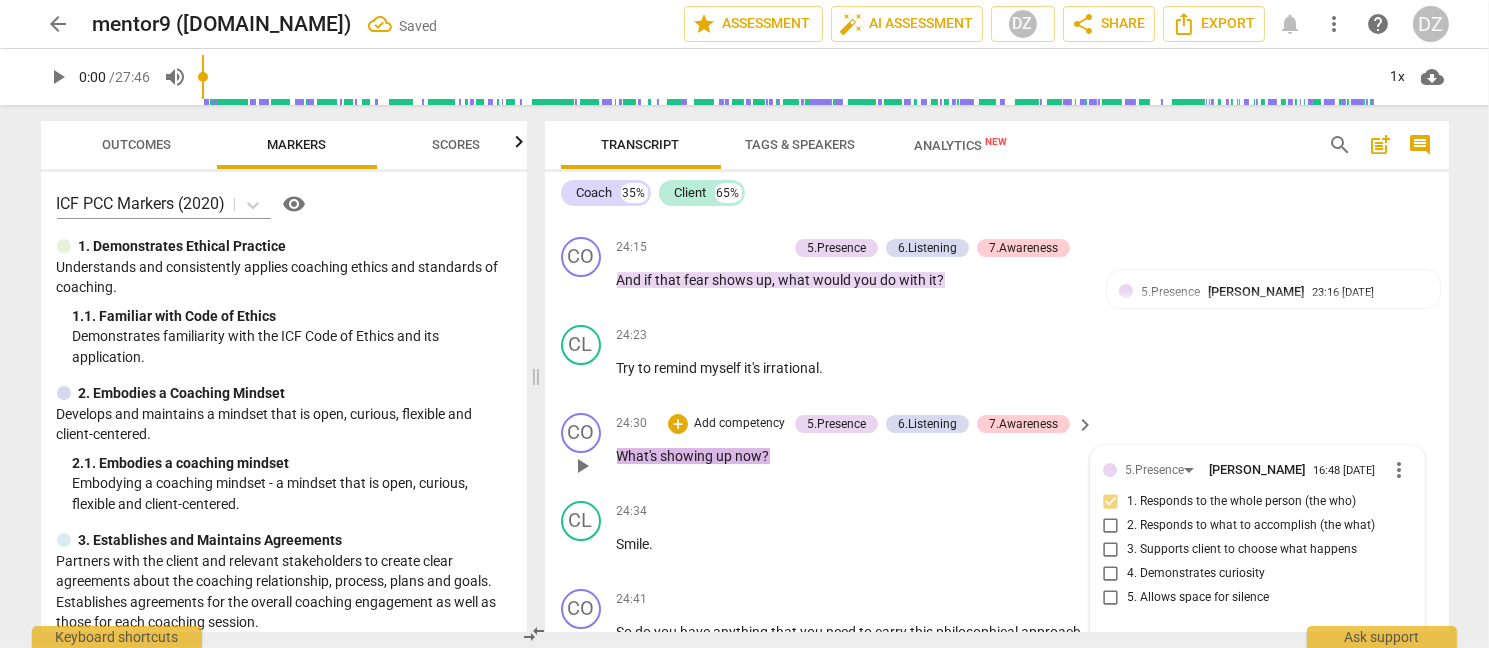 click on "3. Supports client to choose what happens" at bounding box center [1111, 550] 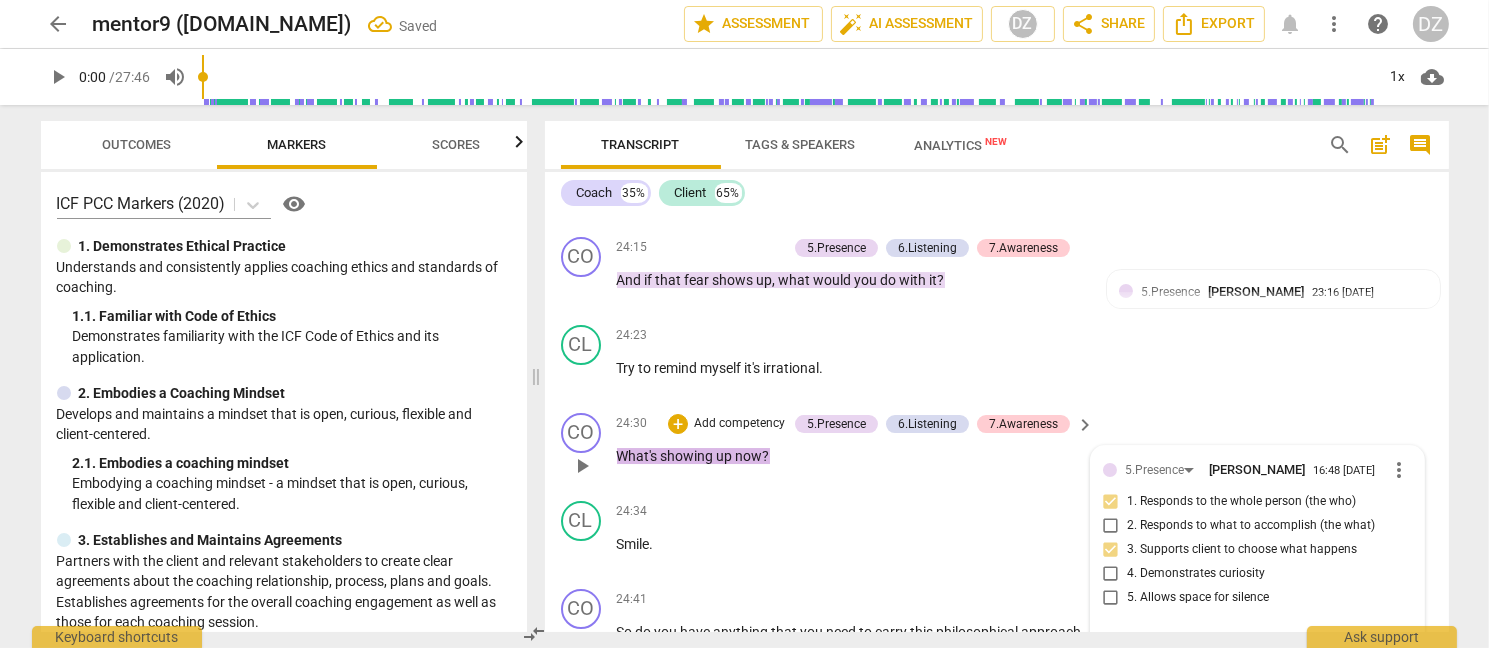 click on "4. Demonstrates curiosity" at bounding box center (1196, 574) 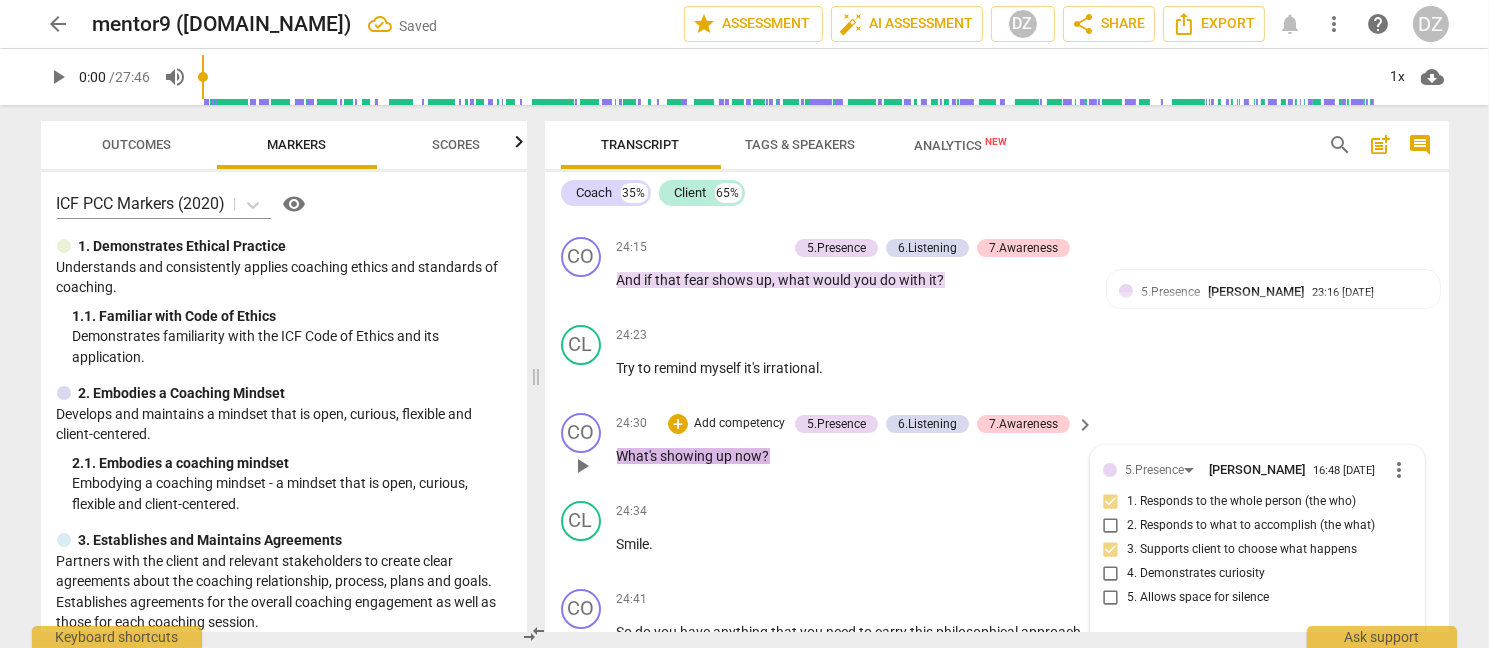 click on "4. Demonstrates curiosity" at bounding box center [1111, 574] 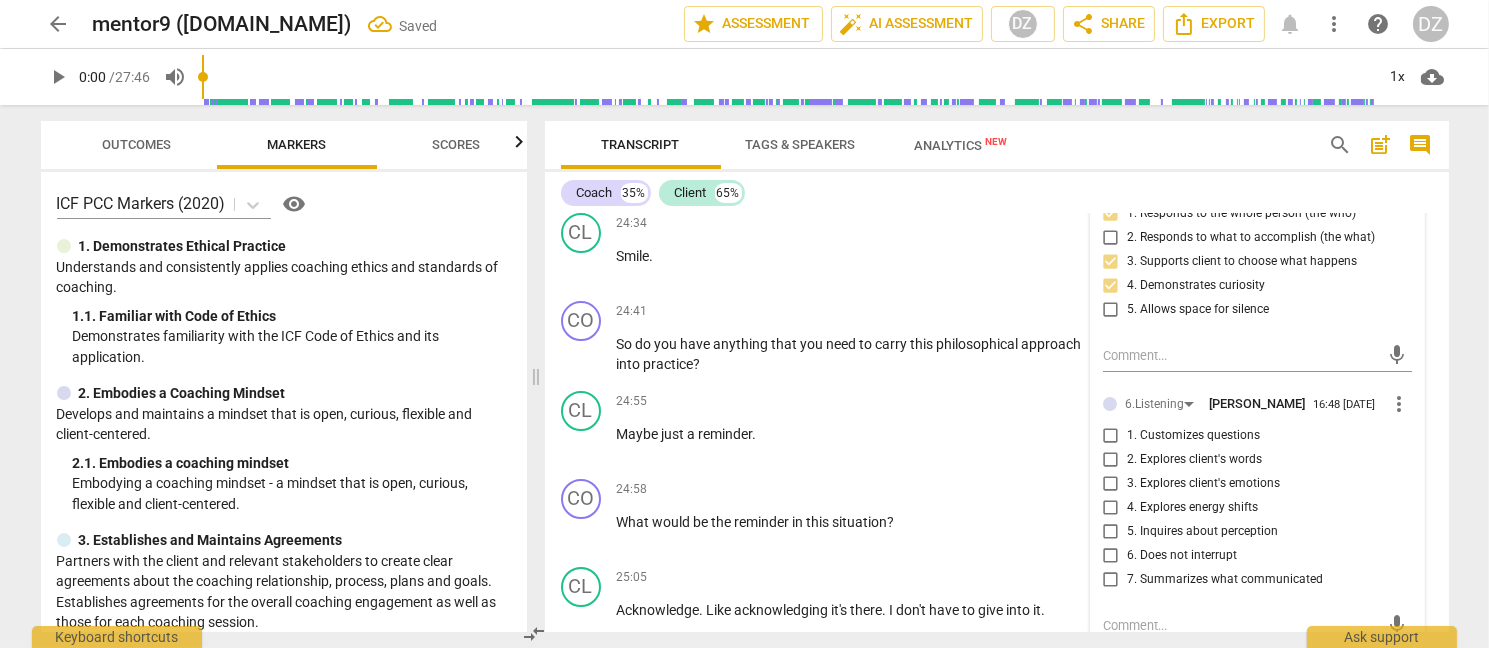 scroll, scrollTop: 9817, scrollLeft: 0, axis: vertical 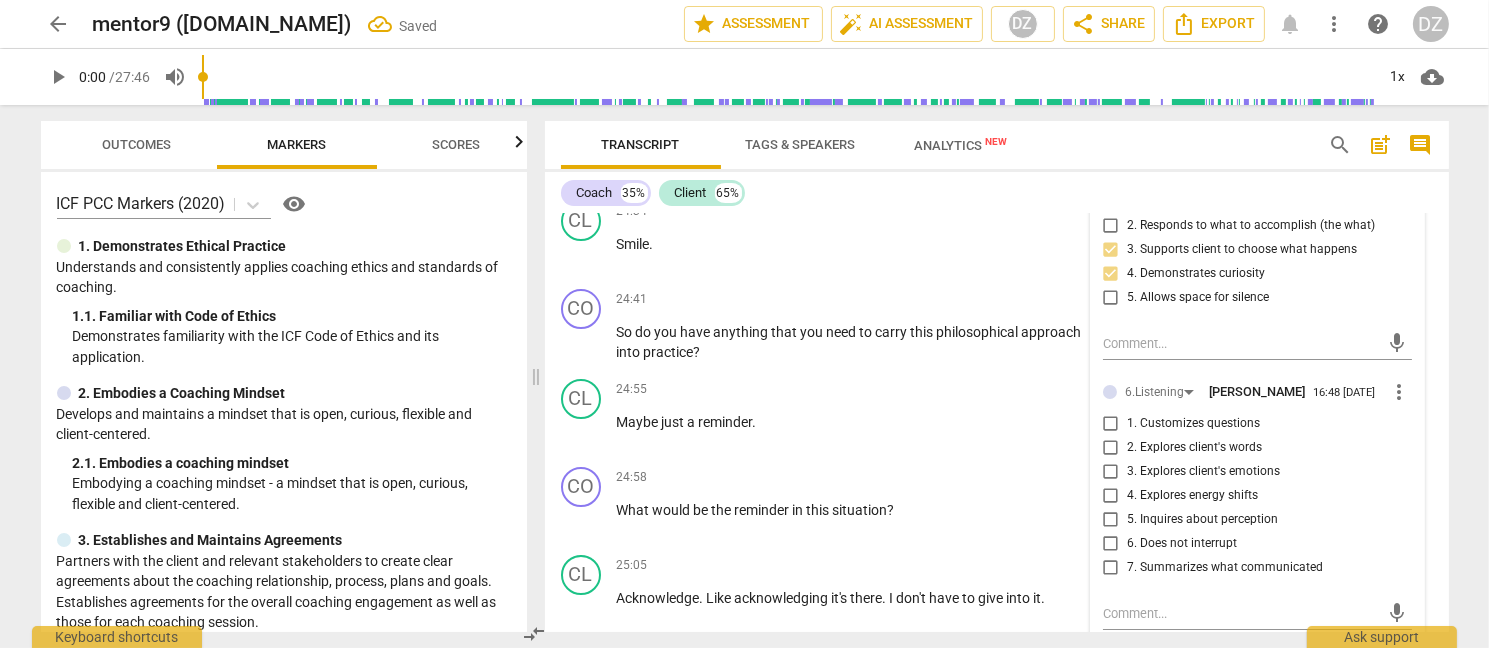click on "5. Inquires about perception" at bounding box center (1202, 520) 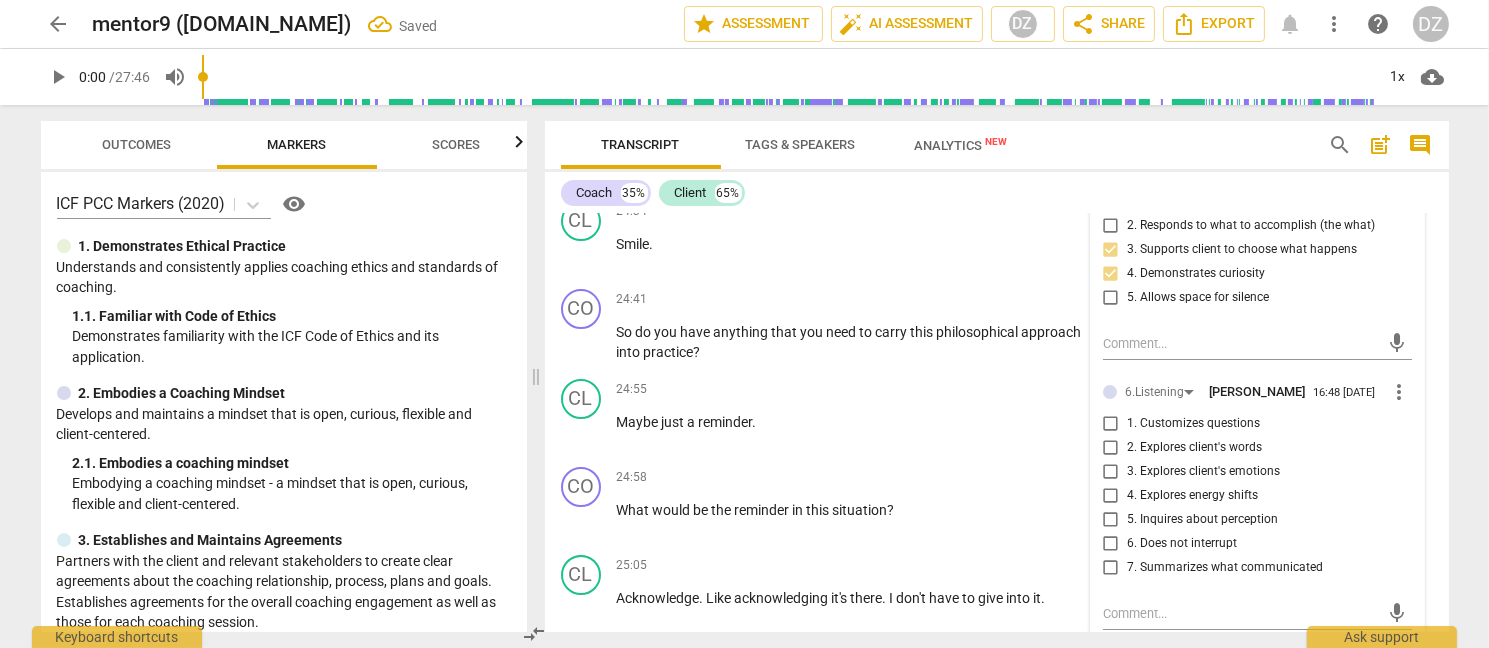 click on "5. Inquires about perception" at bounding box center (1111, 520) 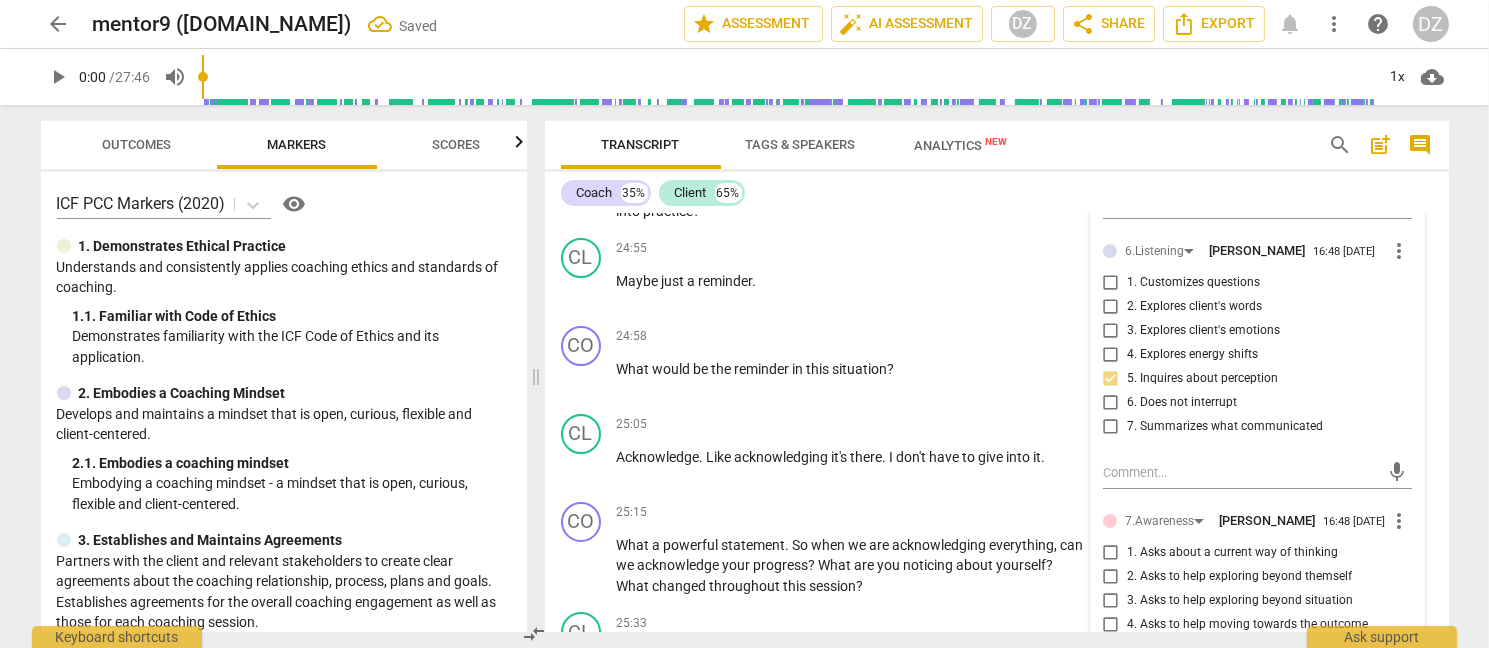 scroll, scrollTop: 10017, scrollLeft: 0, axis: vertical 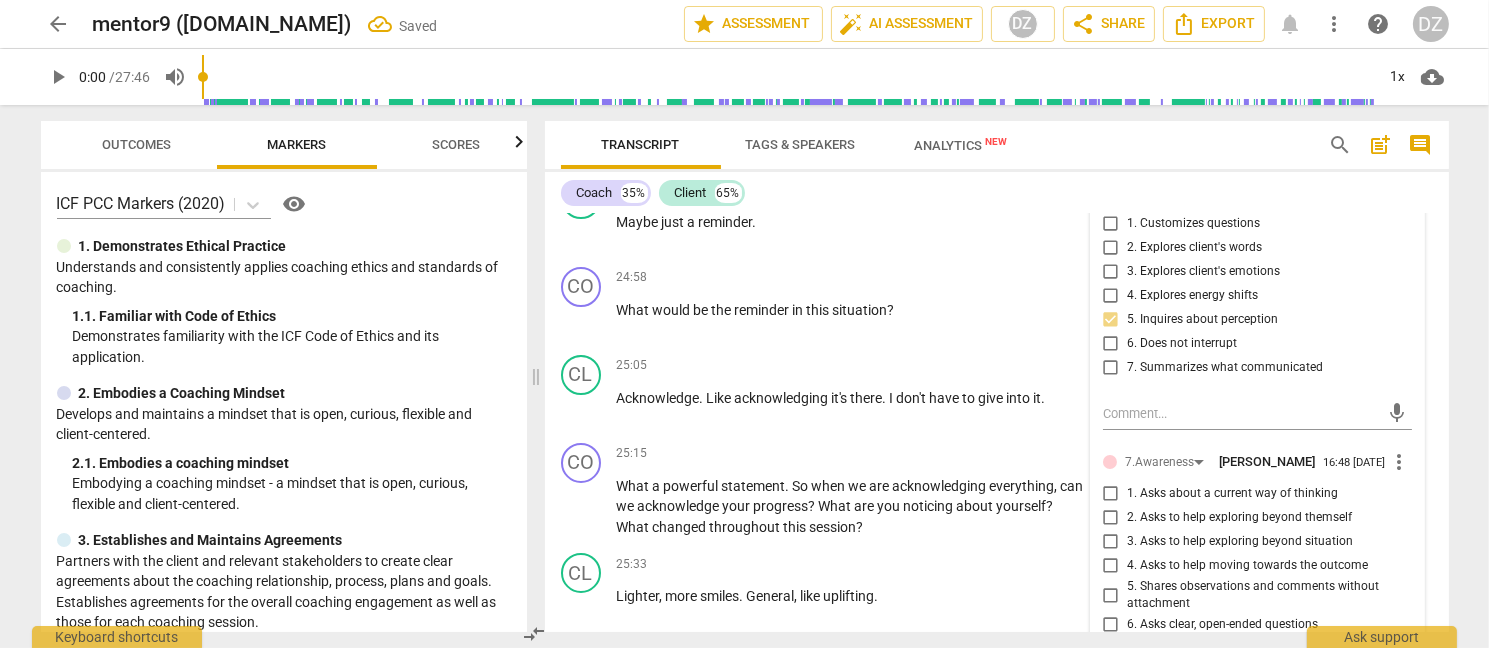 click on "3. Asks to help exploring beyond situation" at bounding box center (1240, 542) 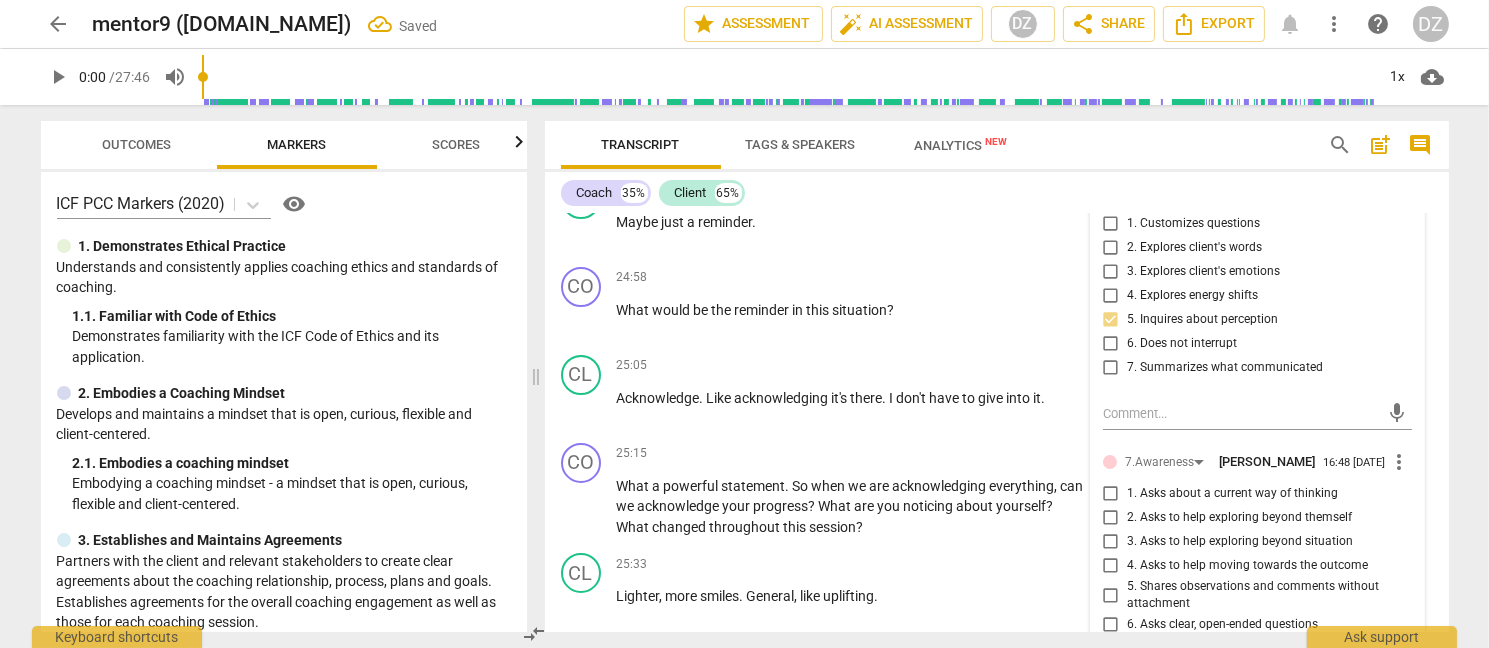 click on "3. Asks to help exploring beyond situation" at bounding box center (1111, 542) 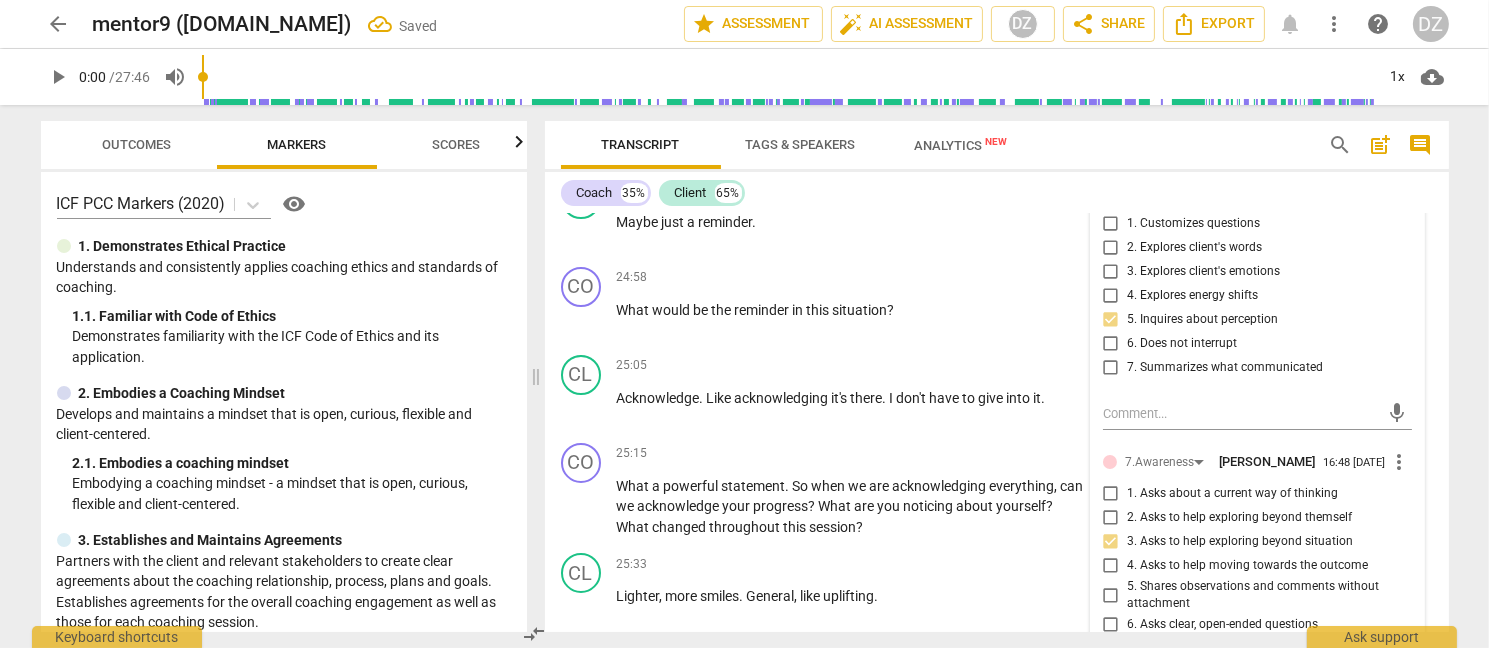 click on "2. Asks to help exploring beyond themself" at bounding box center (1239, 518) 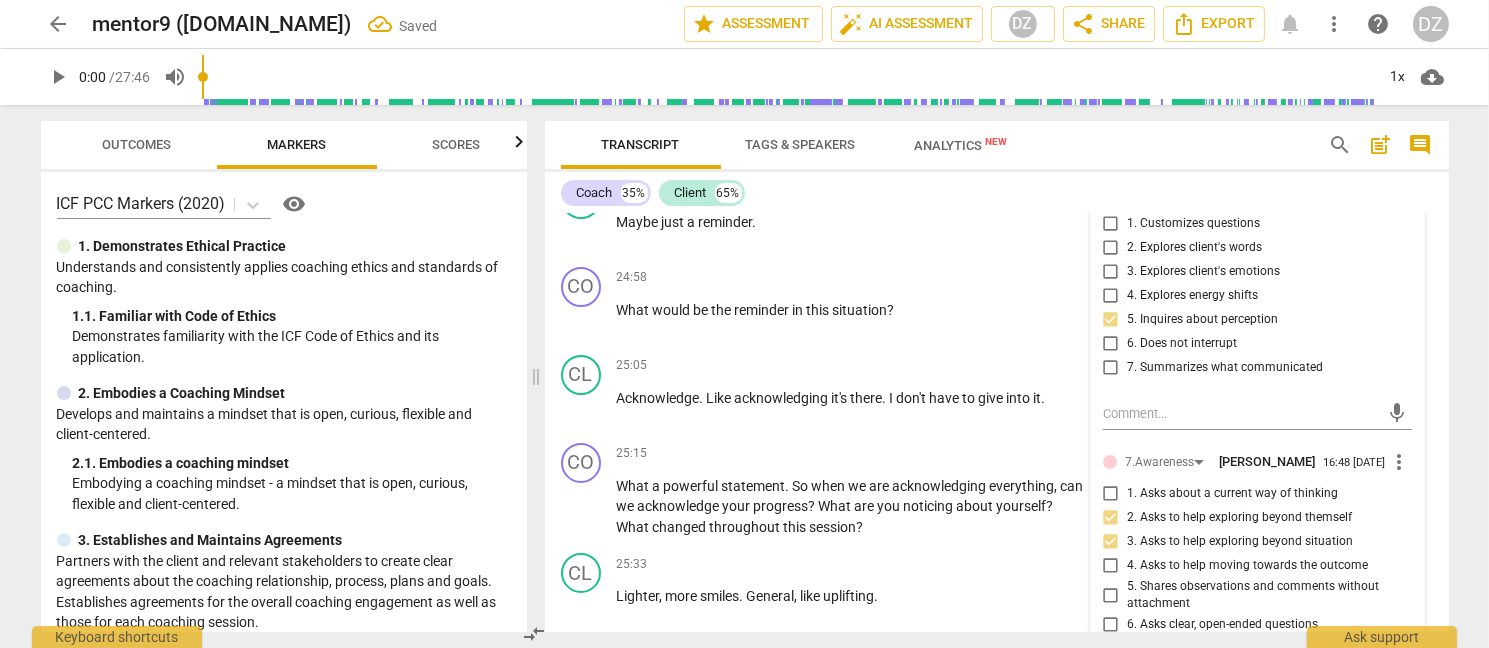click on "2. Asks to help exploring beyond themself" at bounding box center (1111, 518) 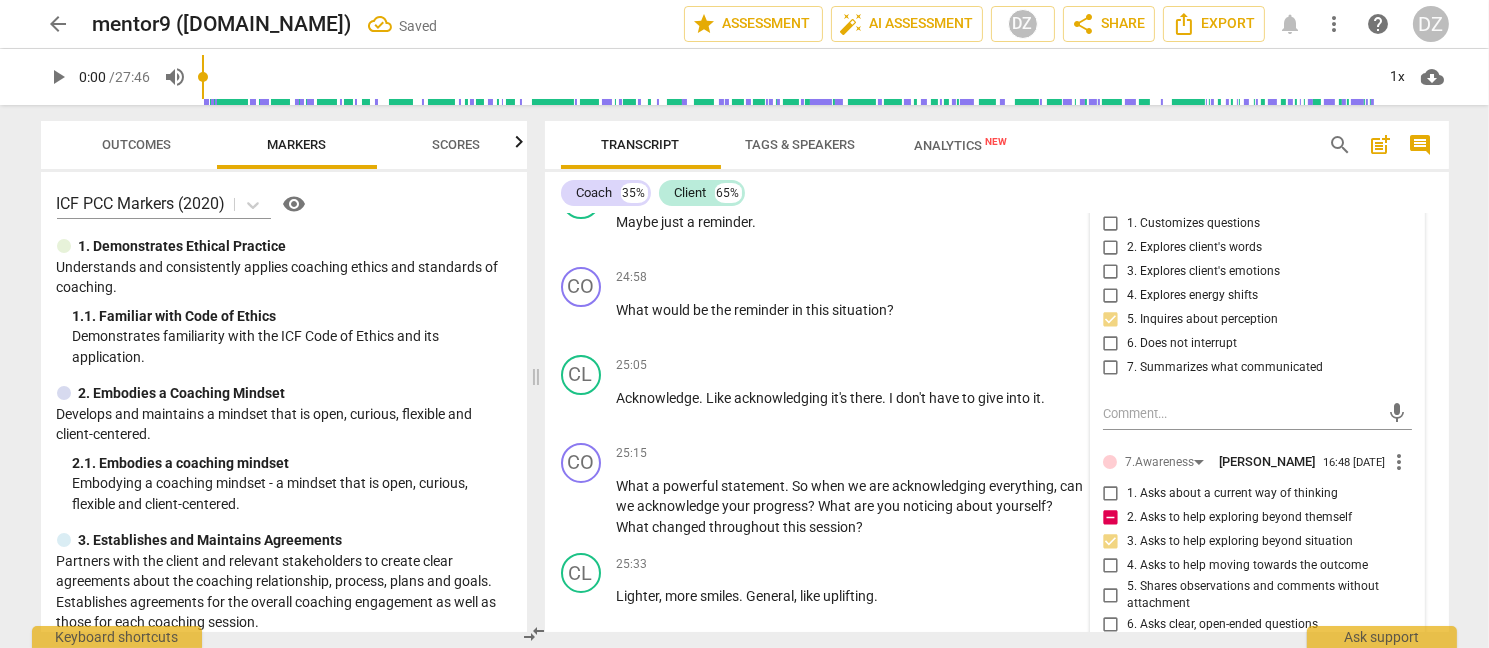 click on "2. Asks to help exploring beyond themself" at bounding box center [1111, 518] 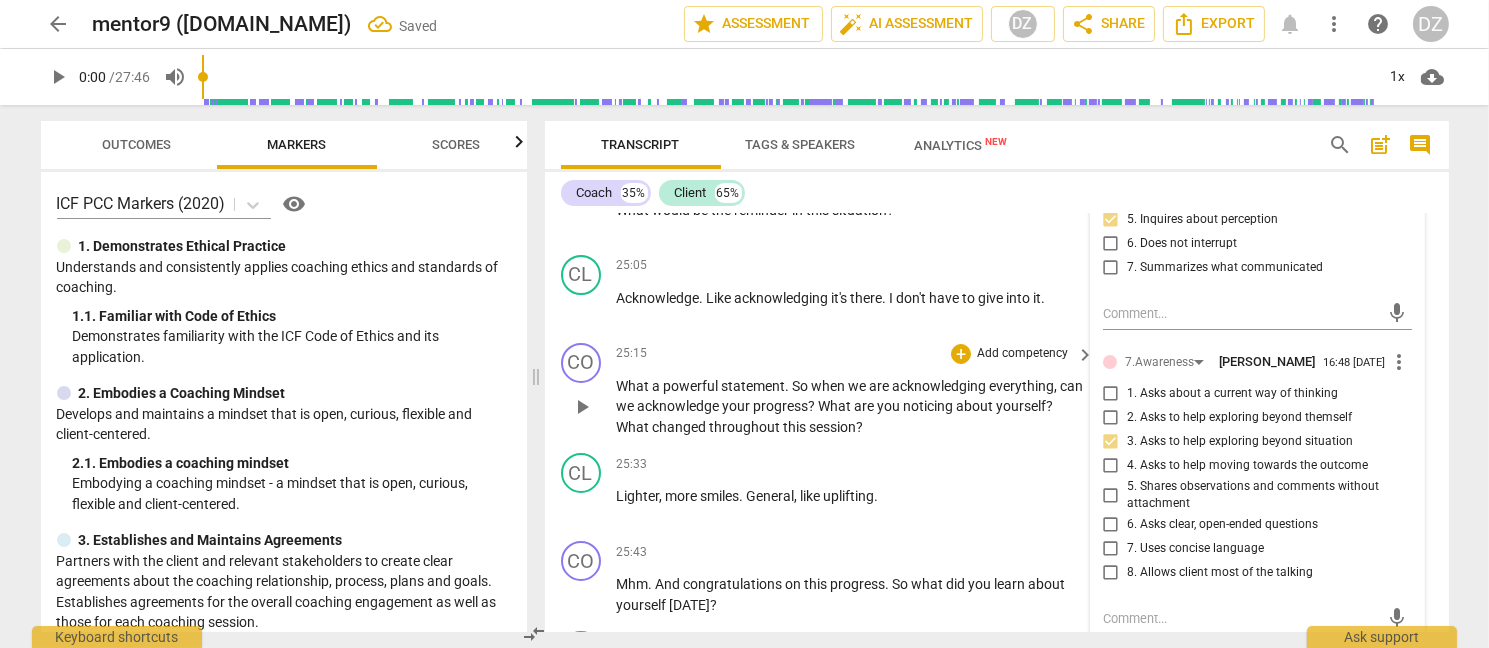 scroll, scrollTop: 9917, scrollLeft: 0, axis: vertical 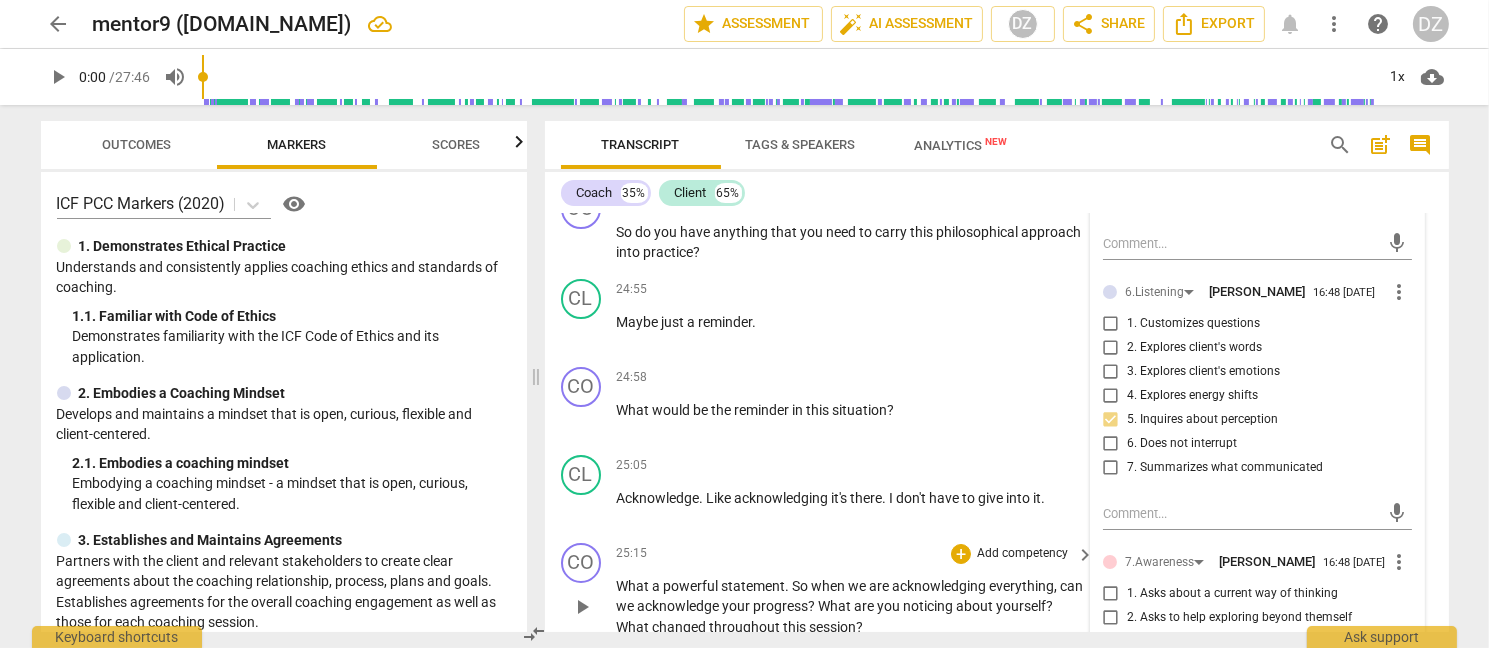 click on "What   a   powerful   statement .   So   when   we   are   acknowledging   everything ,   can   we   acknowledge   your   progress ?   What   are   you   noticing   about   yourself ?   What   changed   throughout   this   session ?" at bounding box center (851, 607) 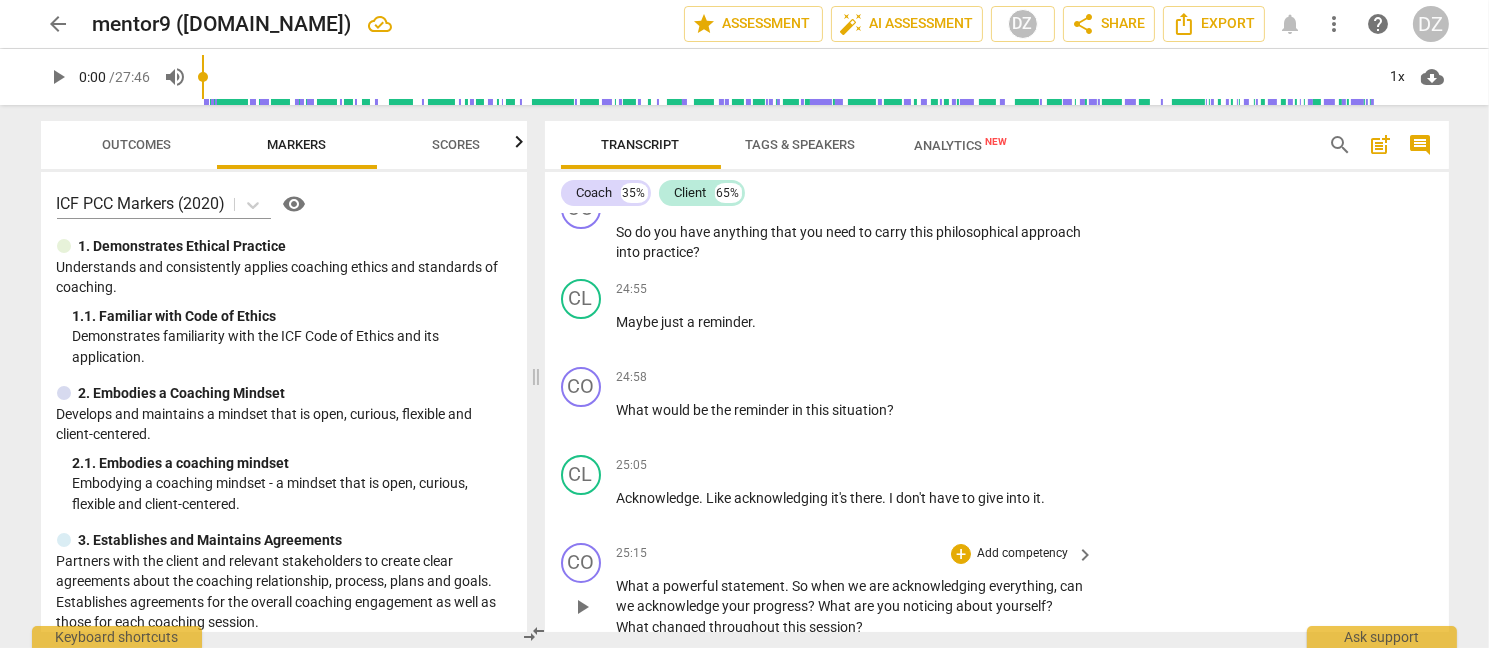 click on "Add competency" at bounding box center [1022, 554] 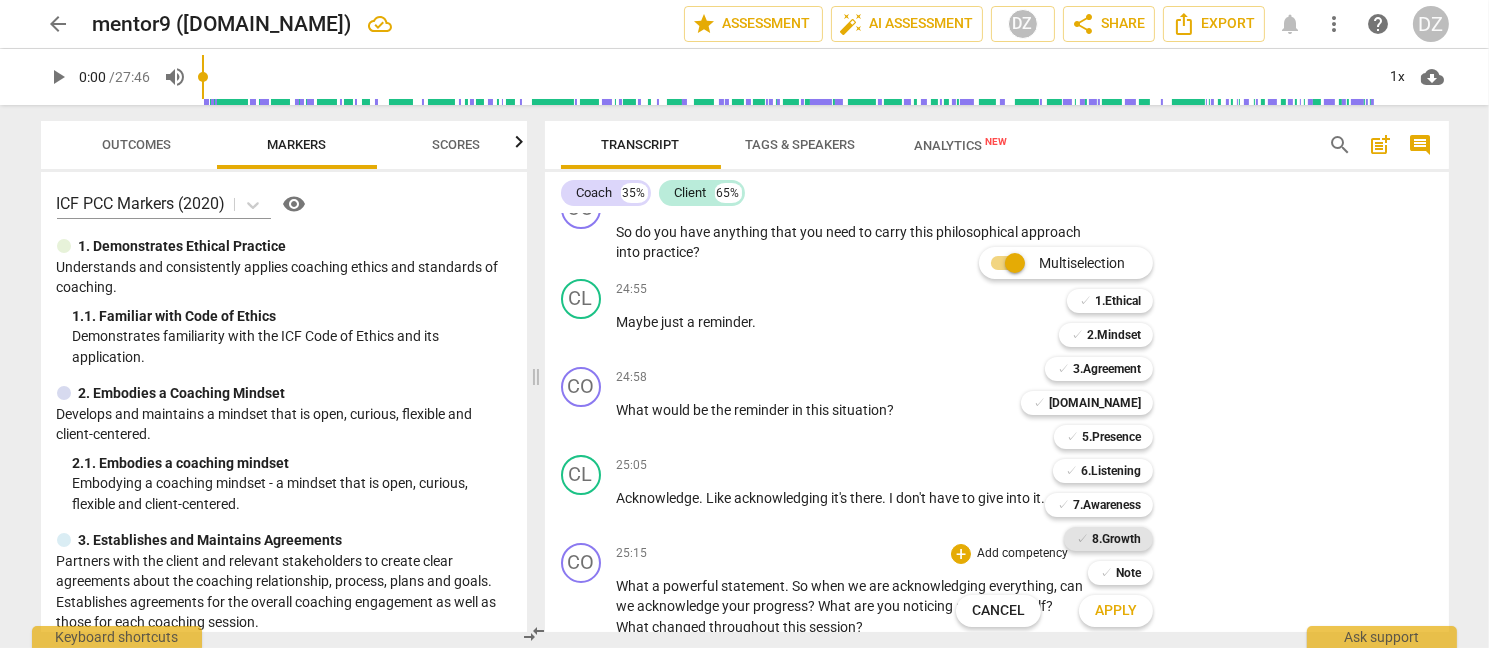 click on "8.Growth" at bounding box center (1116, 539) 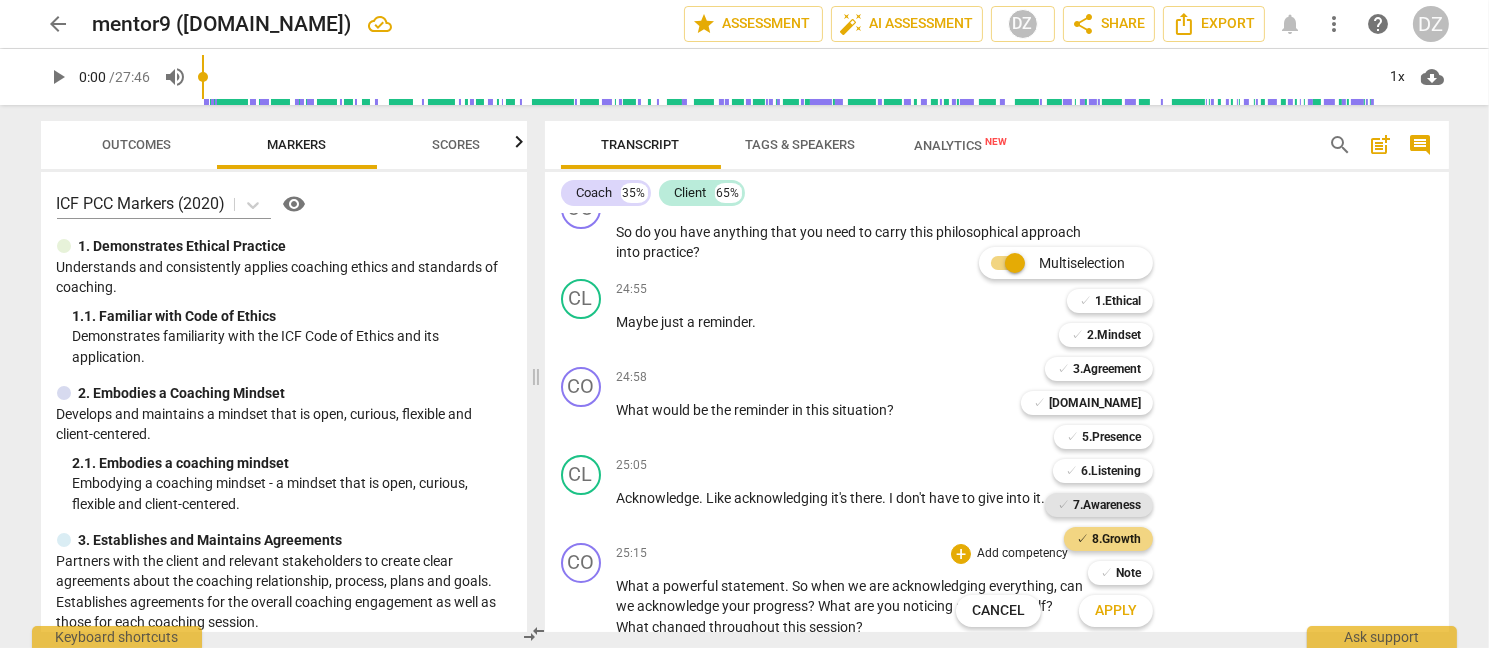 click on "7.Awareness" at bounding box center (1107, 505) 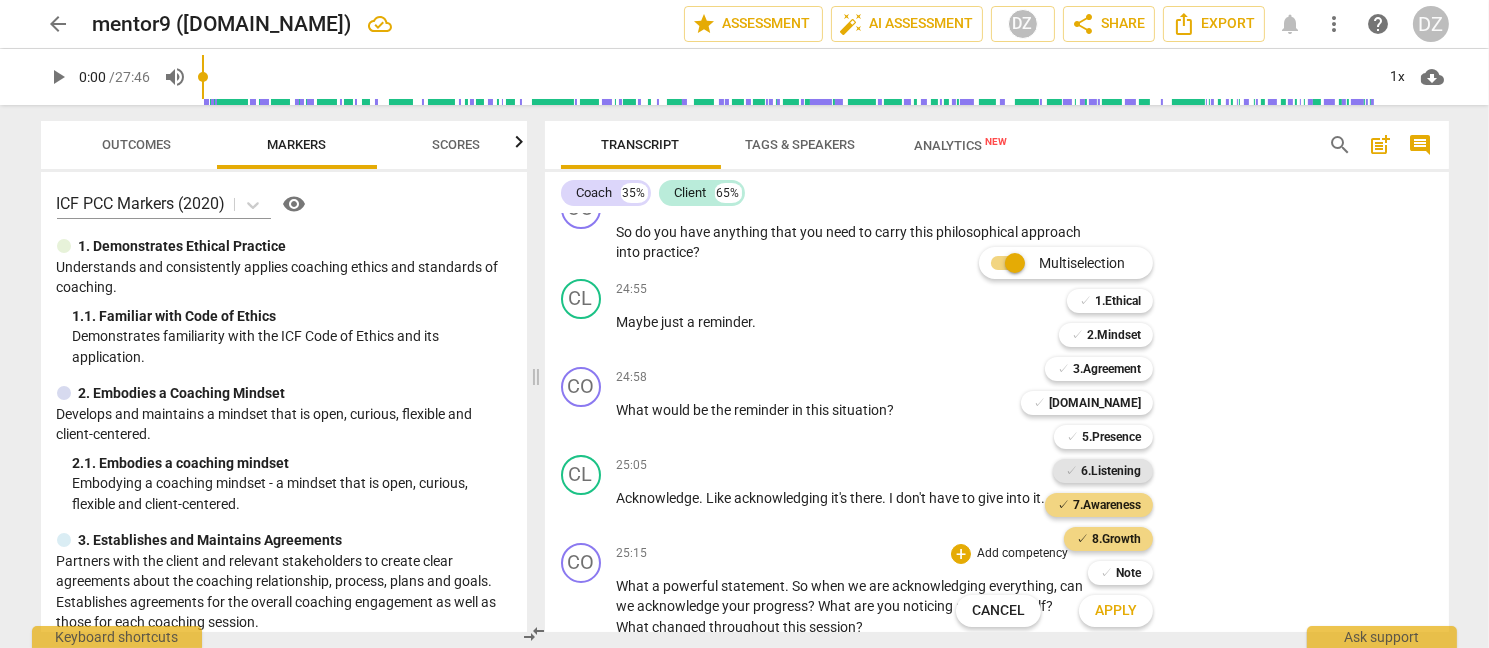 click on "6.Listening" at bounding box center (1111, 471) 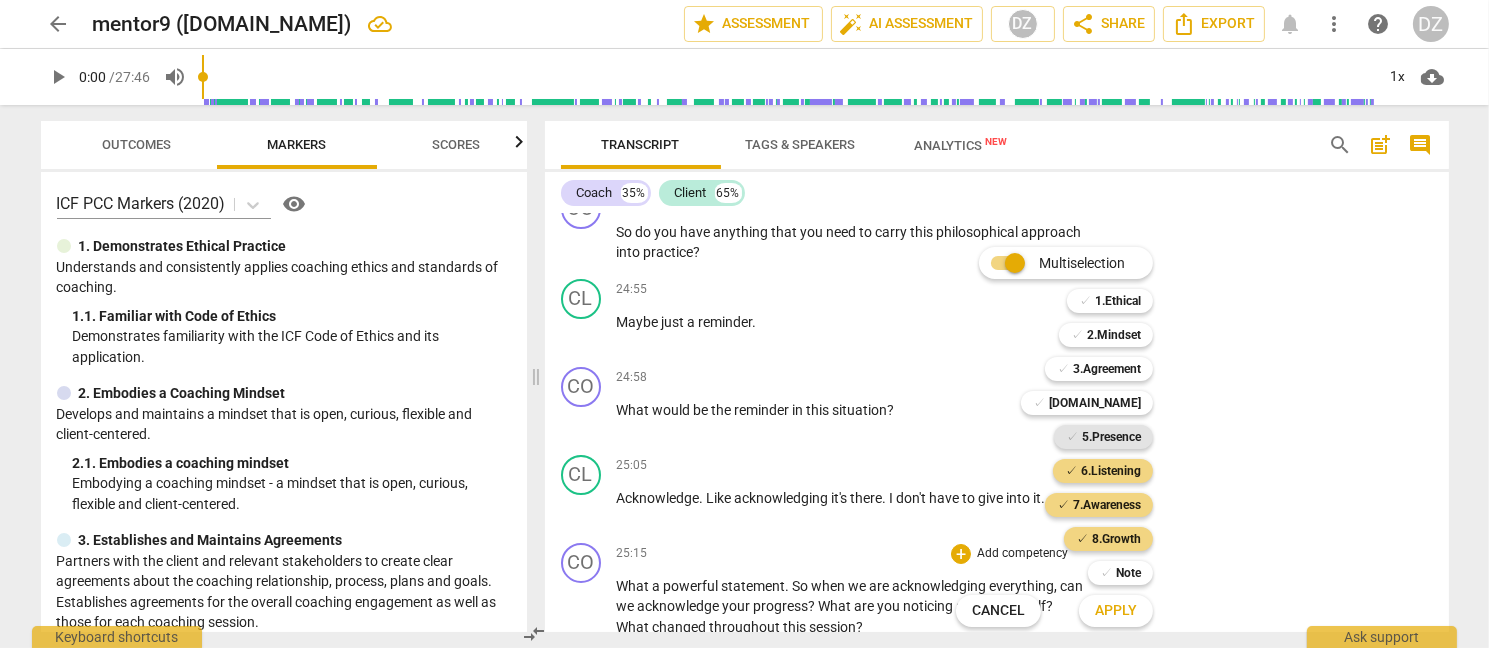 click on "5.Presence" at bounding box center [1111, 437] 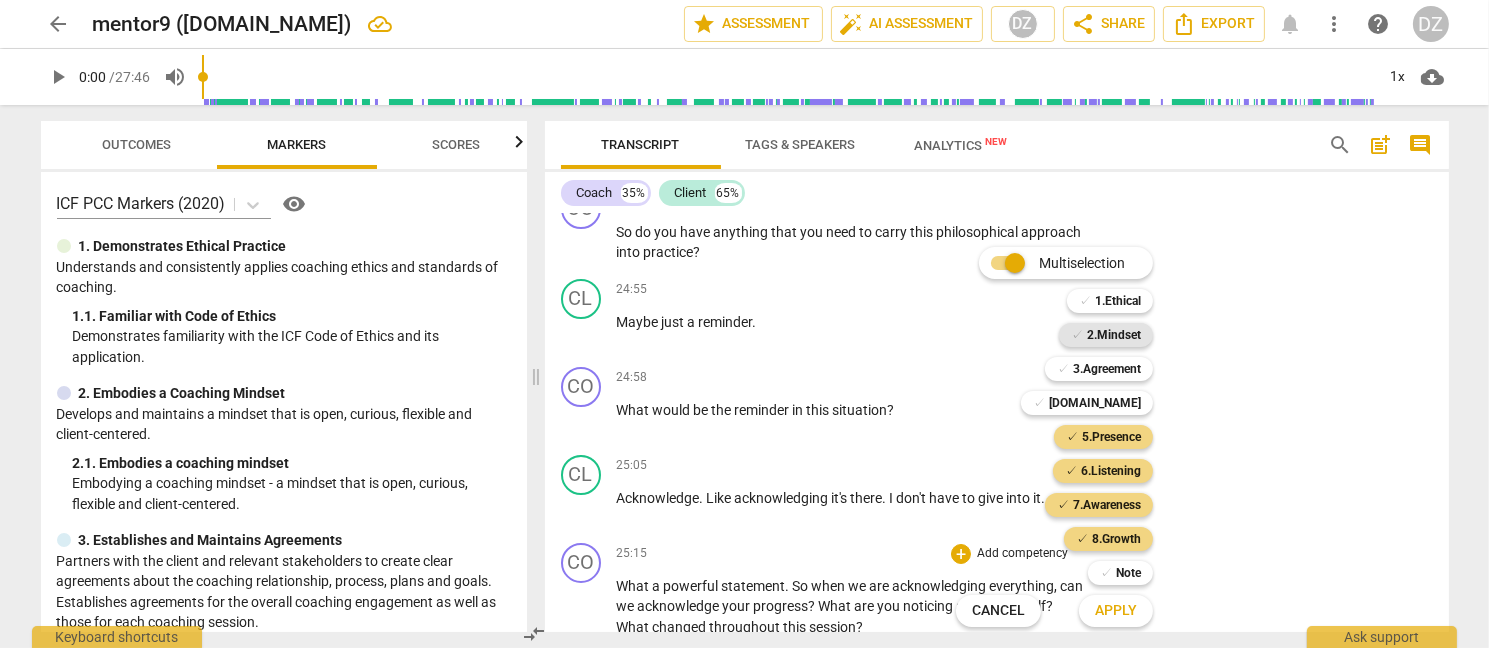 click on "2.Mindset" at bounding box center [1114, 335] 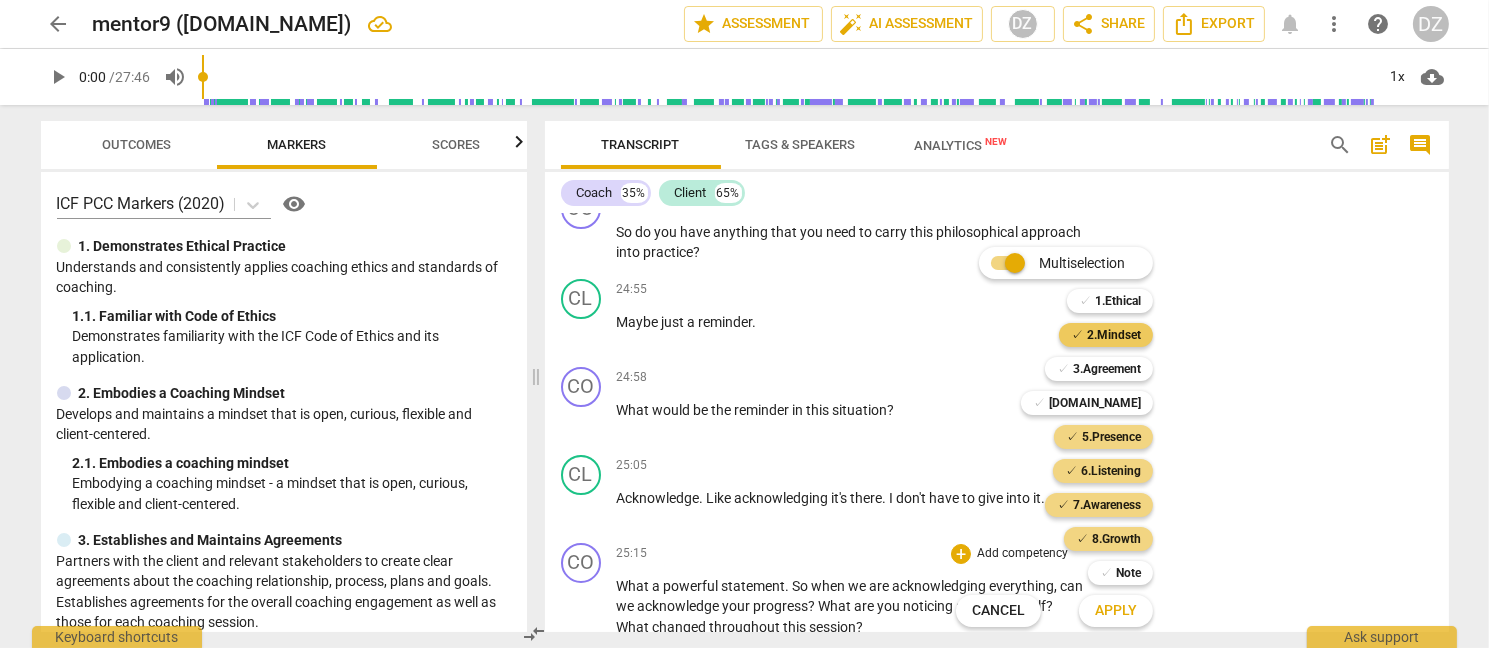 click on "2.Mindset" at bounding box center [1114, 335] 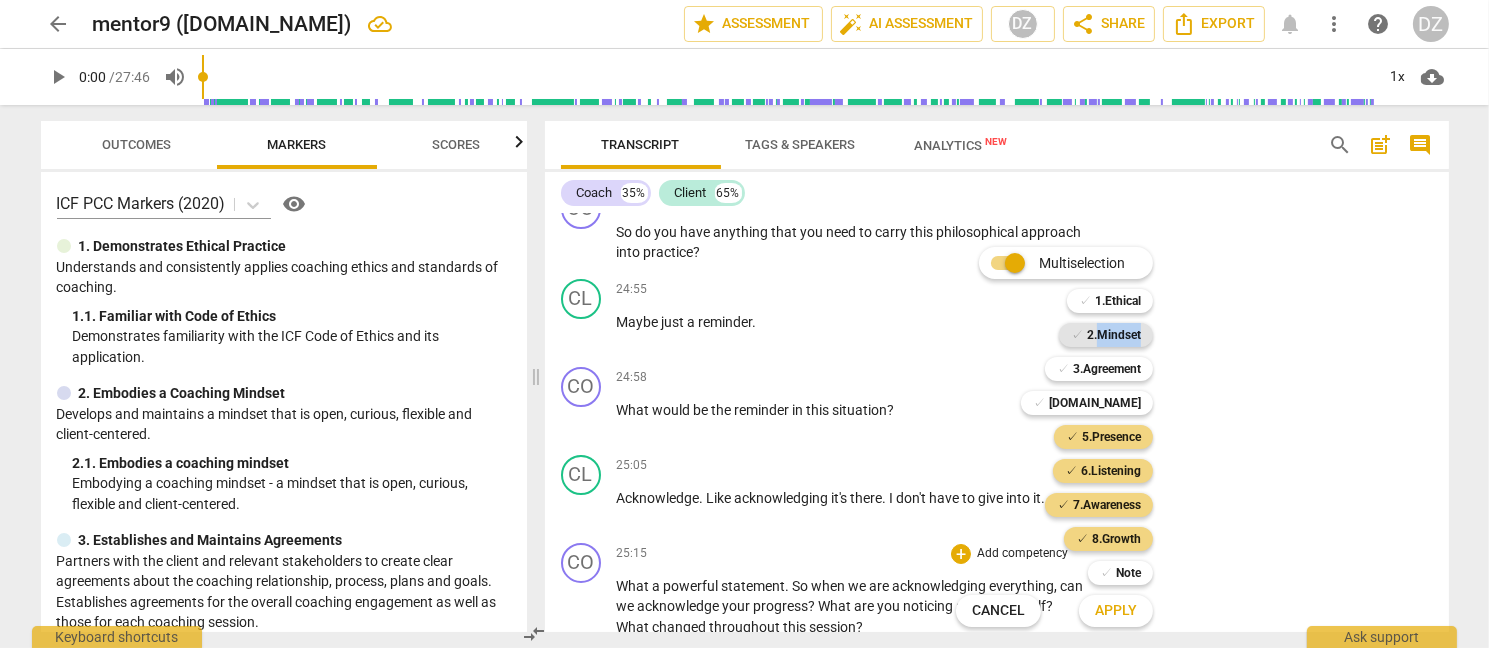 click on "2.Mindset" at bounding box center [1114, 335] 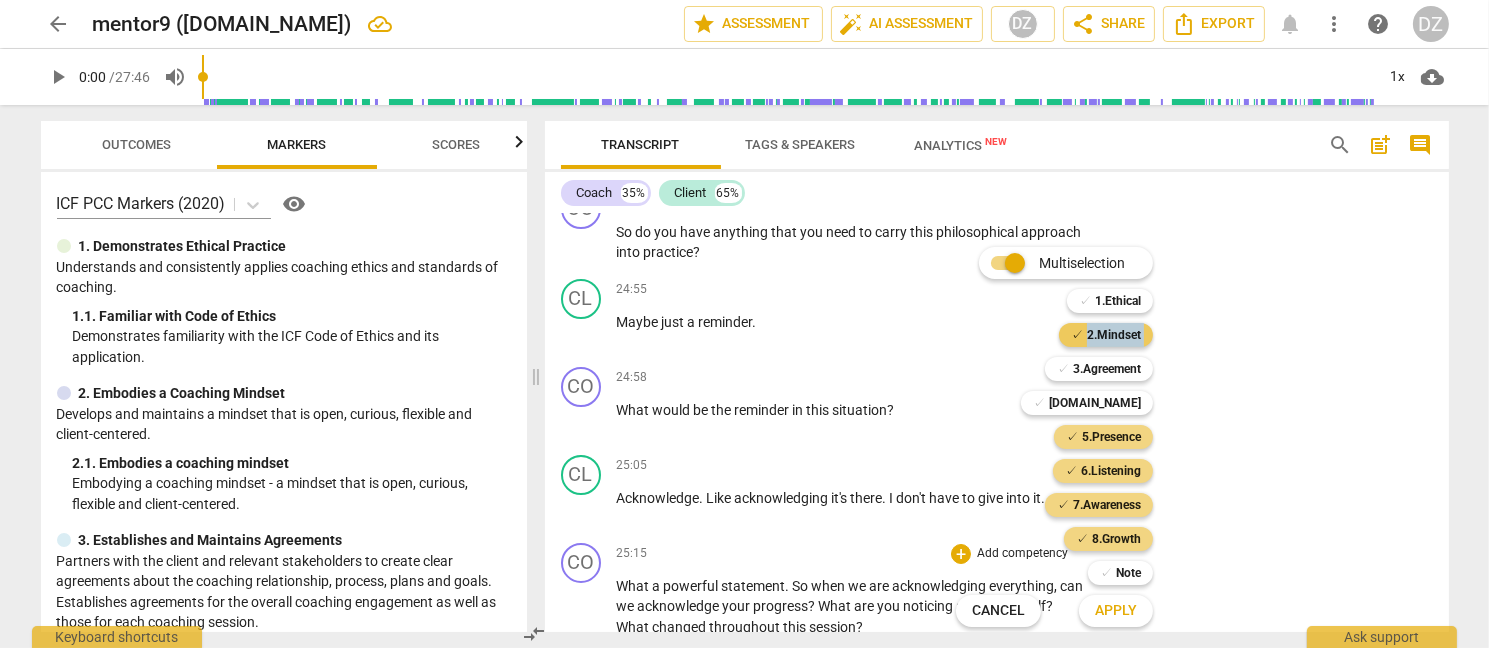 click on "2.Mindset" at bounding box center [1114, 335] 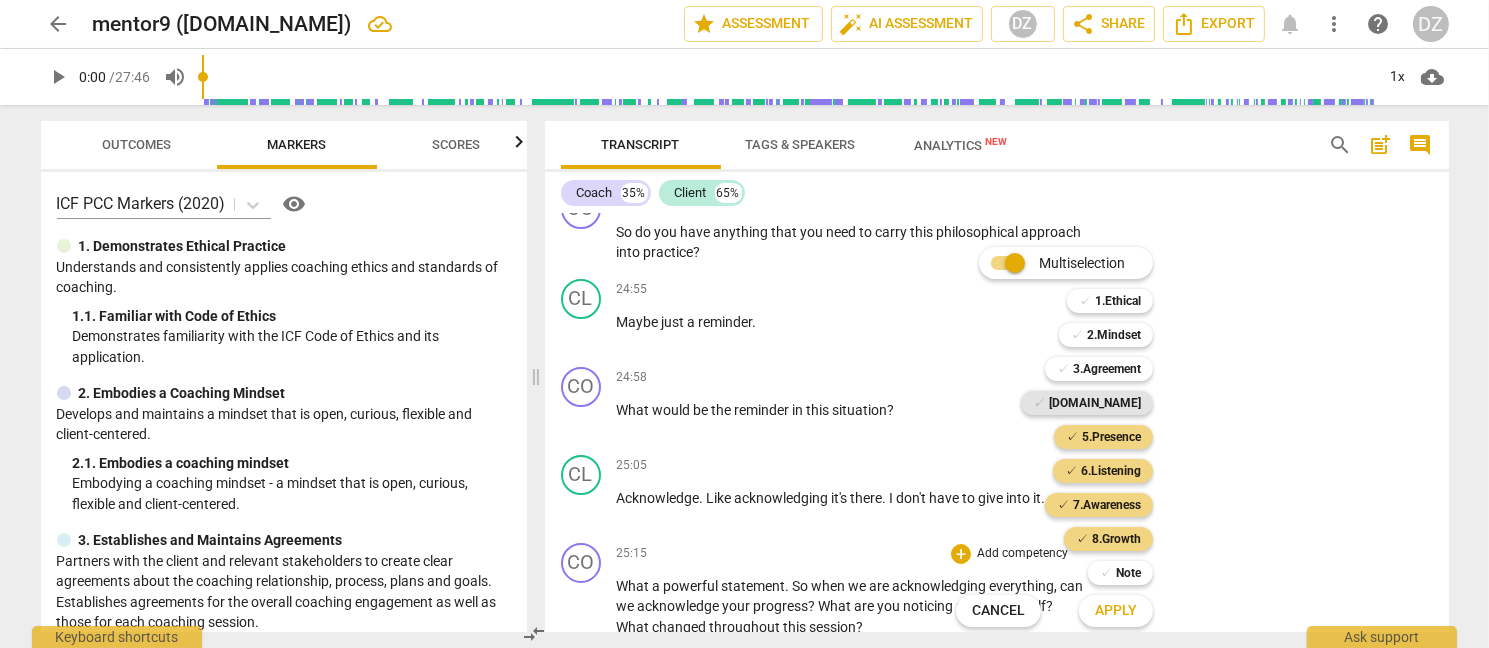 click on "[DOMAIN_NAME]" at bounding box center [1095, 403] 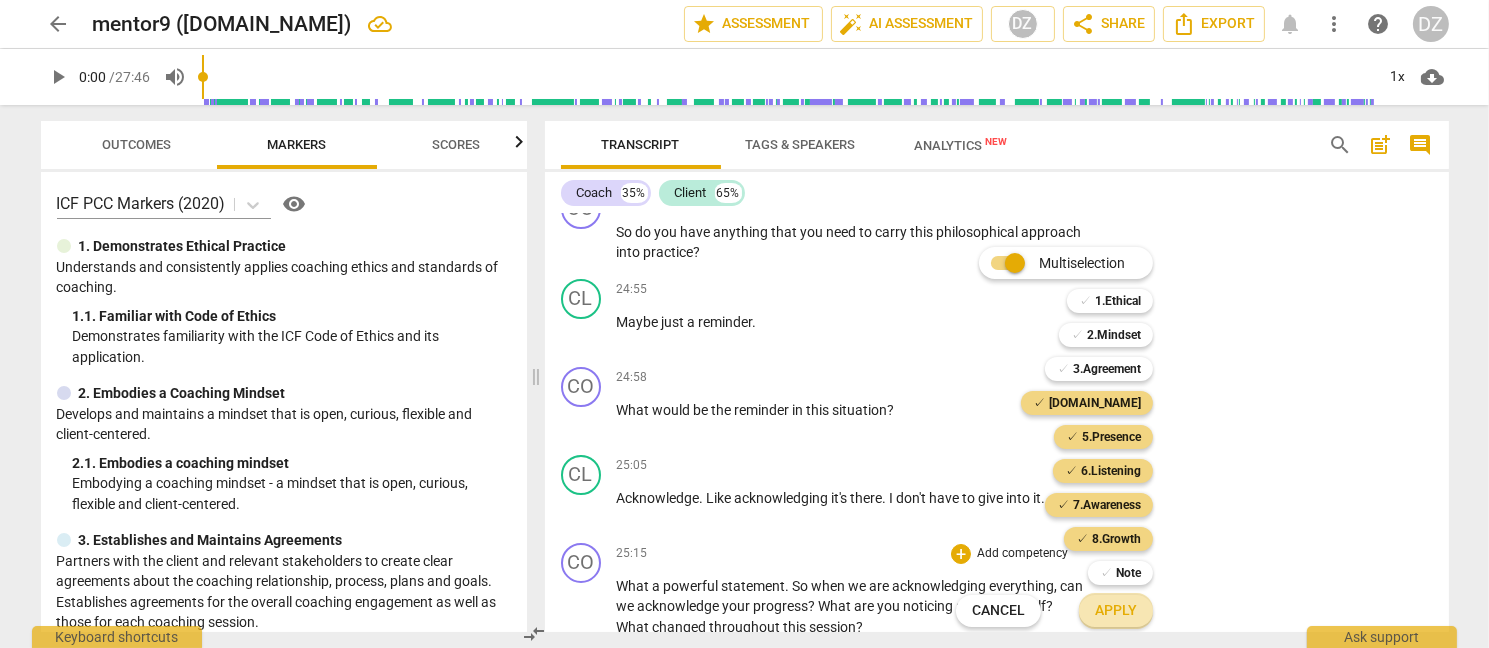 click on "Apply" at bounding box center [1116, 611] 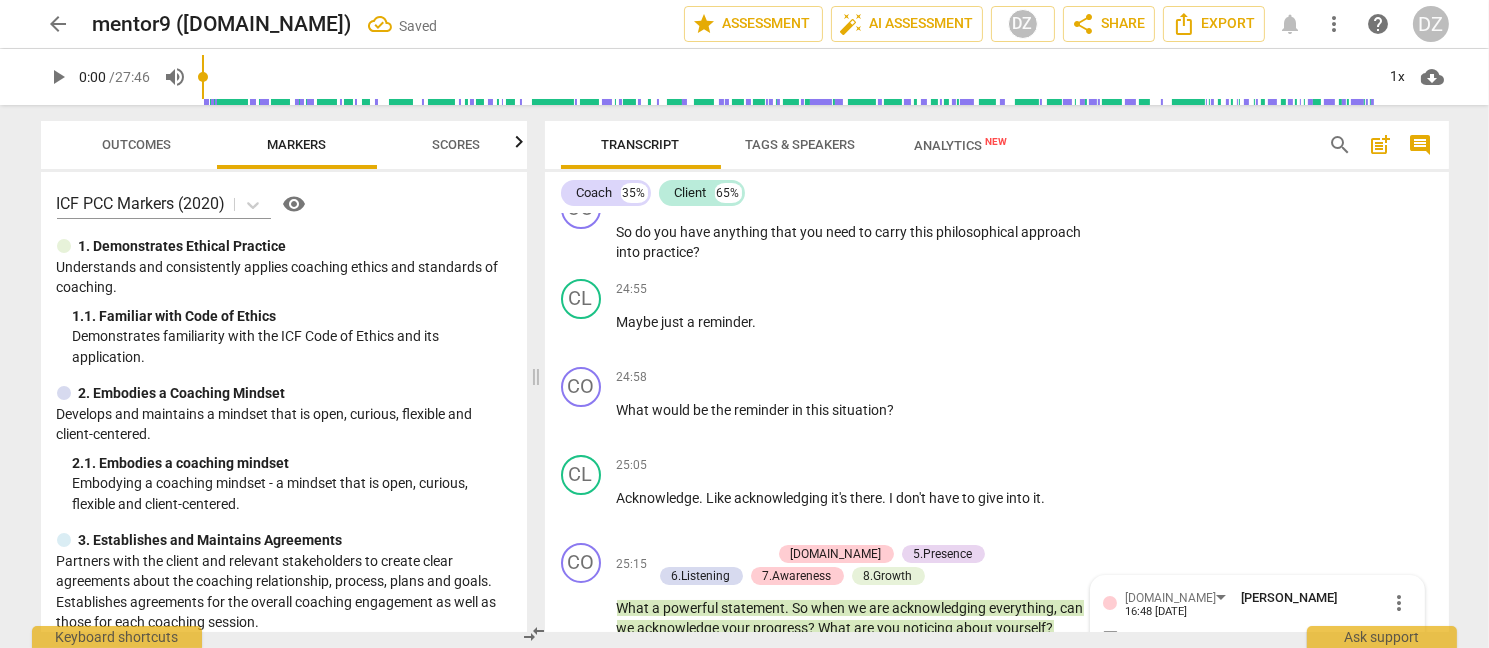 scroll, scrollTop: 10169, scrollLeft: 0, axis: vertical 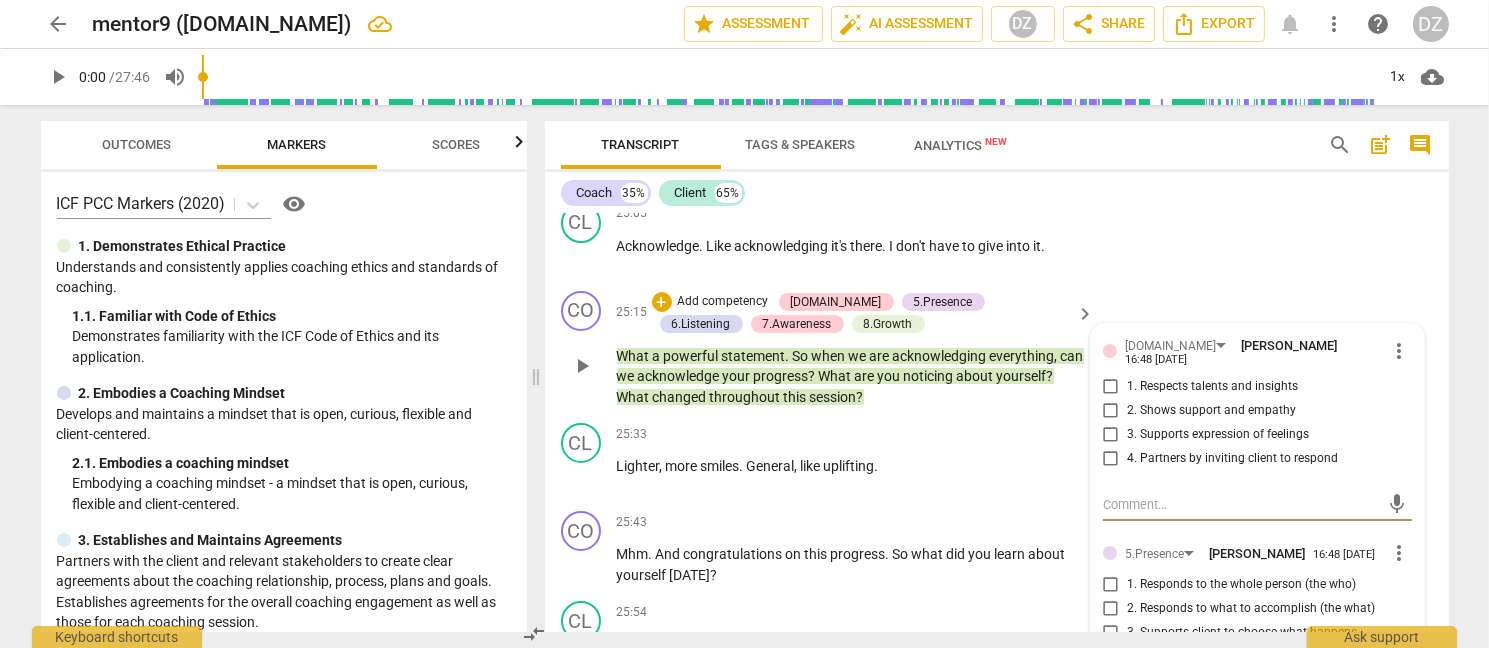 click on "1. Respects talents and insights" at bounding box center [1212, 387] 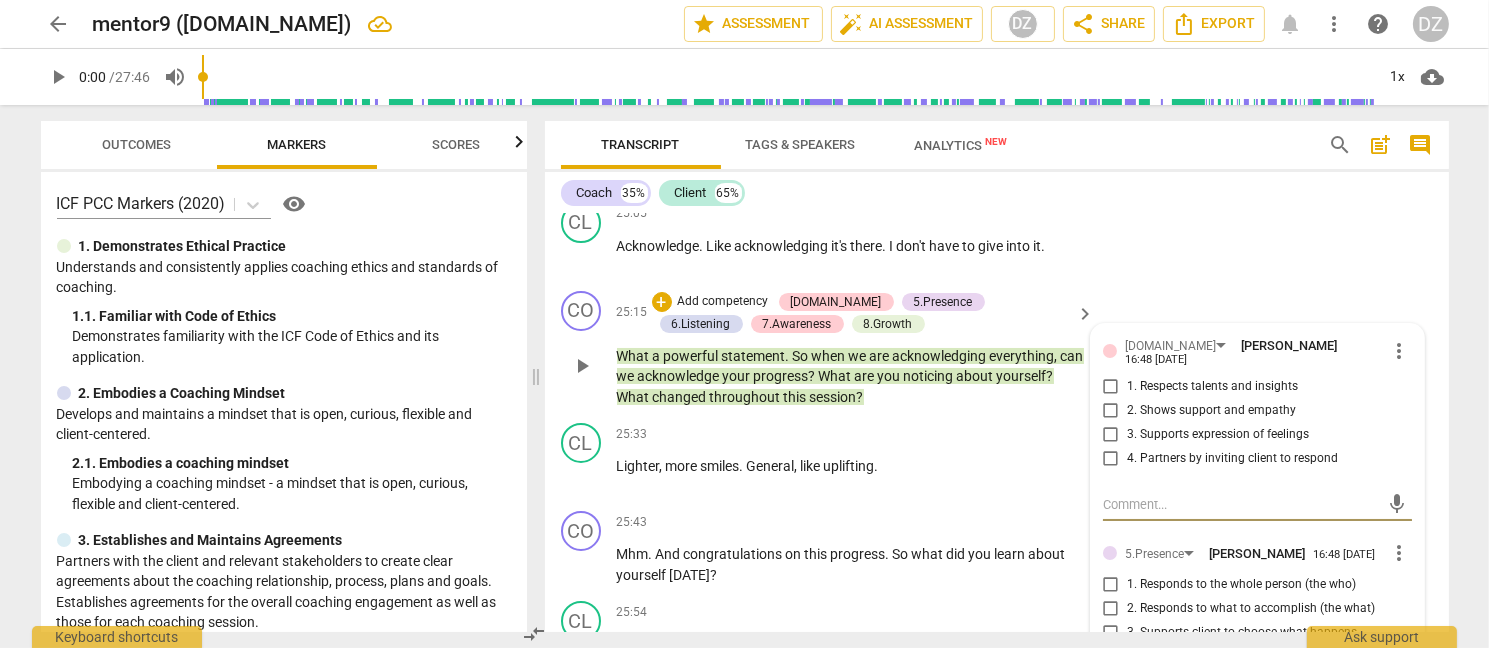 click on "1. Respects talents and insights" at bounding box center (1111, 387) 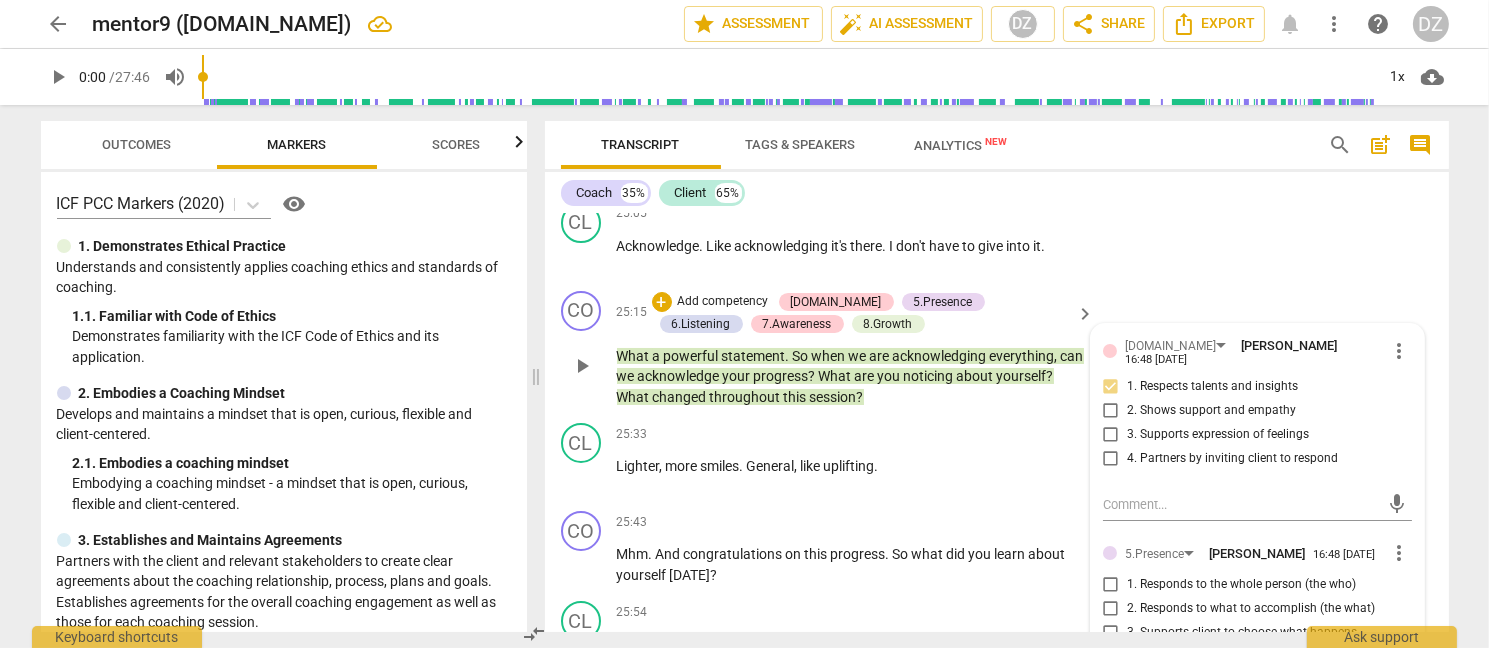 click on "4. Partners by inviting client to respond" at bounding box center [1232, 459] 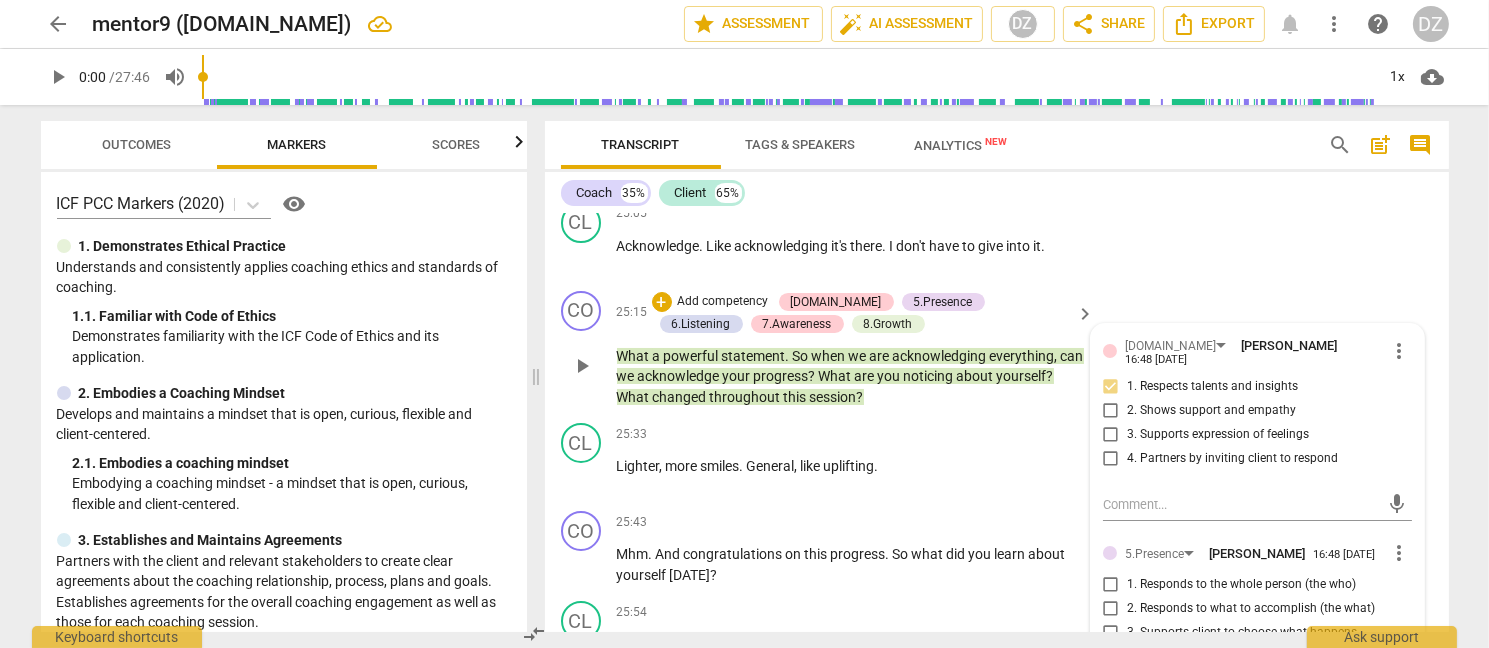 click on "4. Partners by inviting client to respond" at bounding box center [1111, 459] 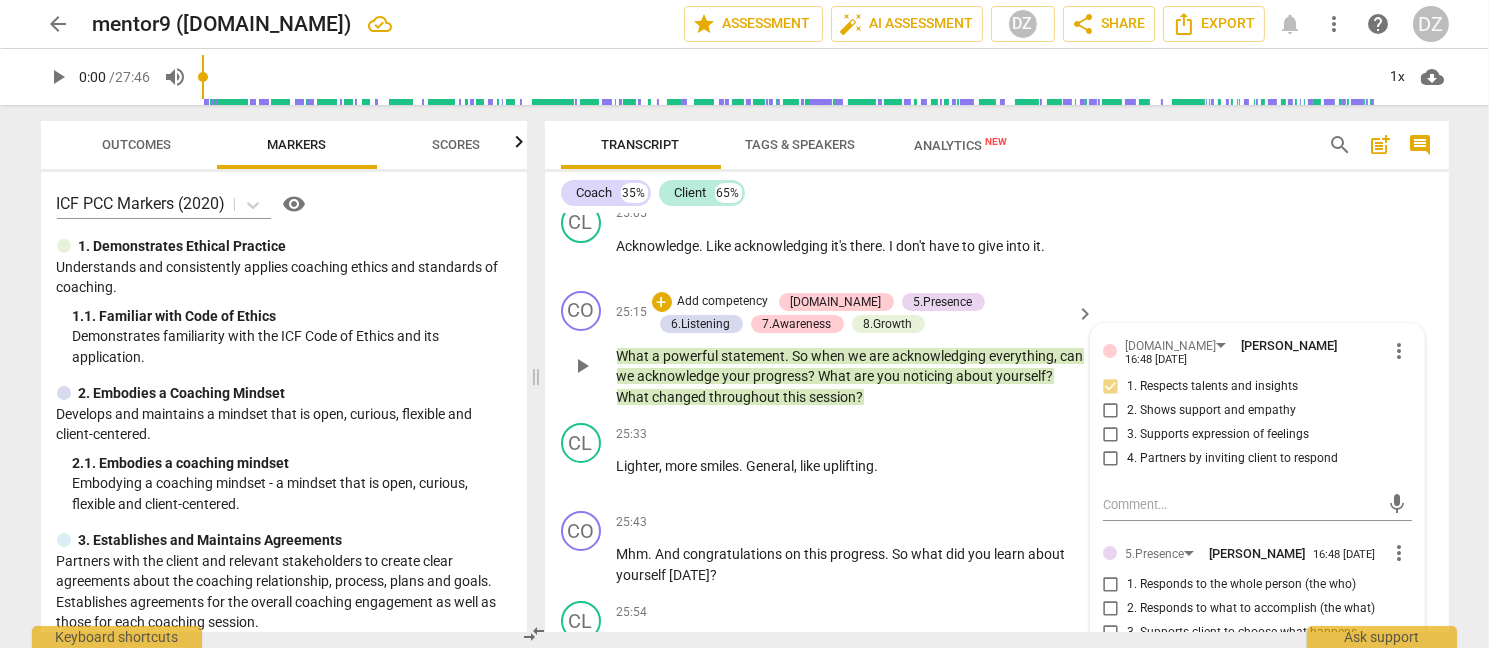 checkbox on "true" 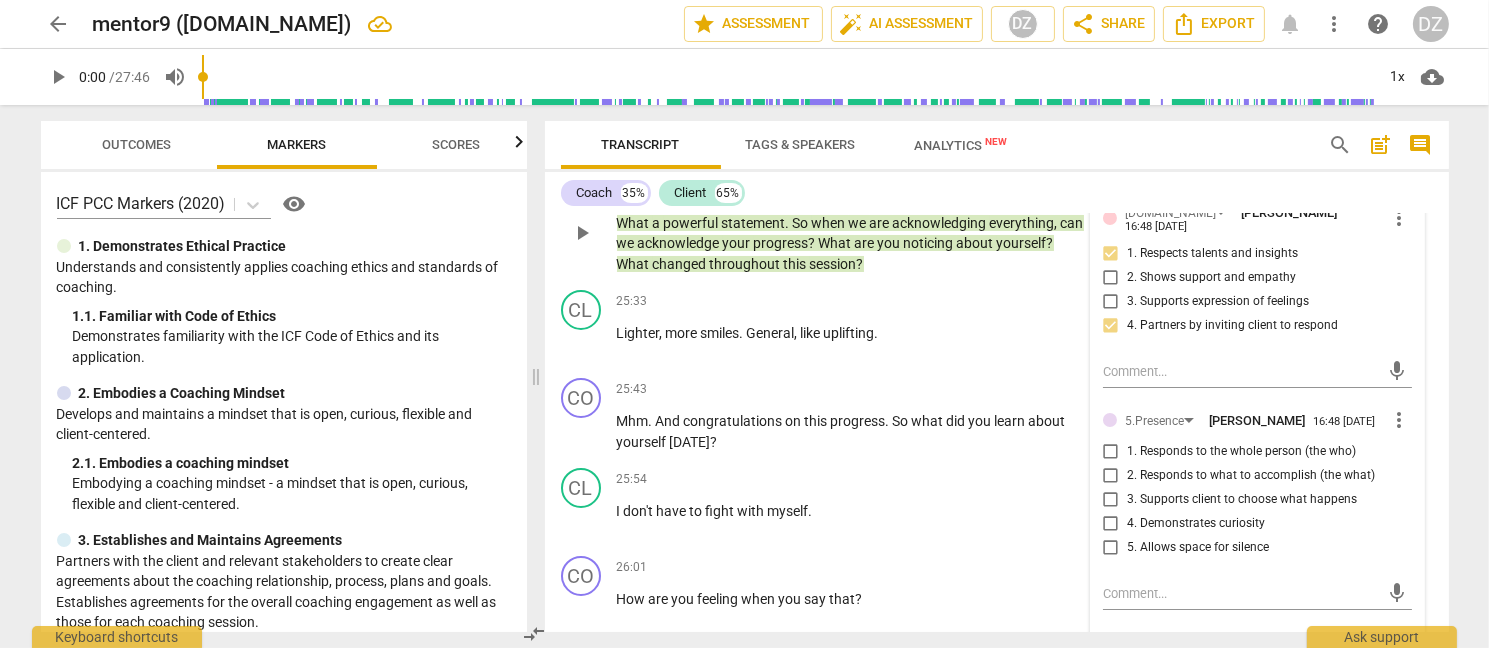 scroll, scrollTop: 10369, scrollLeft: 0, axis: vertical 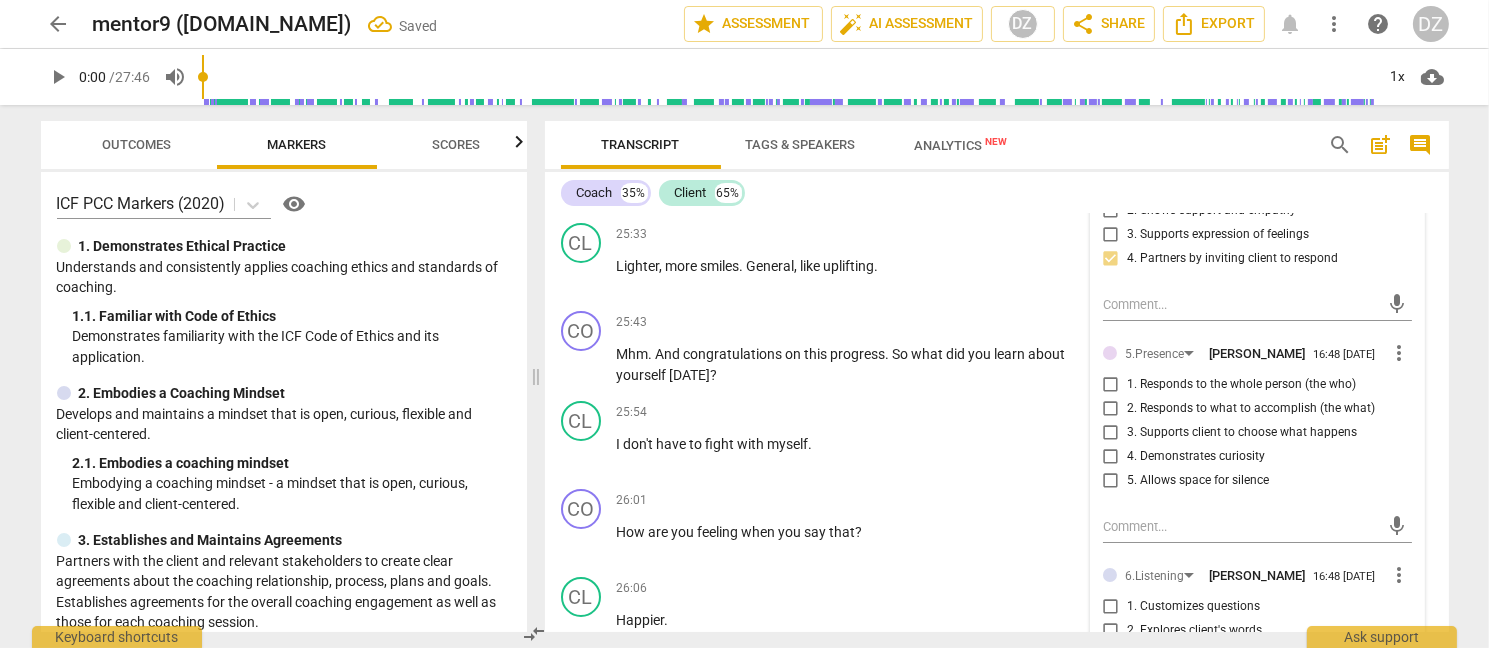 click on "3. Supports client to choose what happens" at bounding box center (1242, 433) 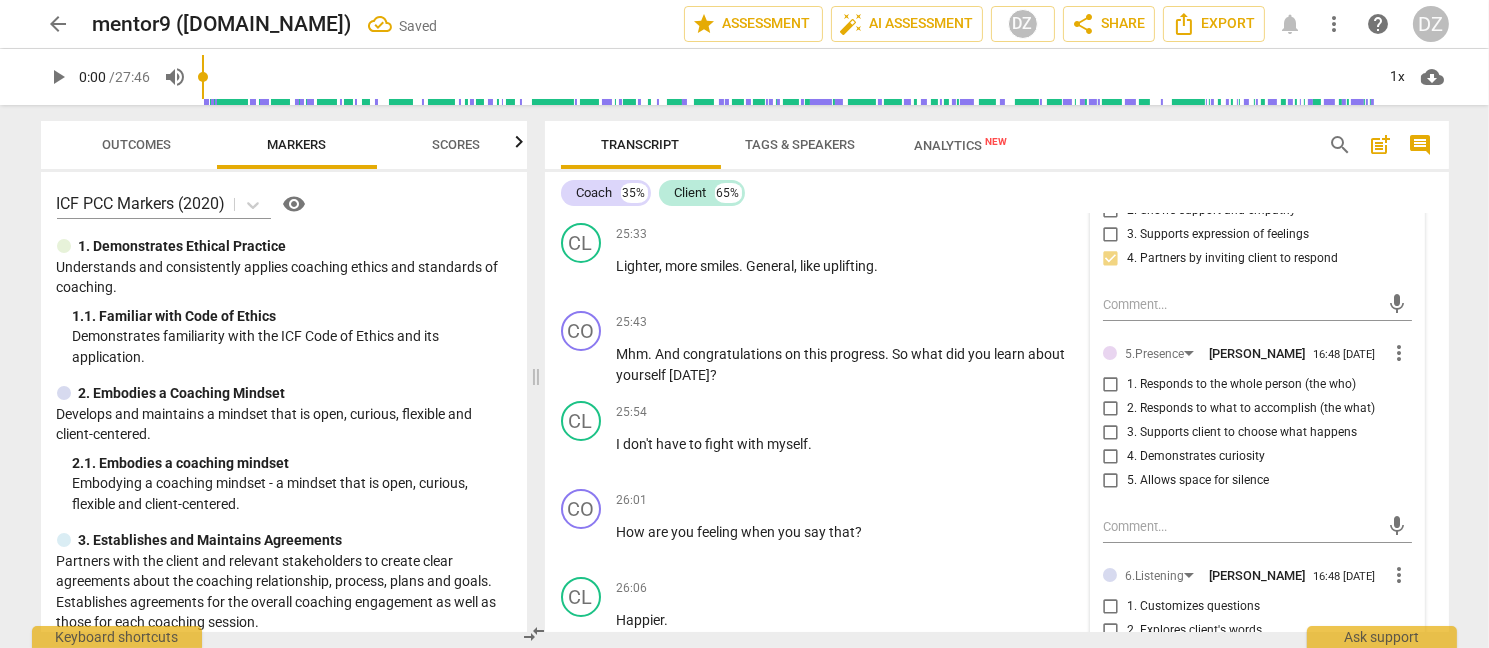 click on "3. Supports client to choose what happens" at bounding box center [1111, 433] 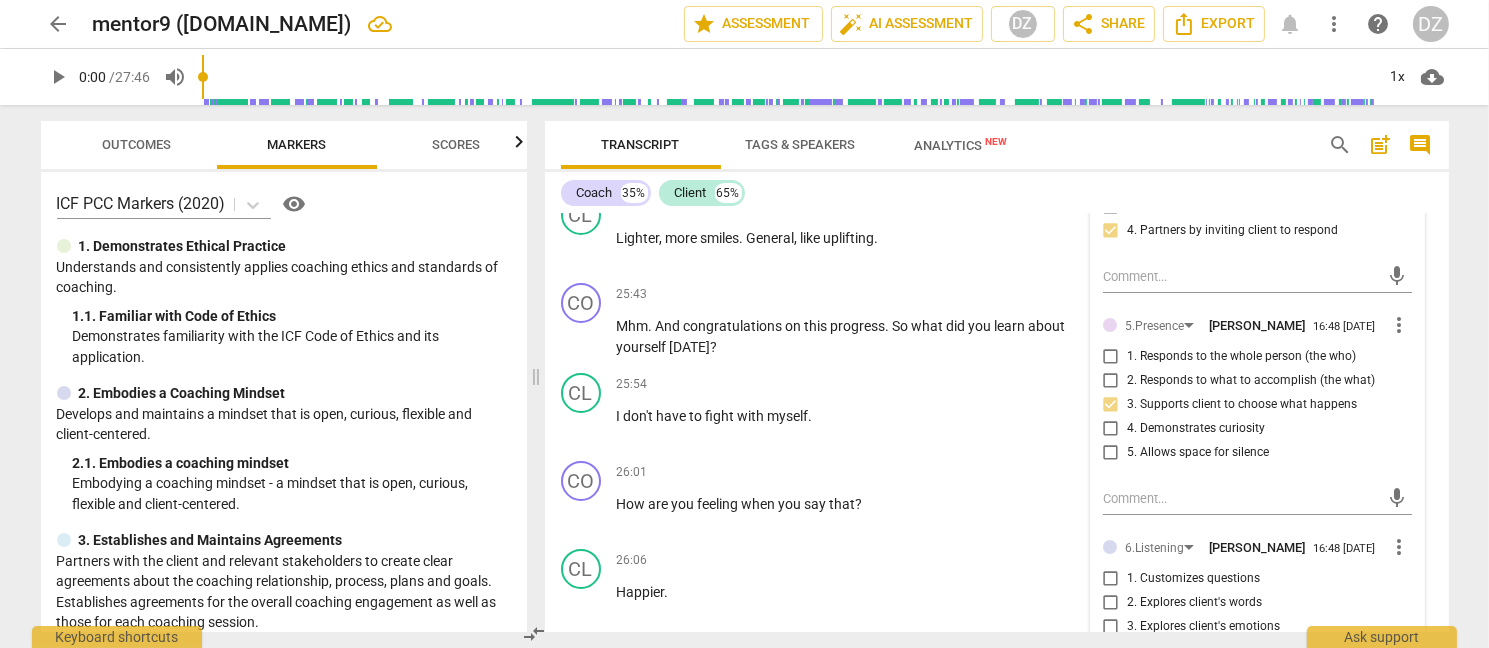 scroll, scrollTop: 10398, scrollLeft: 0, axis: vertical 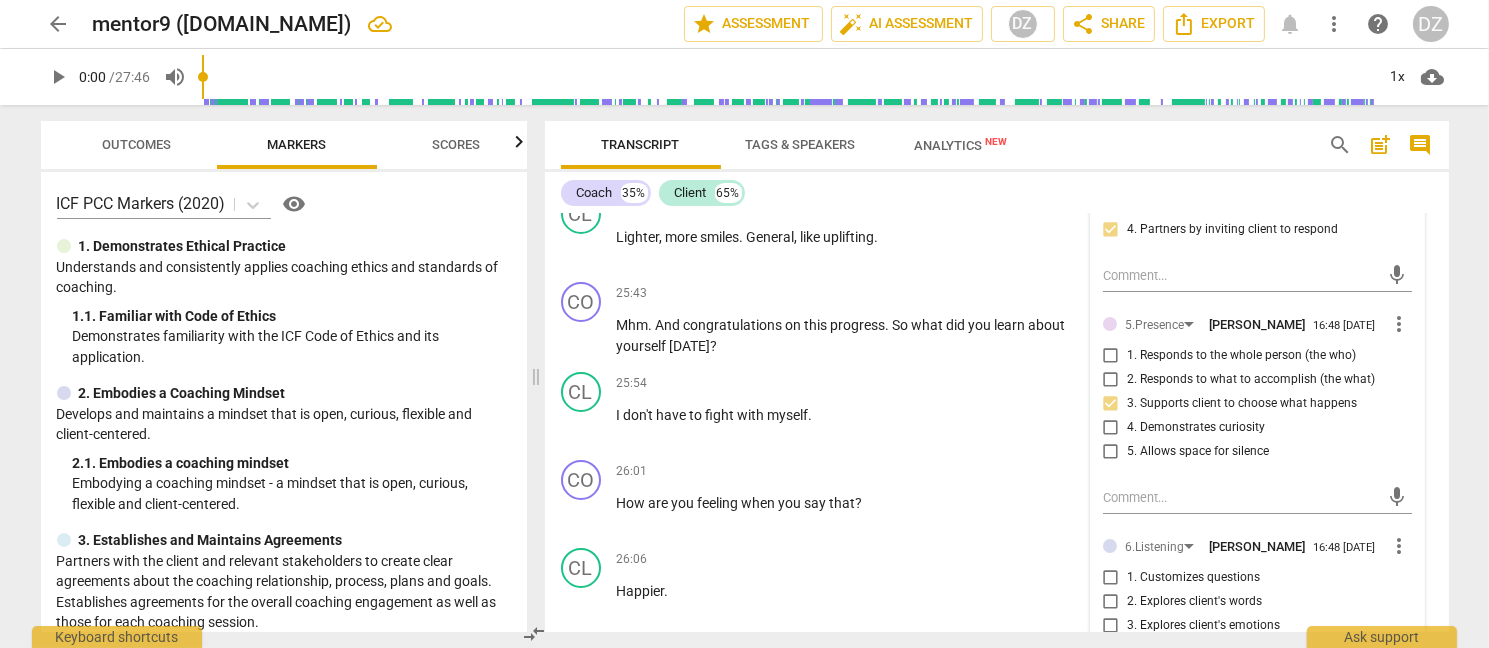 click on "1. Customizes questions" at bounding box center [1193, 578] 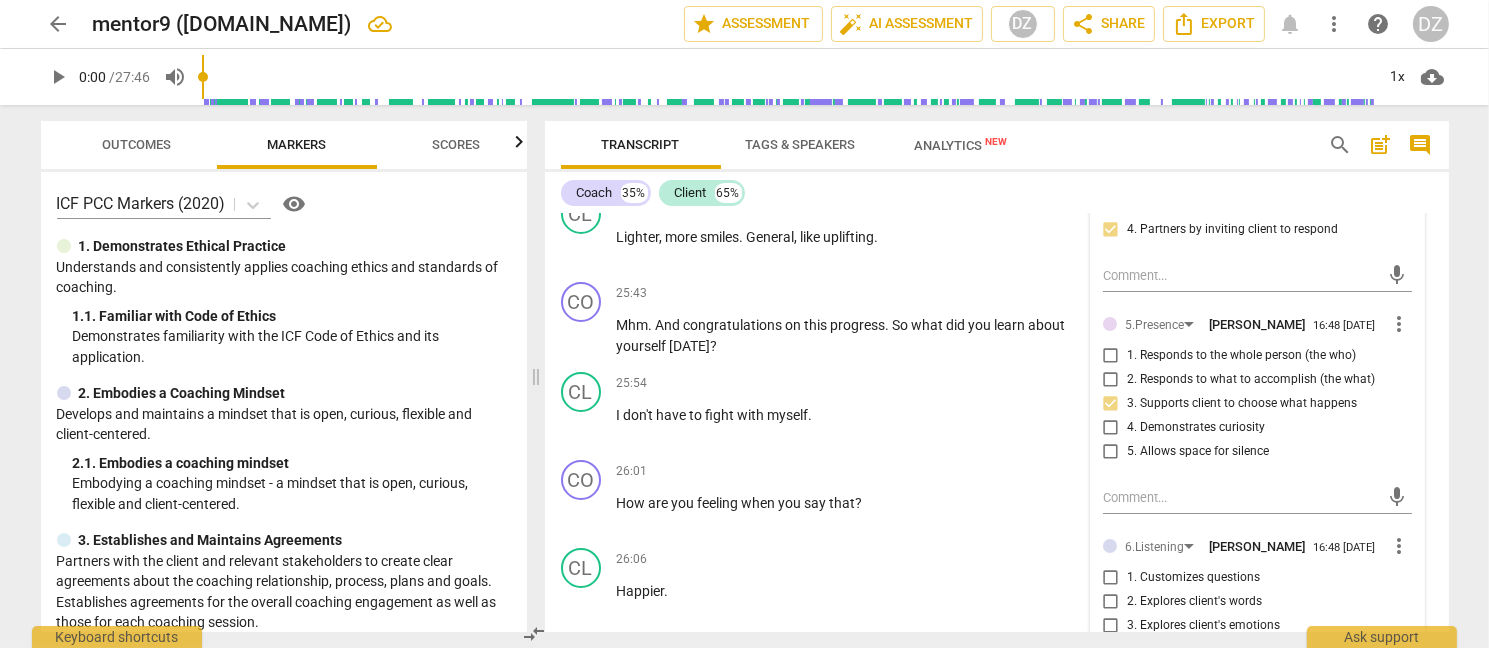click on "1. Customizes questions" at bounding box center [1111, 578] 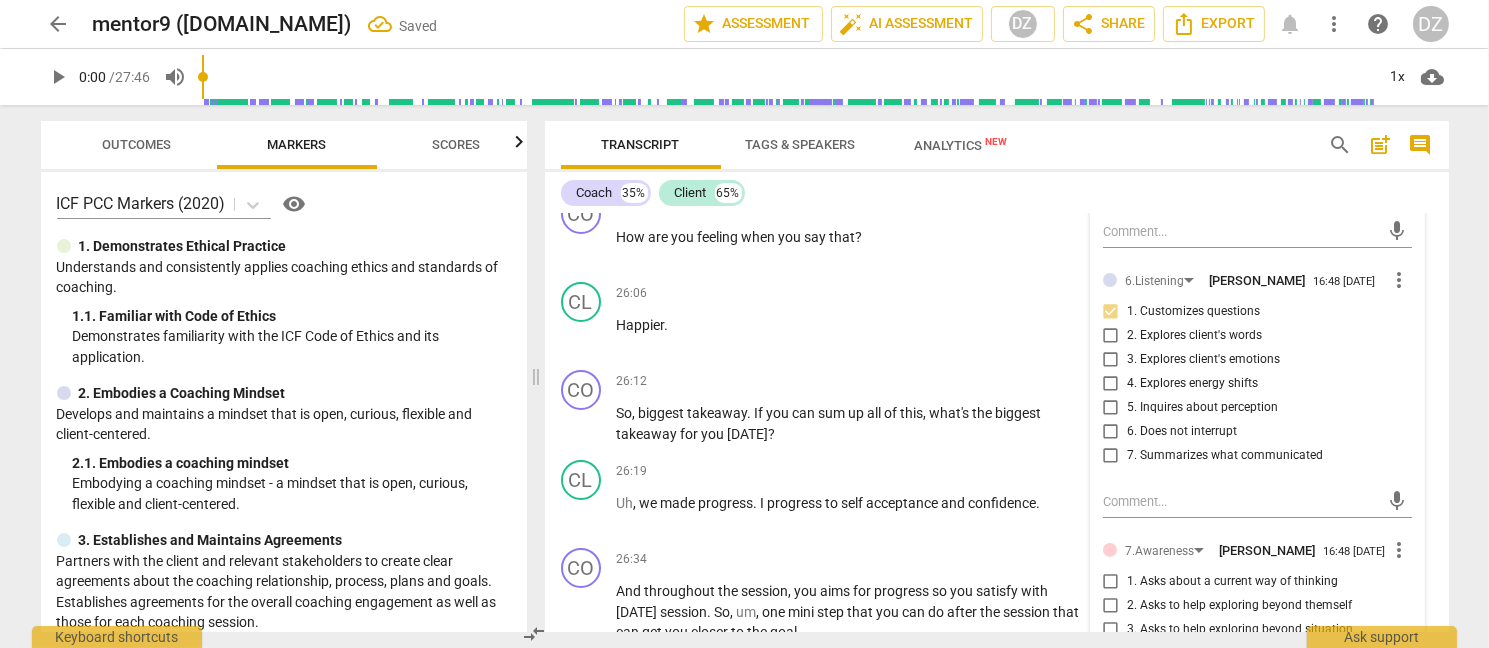 scroll, scrollTop: 10698, scrollLeft: 0, axis: vertical 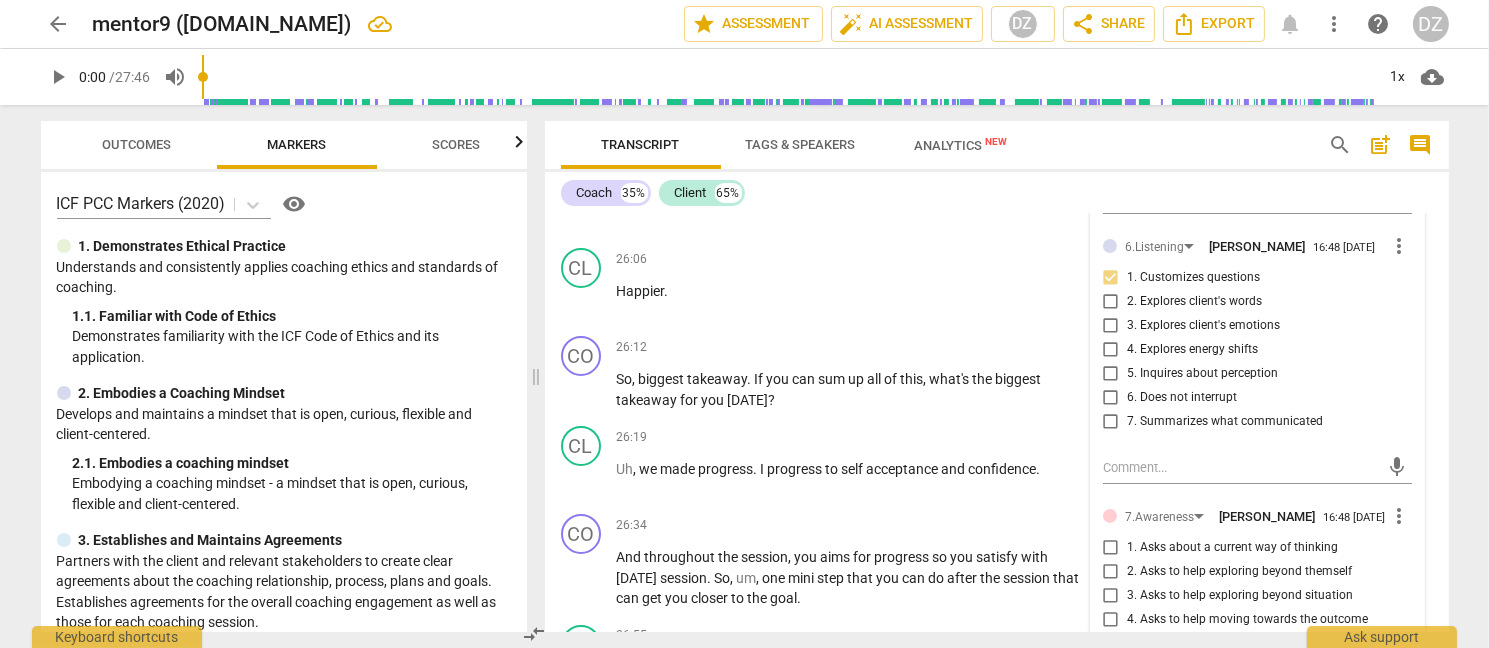 click on "4. Asks to help moving towards the outcome" at bounding box center [1247, 620] 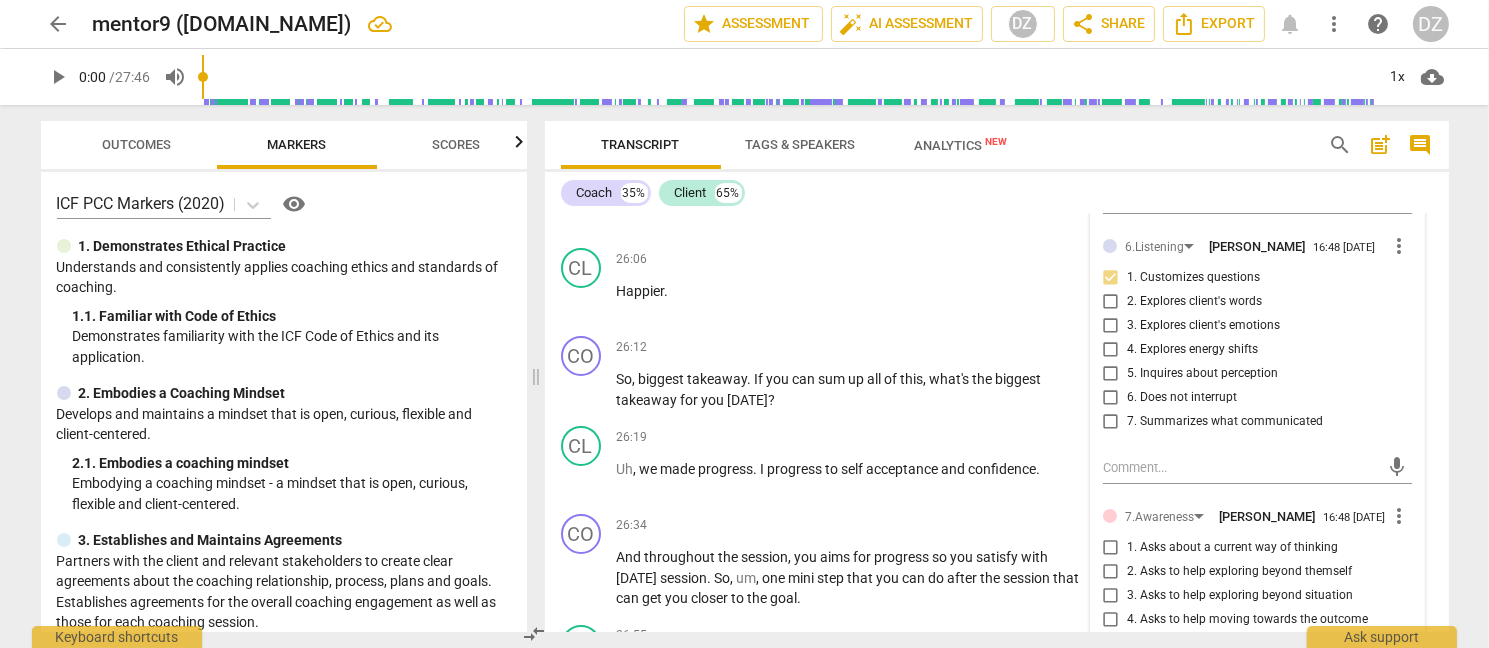 click on "4. Asks to help moving towards the outcome" at bounding box center (1111, 620) 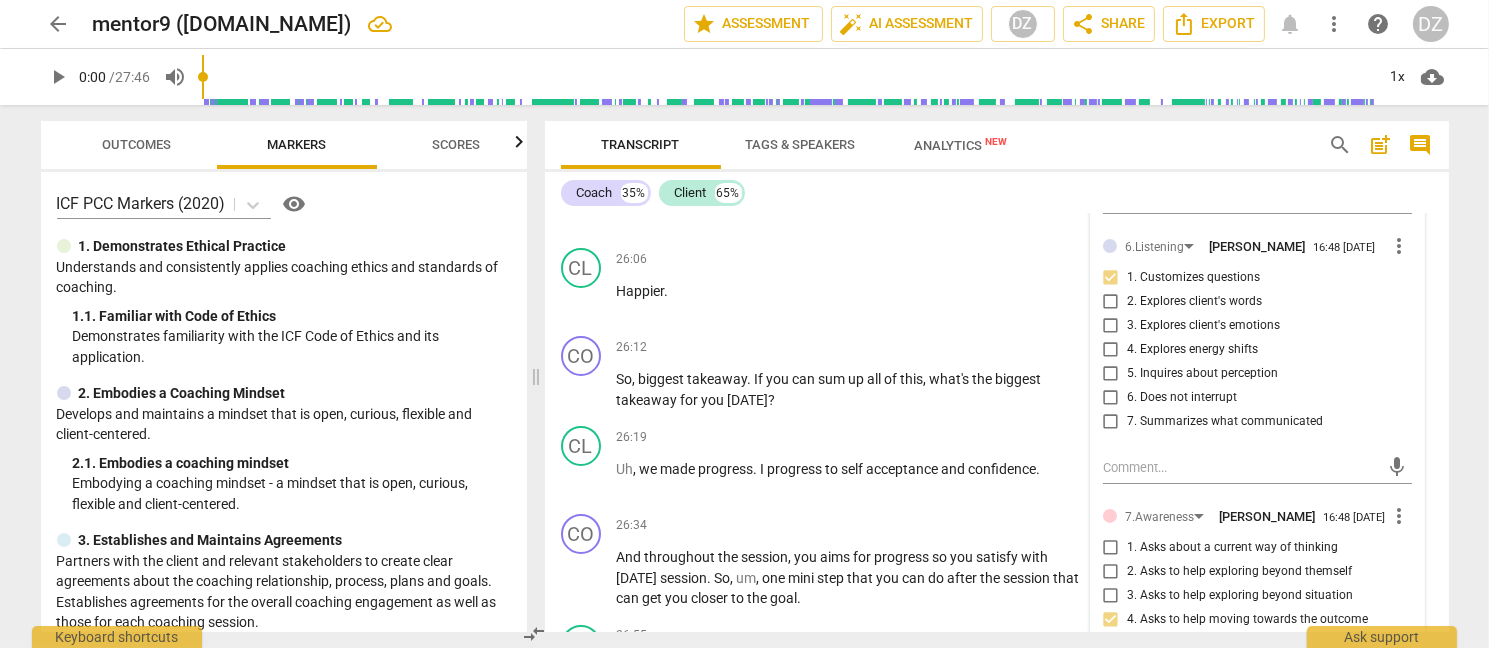 click on "4. Asks to help moving towards the outcome" at bounding box center (1247, 620) 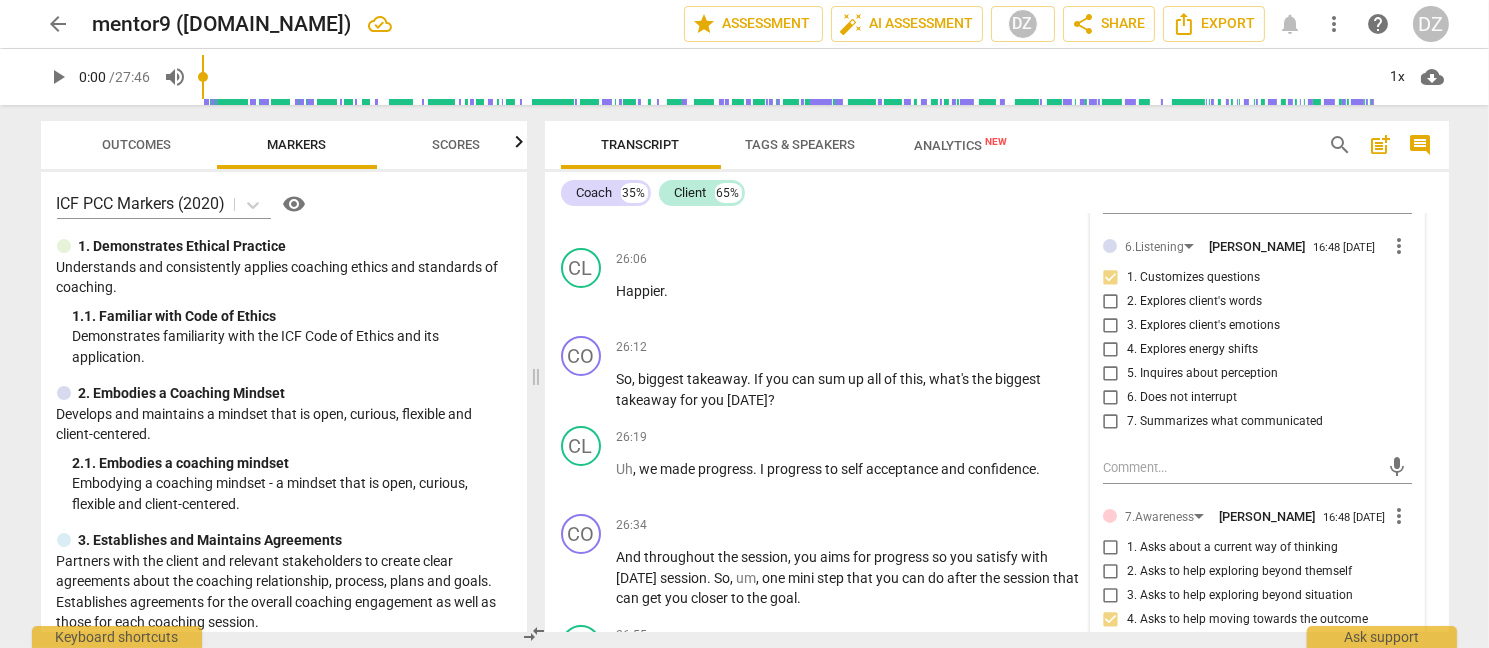 click on "4. Asks to help moving towards the outcome" at bounding box center [1111, 620] 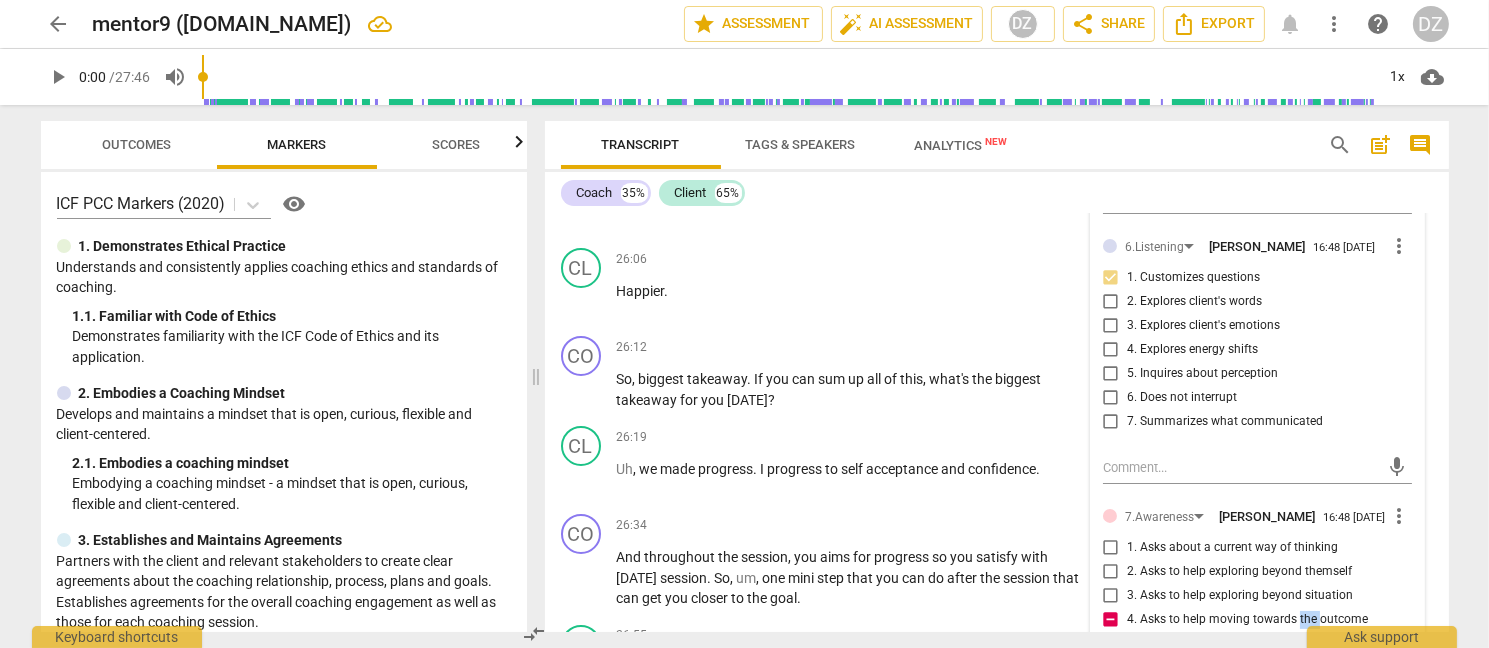 click on "4. Asks to help moving towards the outcome" at bounding box center (1247, 620) 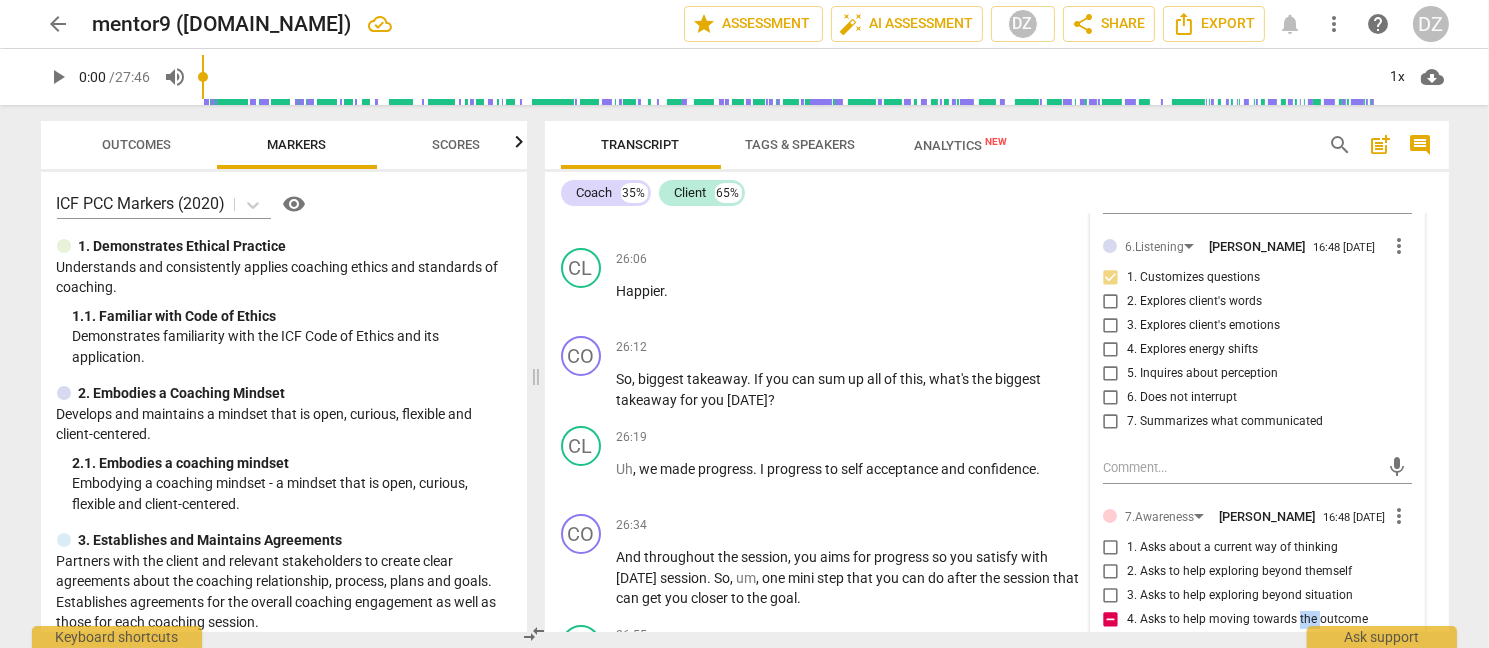 click on "4. Asks to help moving towards the outcome" at bounding box center (1111, 620) 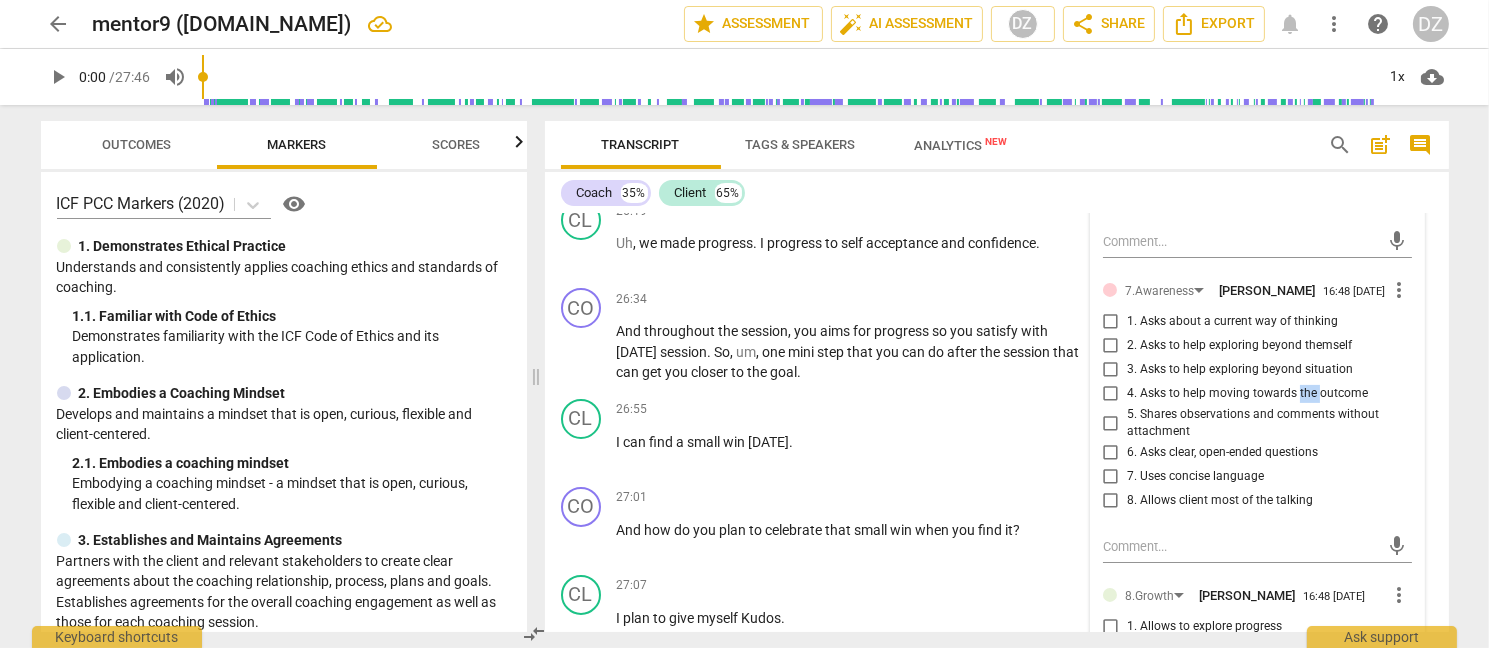 scroll, scrollTop: 10998, scrollLeft: 0, axis: vertical 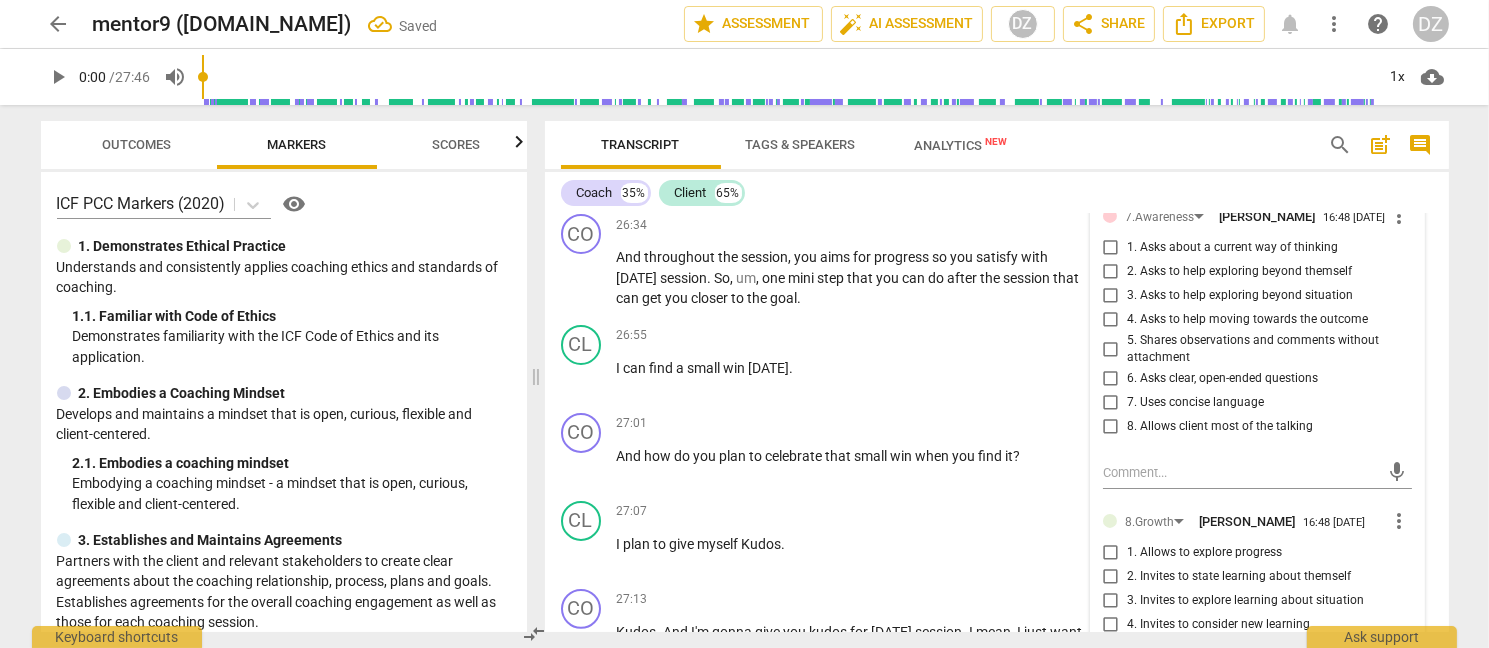 click on "4. Invites to consider new learning" at bounding box center (1218, 625) 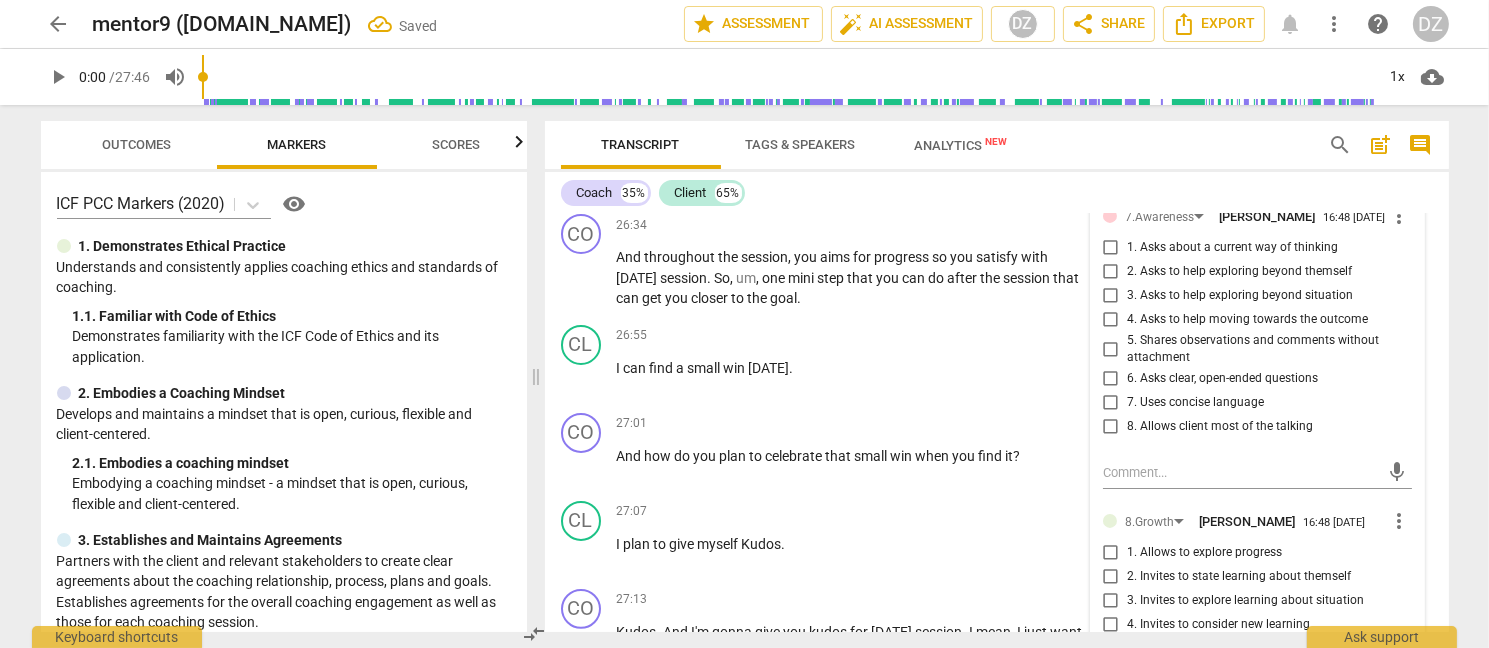 checkbox on "true" 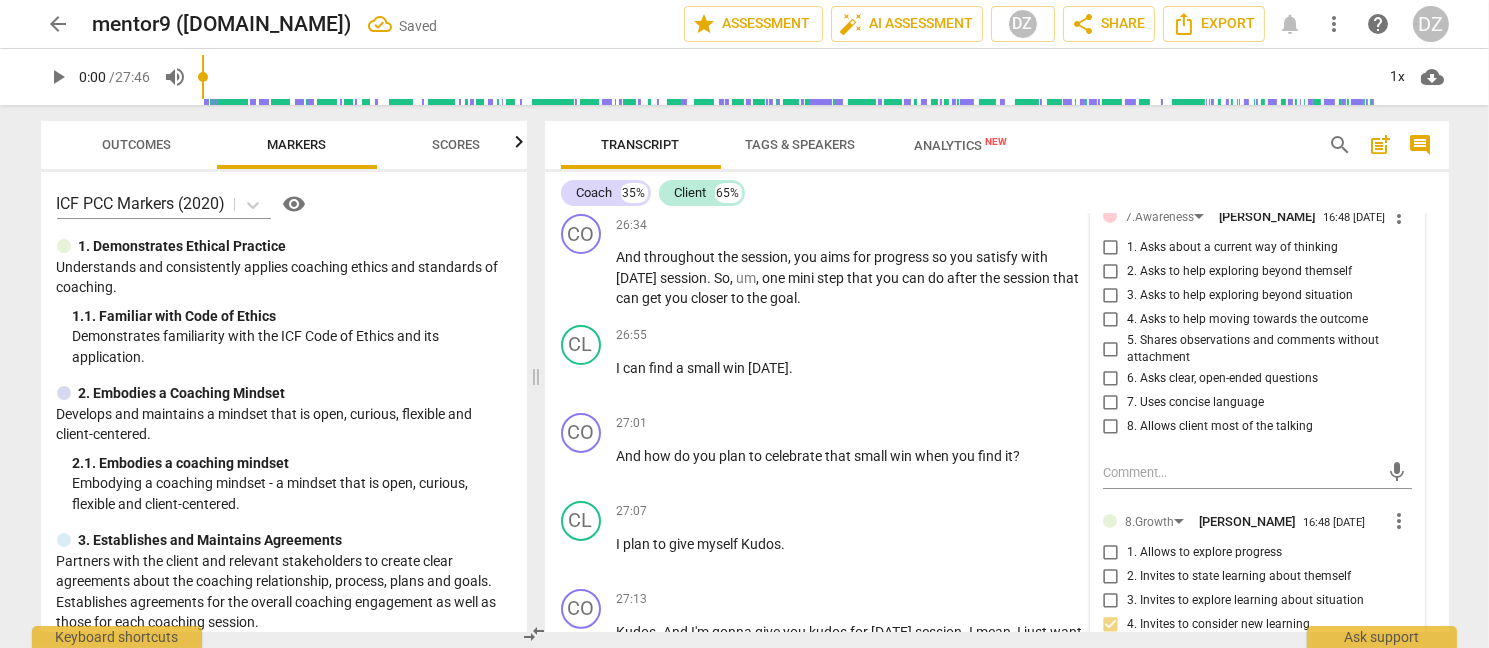 scroll, scrollTop: 11098, scrollLeft: 0, axis: vertical 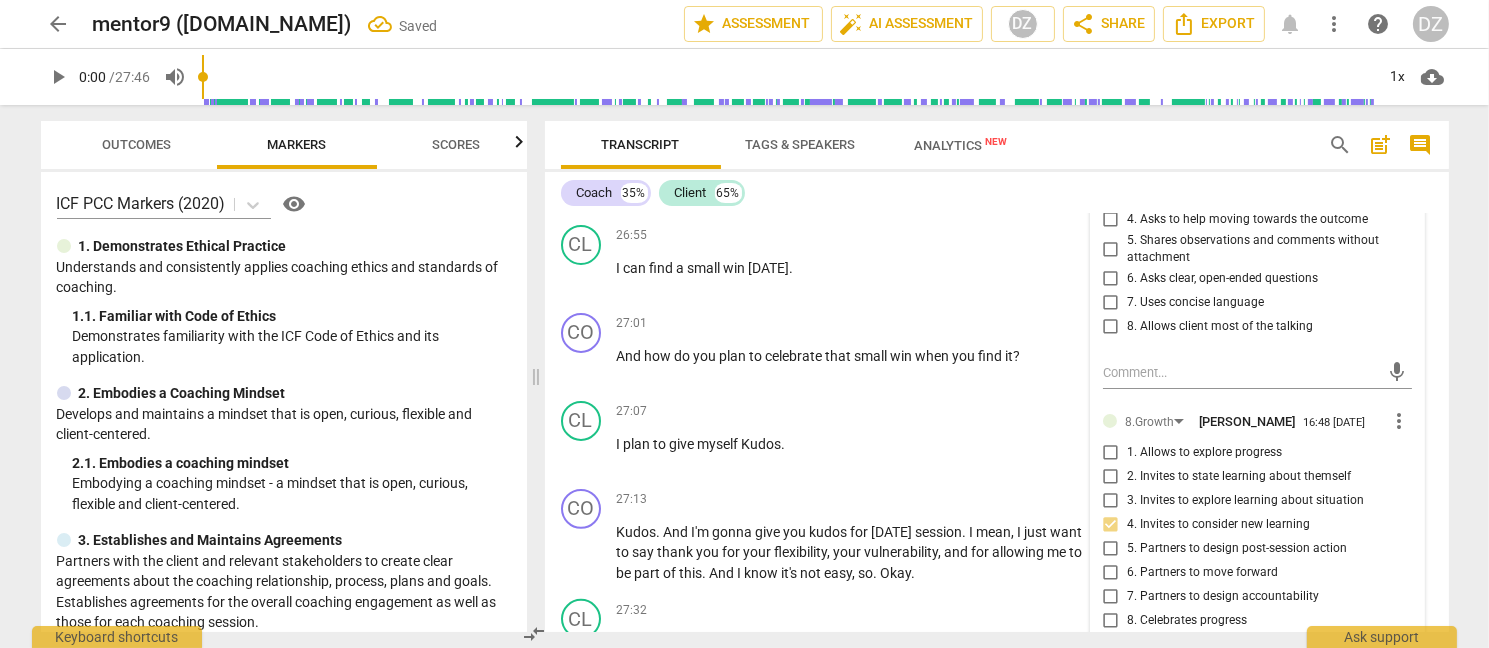 click on "8. Celebrates progress" at bounding box center (1187, 621) 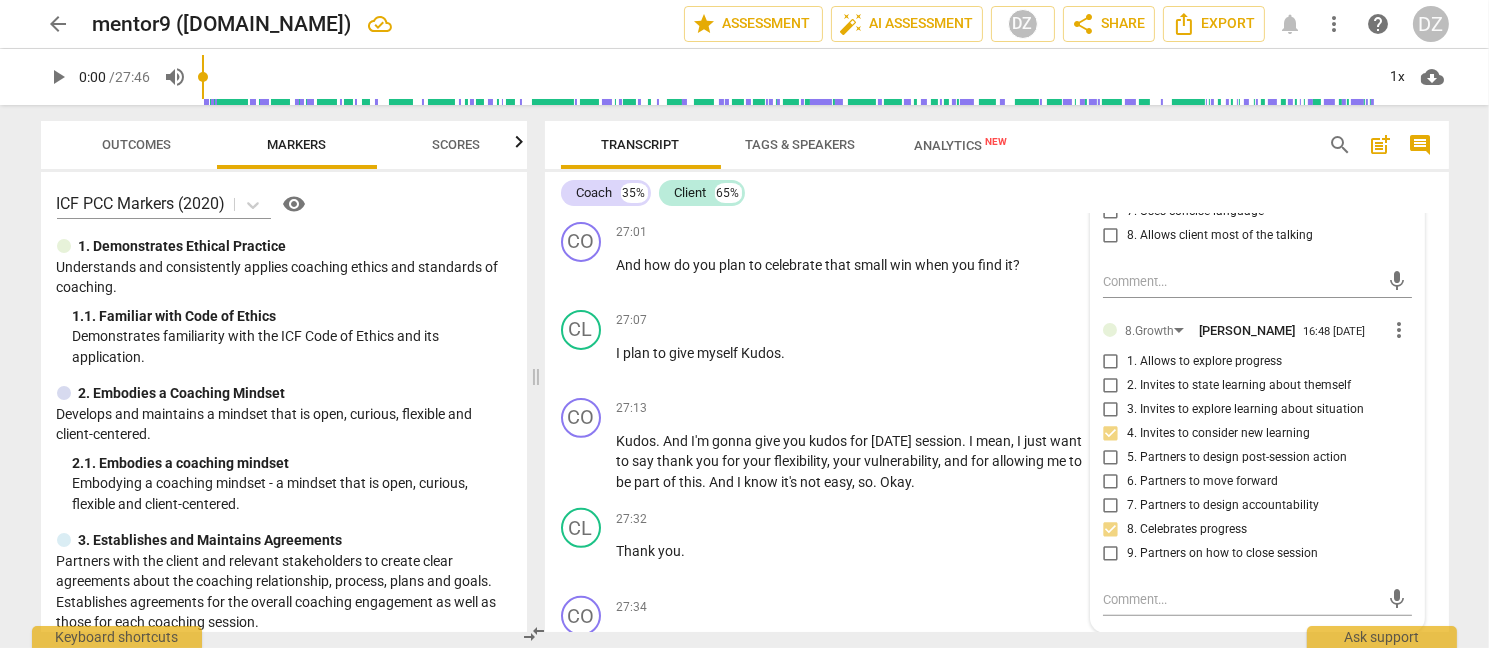 scroll, scrollTop: 11298, scrollLeft: 0, axis: vertical 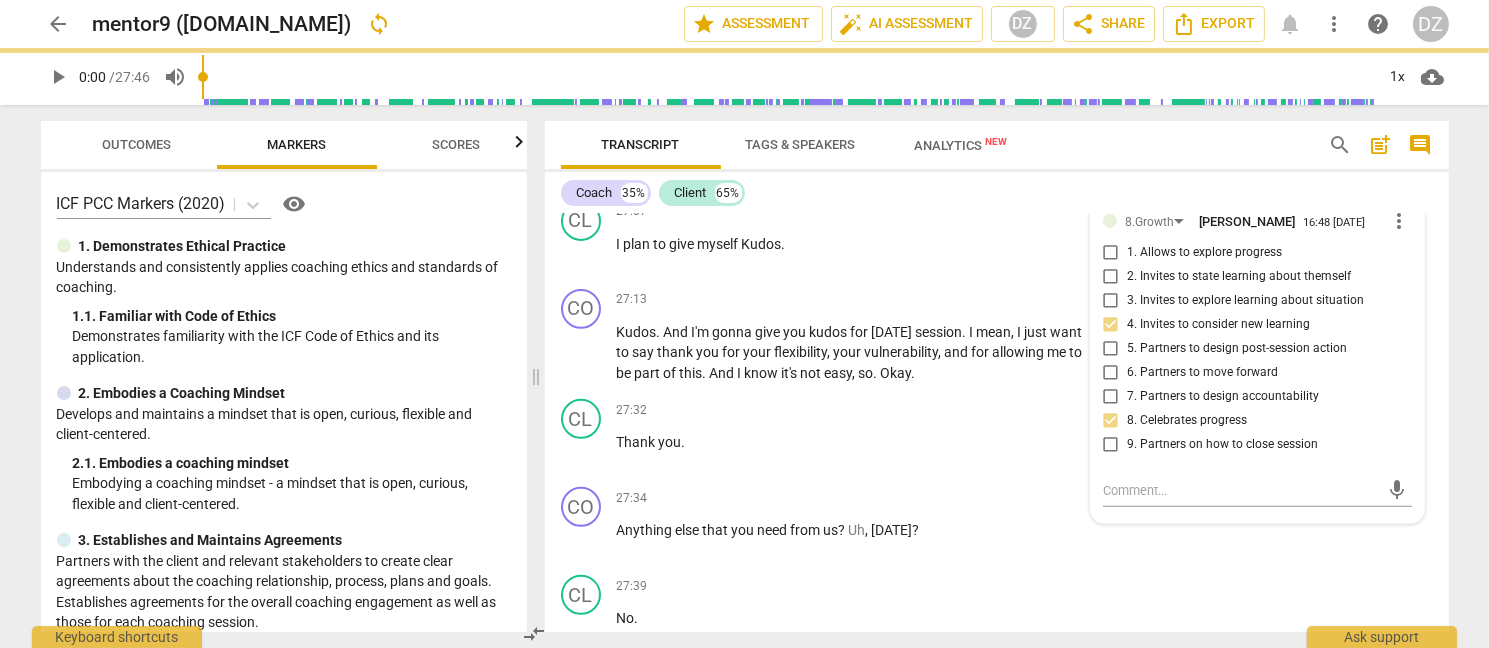 click on "8. Celebrates progress" at bounding box center (1187, 421) 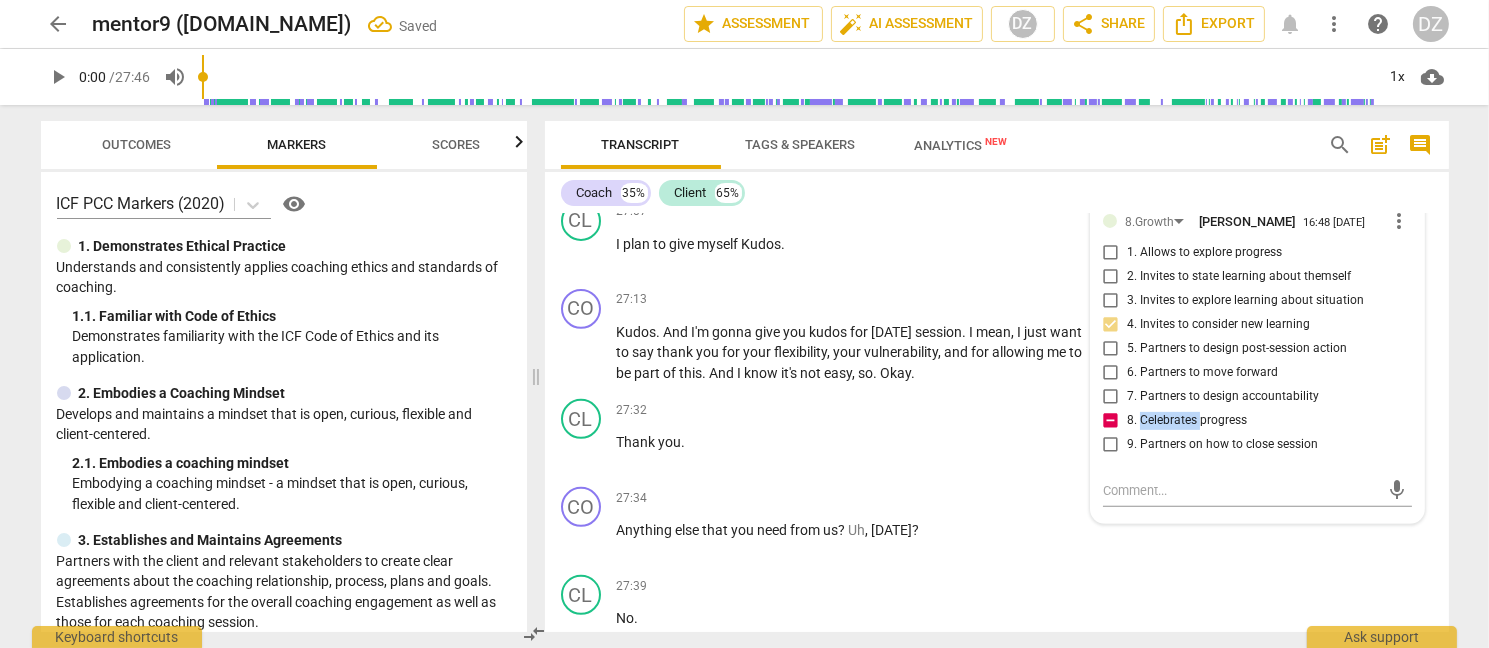 click on "8. Celebrates progress" at bounding box center (1187, 421) 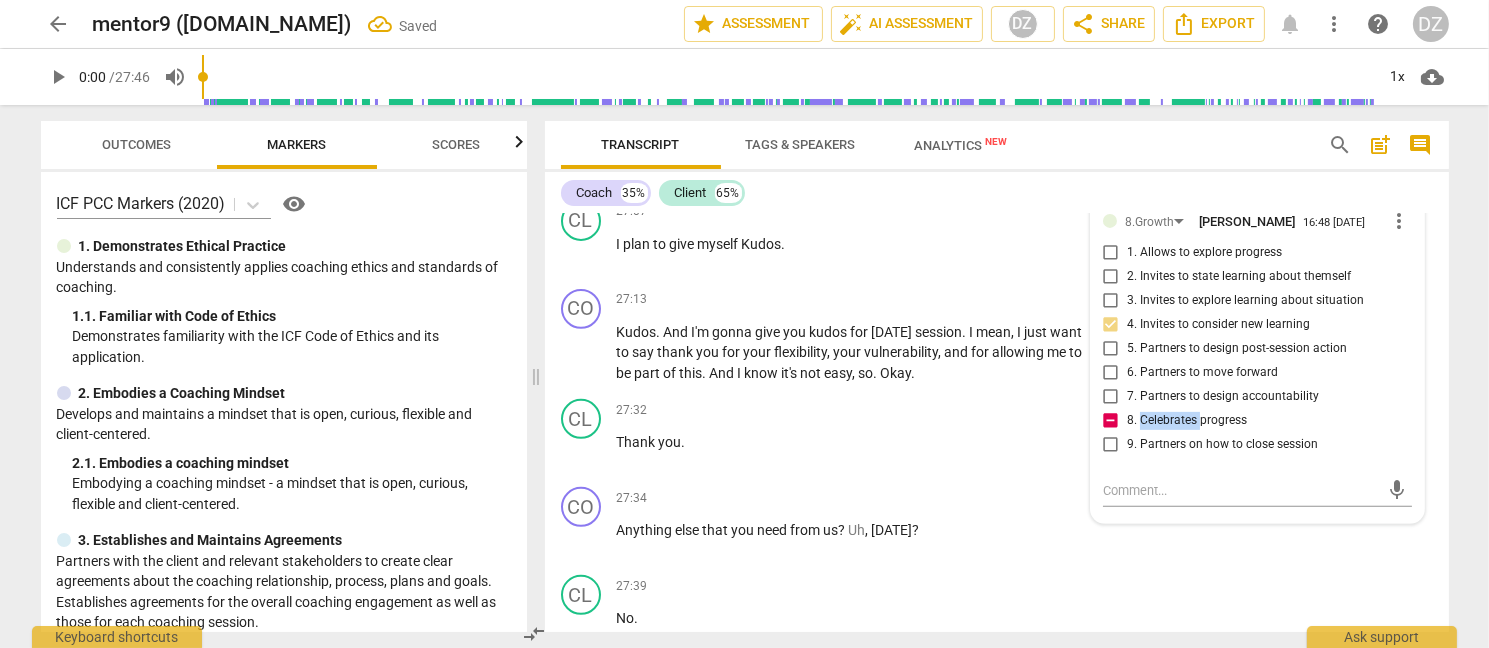 click on "8. Celebrates progress" at bounding box center [1111, 421] 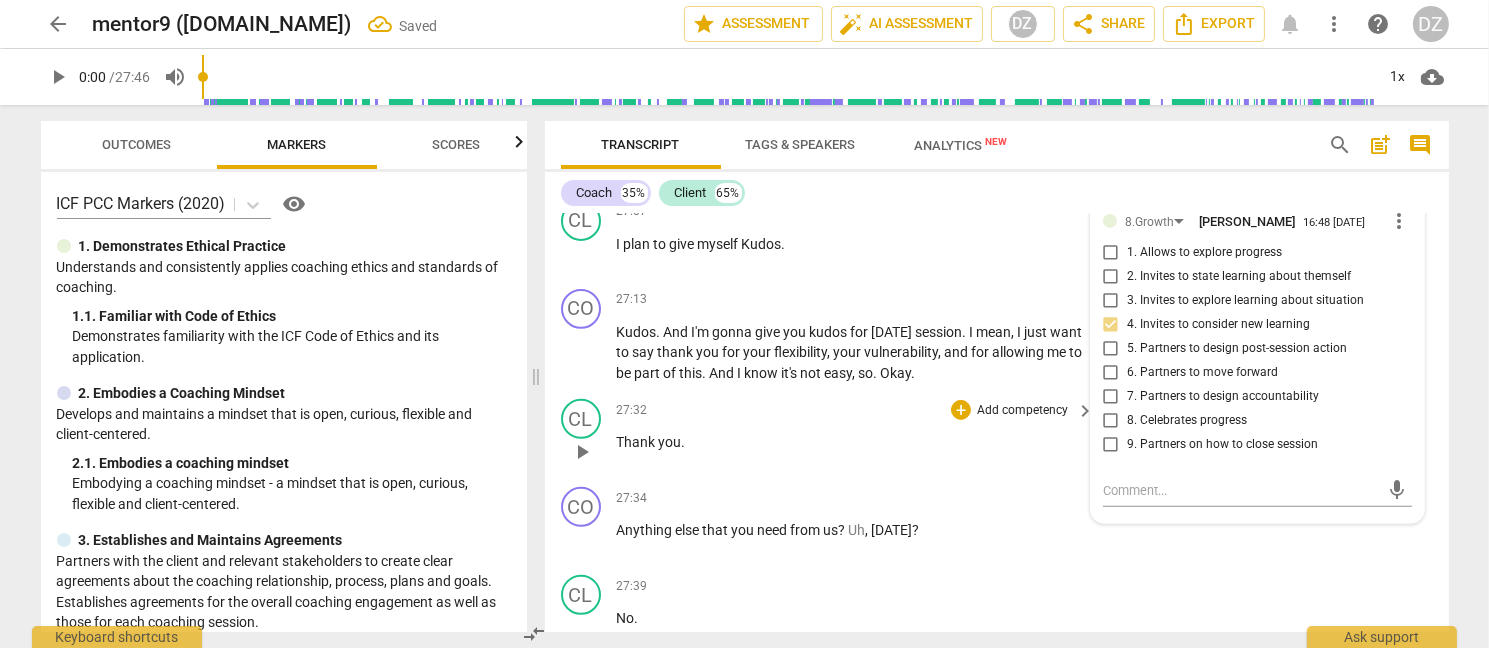 click on "CL play_arrow pause 27:32 + Add competency keyboard_arrow_right Thank   you ." at bounding box center [997, 435] 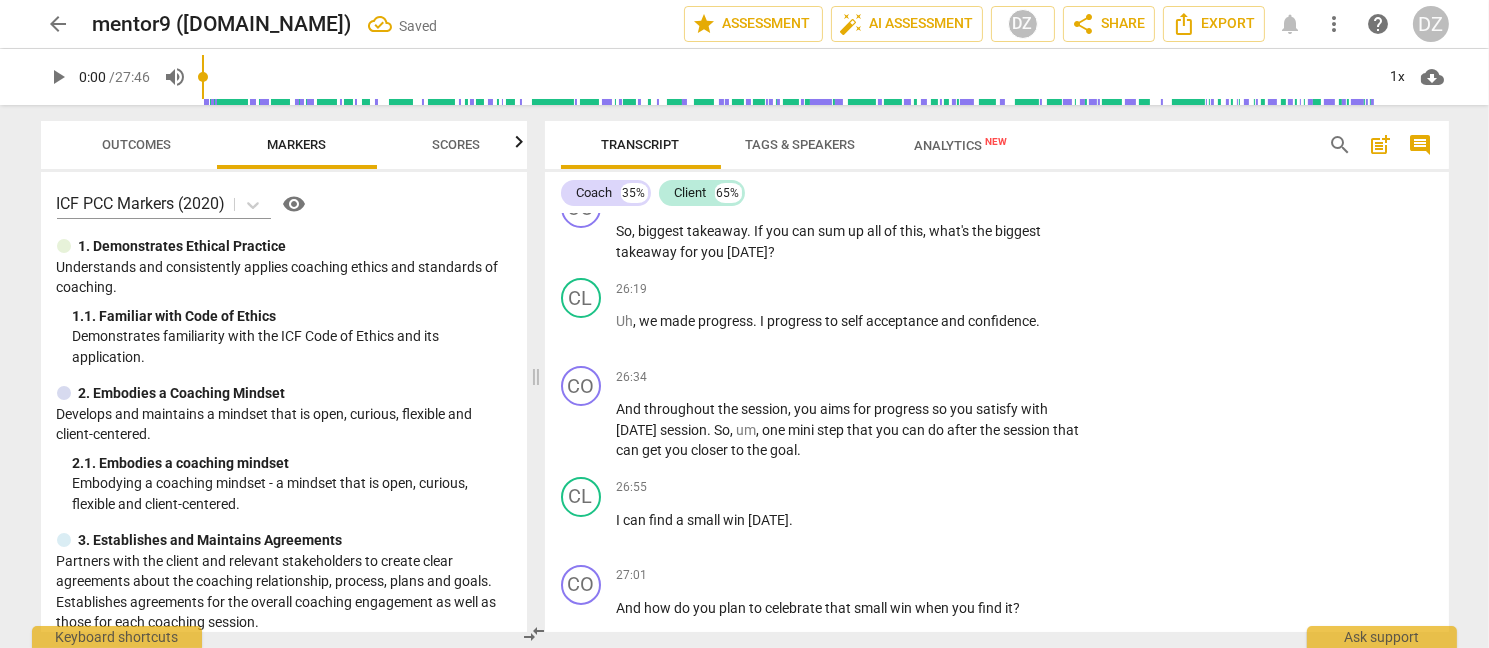 scroll, scrollTop: 10798, scrollLeft: 0, axis: vertical 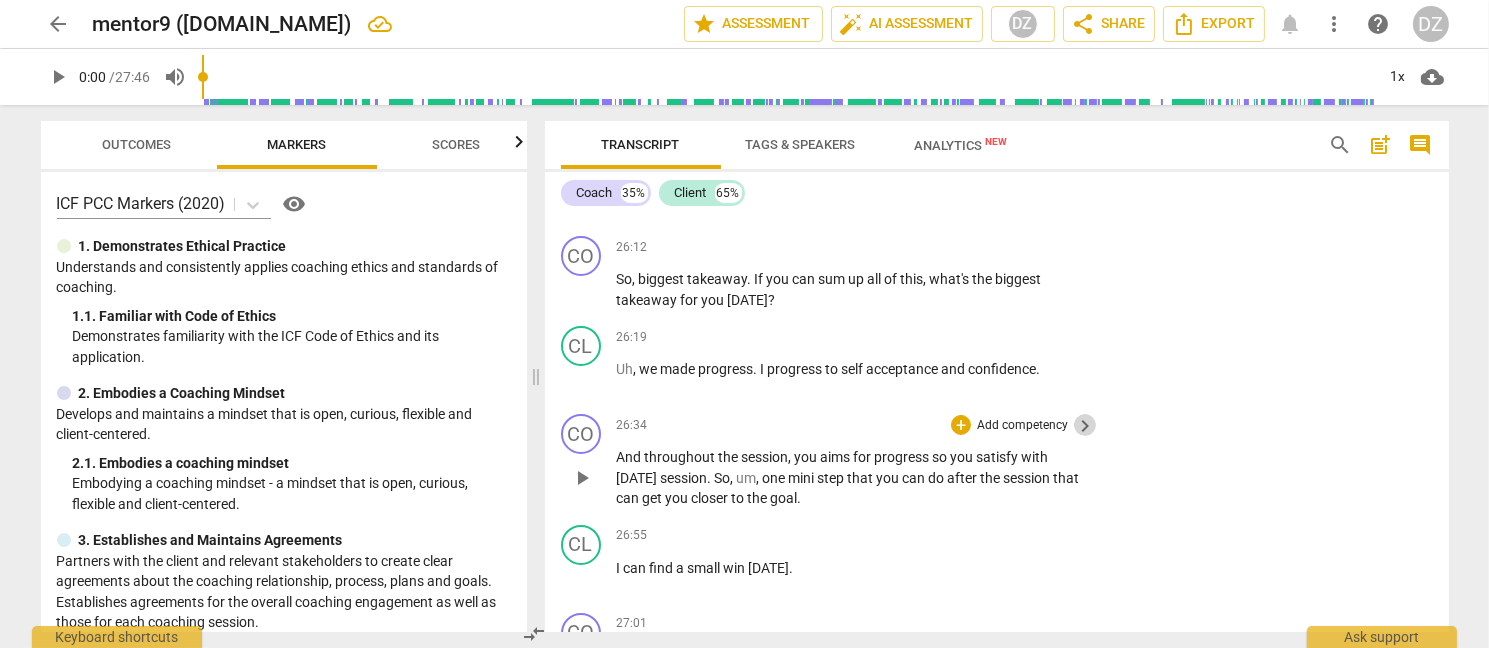 click on "keyboard_arrow_right" at bounding box center (1085, 426) 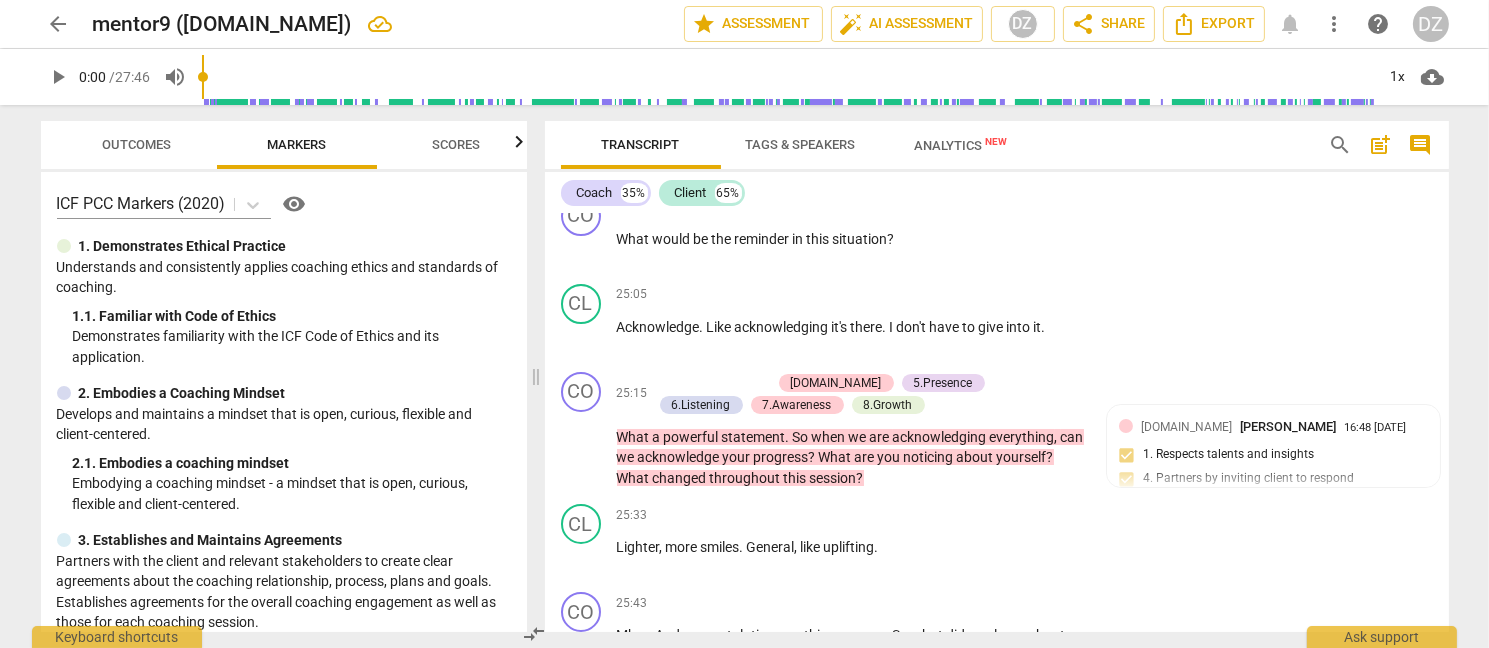 scroll, scrollTop: 10088, scrollLeft: 0, axis: vertical 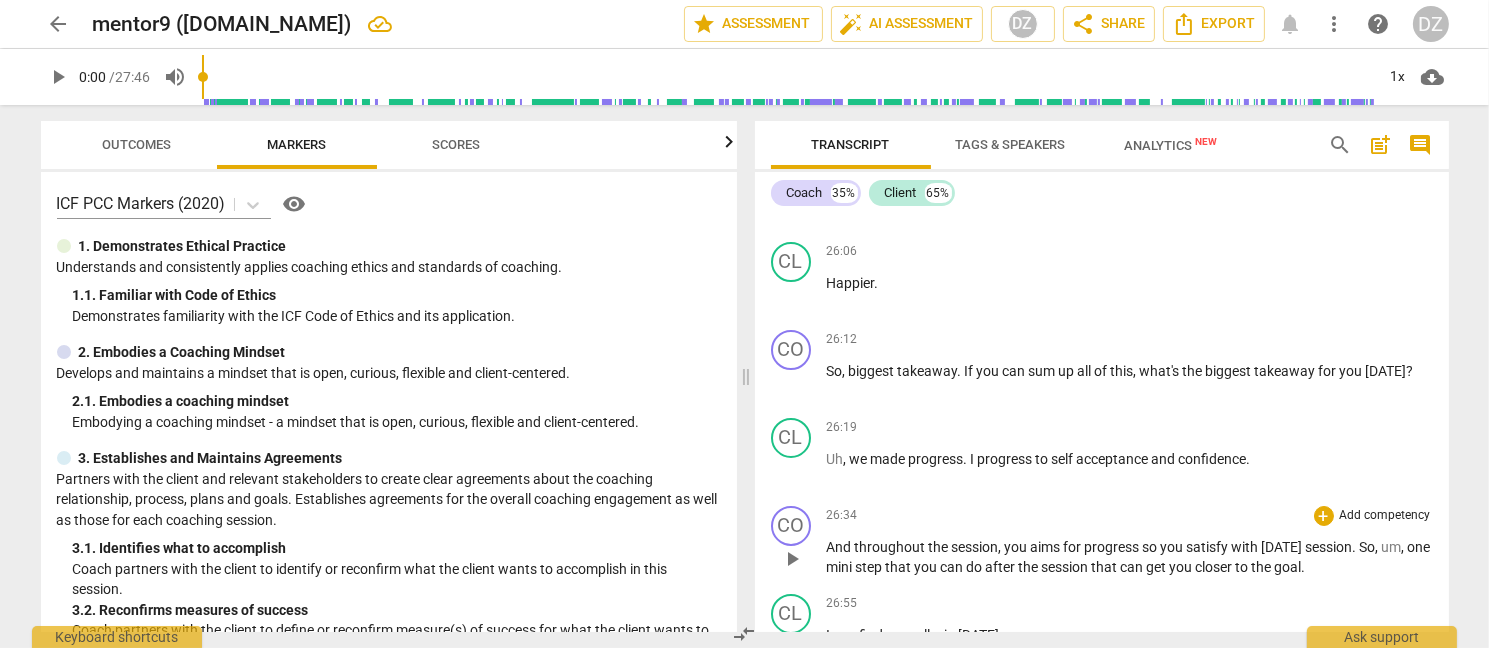 click on "Add competency" at bounding box center (1385, 516) 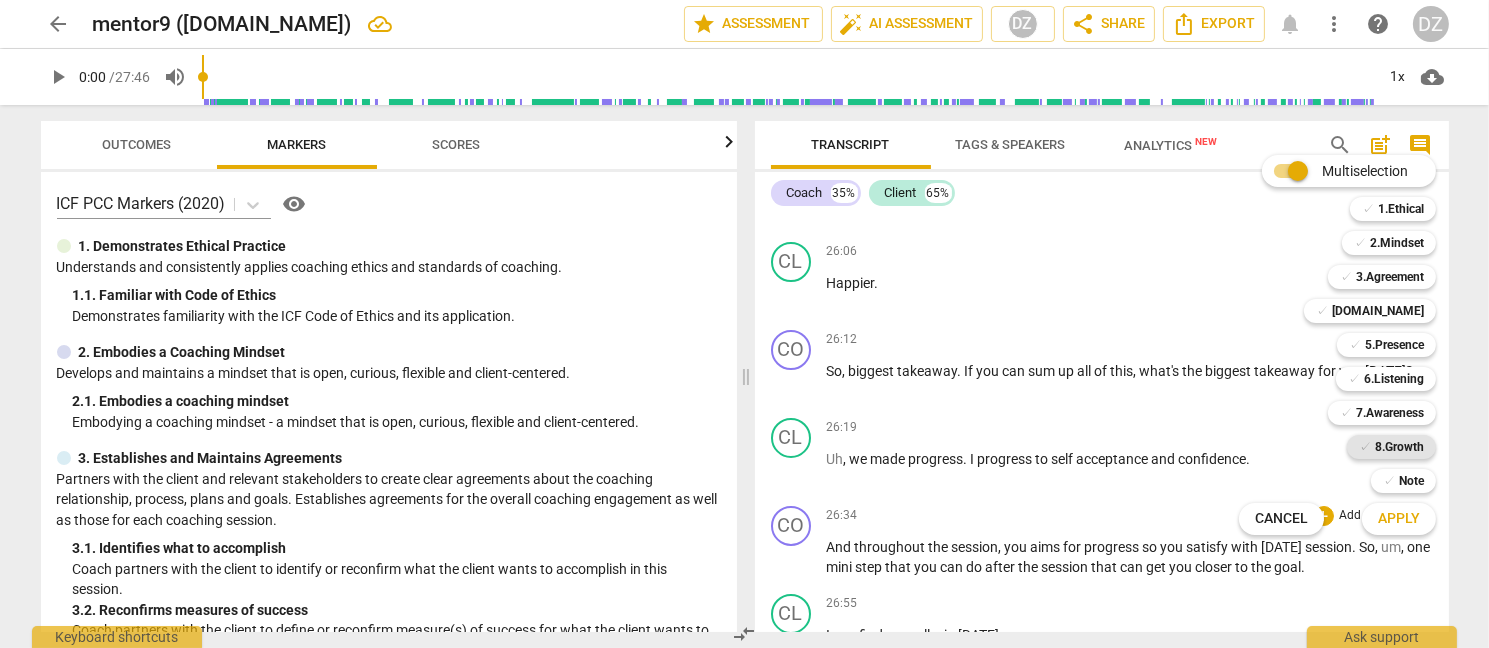click on "8.Growth" at bounding box center (1399, 447) 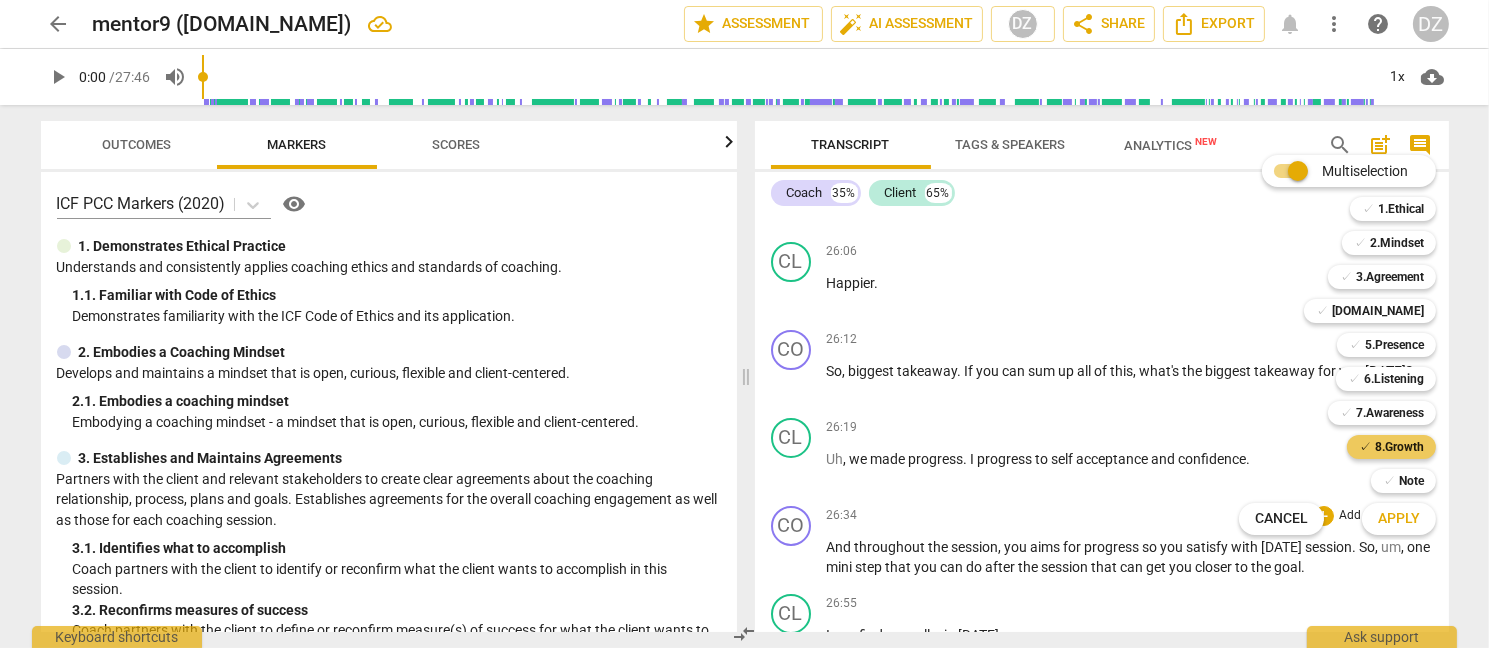 click on "✓ 8.Growth" at bounding box center [1391, 447] 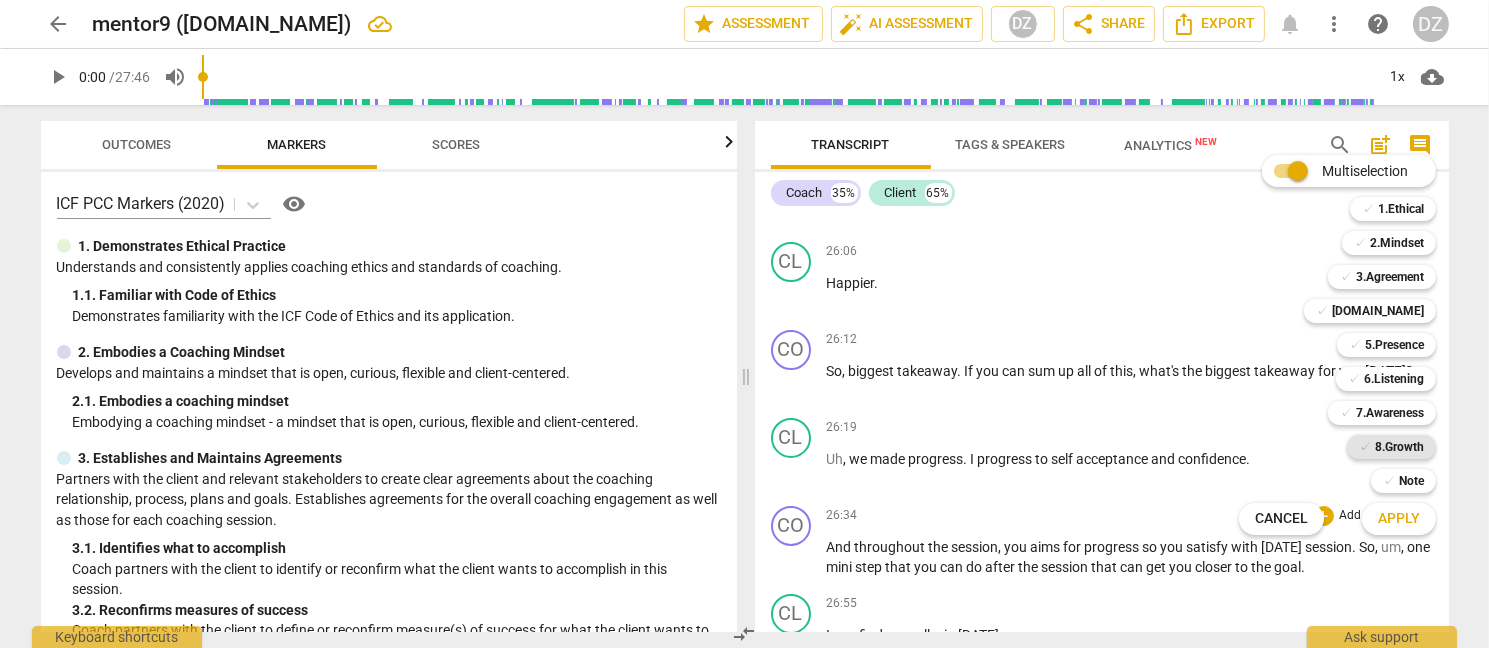 click on "✓ 8.Growth" at bounding box center (1391, 447) 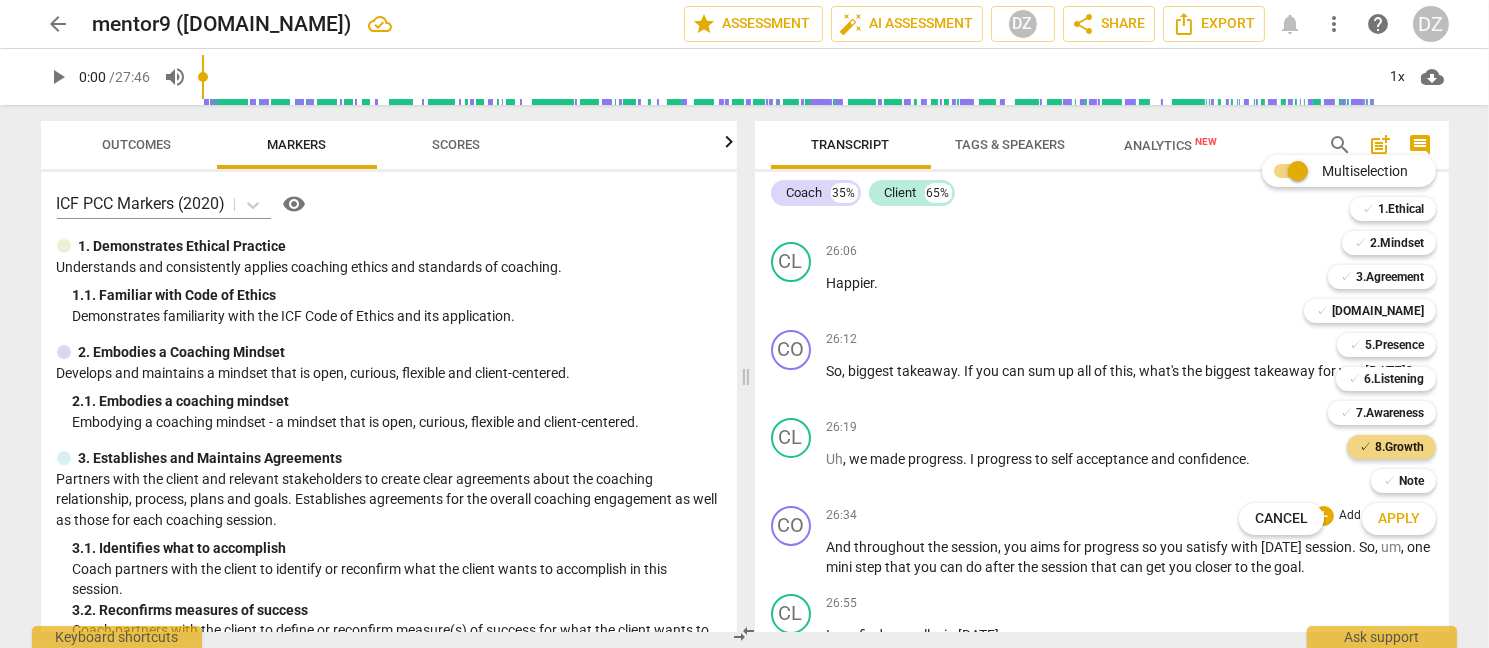 click on "Multiselection m ✓ 1.Ethical 1 ✓ 2.Mindset 2 ✓ 3.Agreement 3 ✓ [DOMAIN_NAME] 4 ✓ 5.Presence 5 ✓ 6.Listening 6 ✓ 7.Awareness 7 ✓ 8.Growth 8 ✓ Note 9 Cancel c Apply x" at bounding box center [1352, 345] 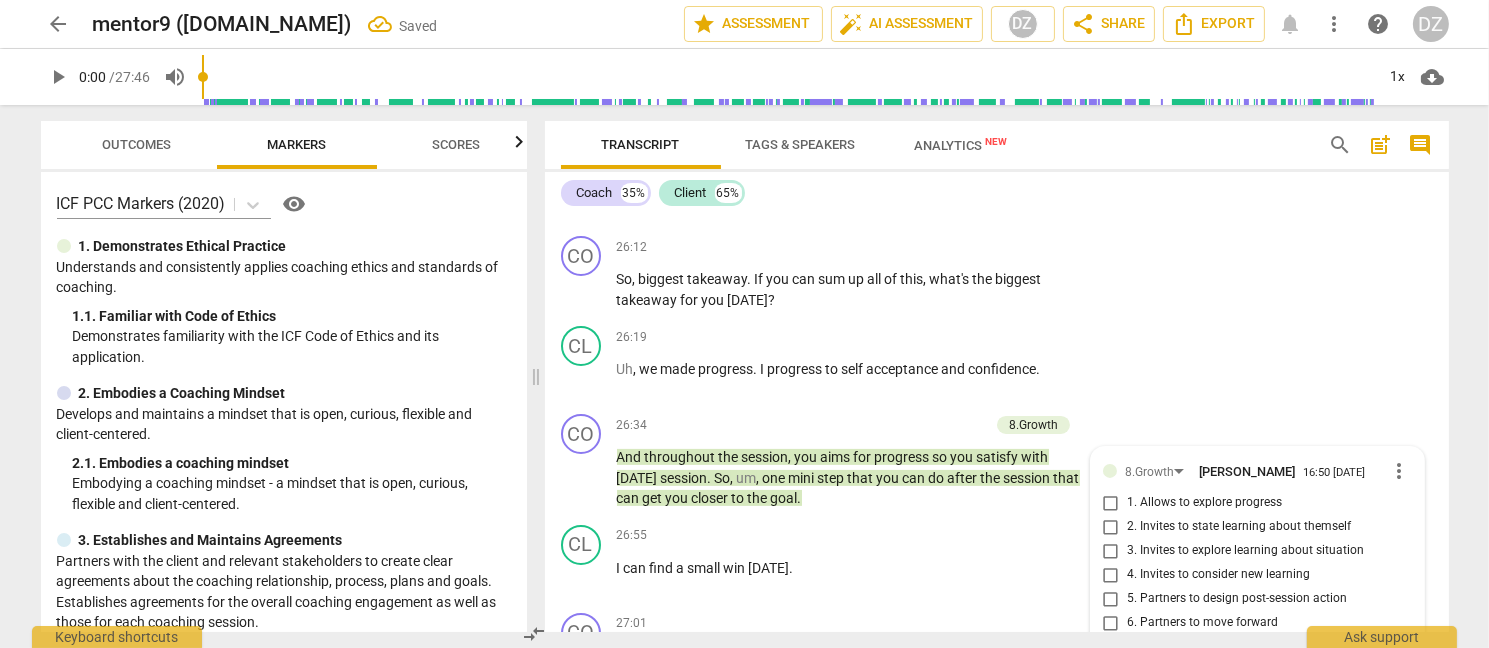 scroll, scrollTop: 11037, scrollLeft: 0, axis: vertical 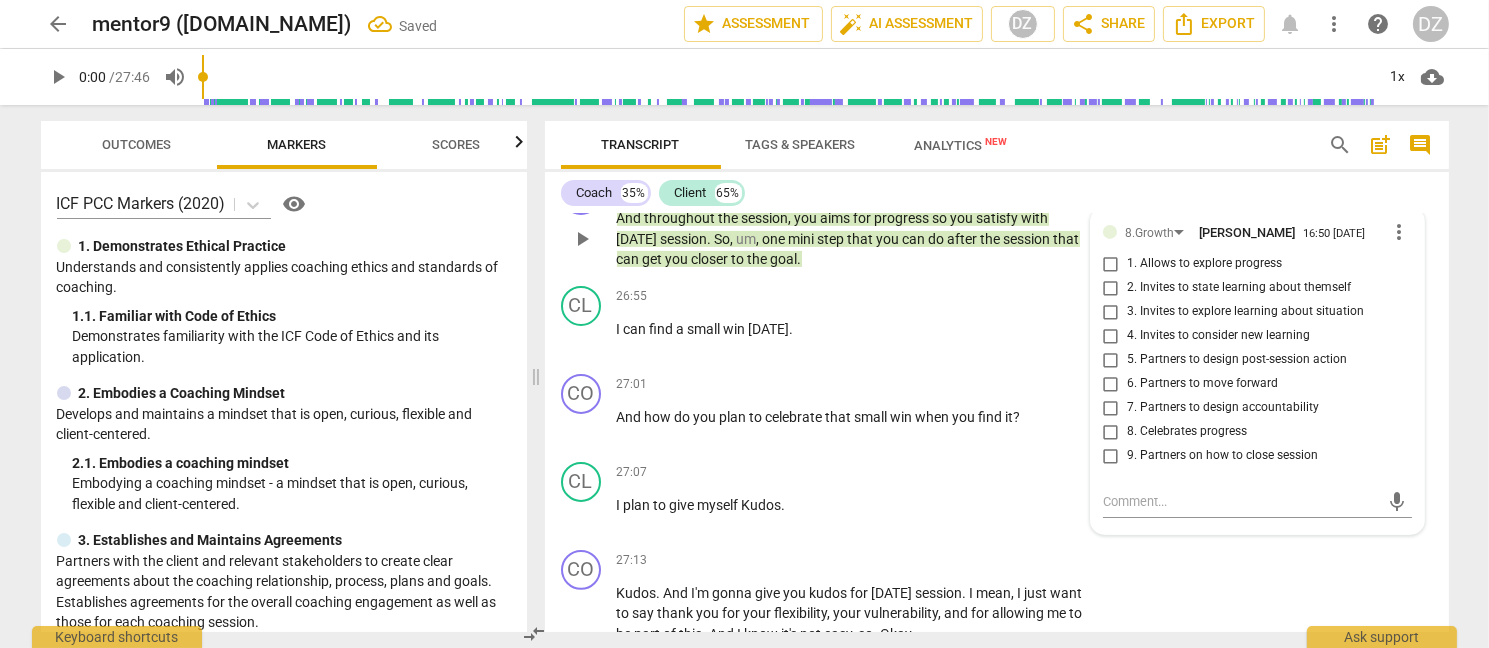 click on "7. Partners to design accountability" at bounding box center [1223, 408] 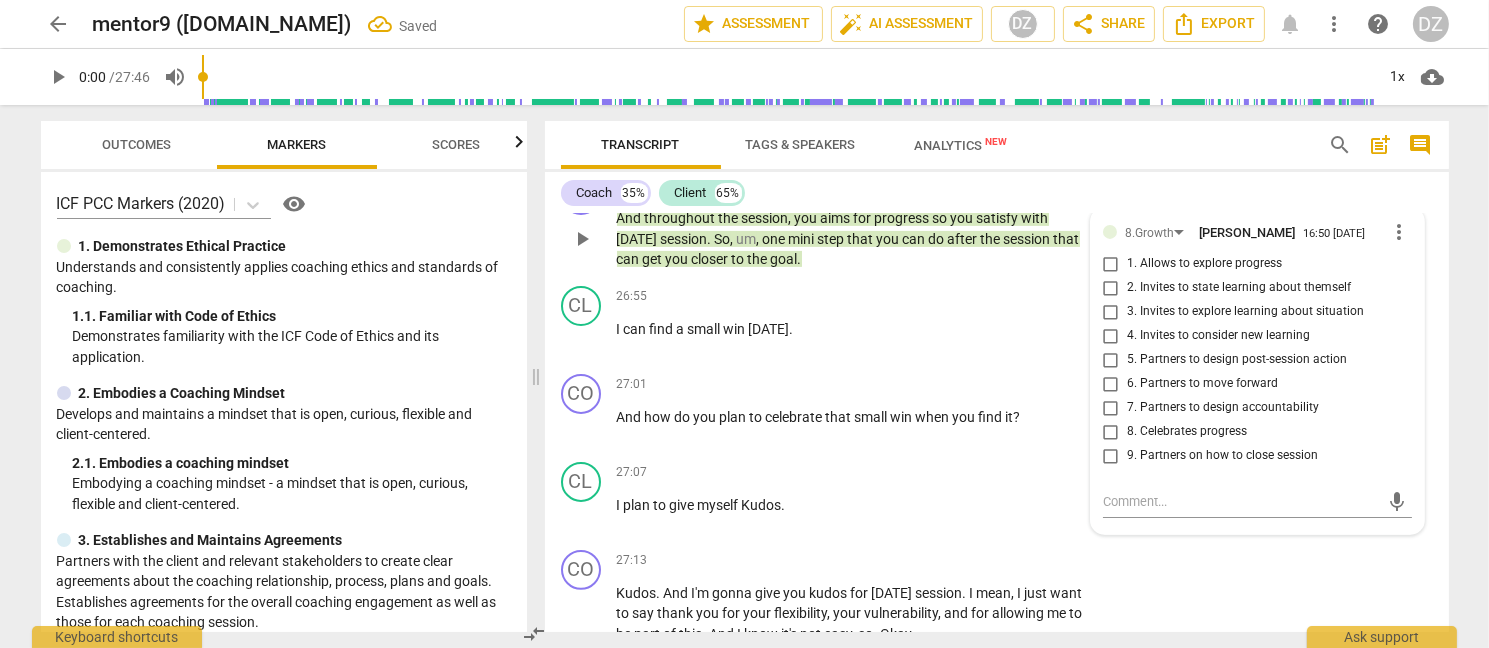 click on "7. Partners to design accountability" at bounding box center (1111, 408) 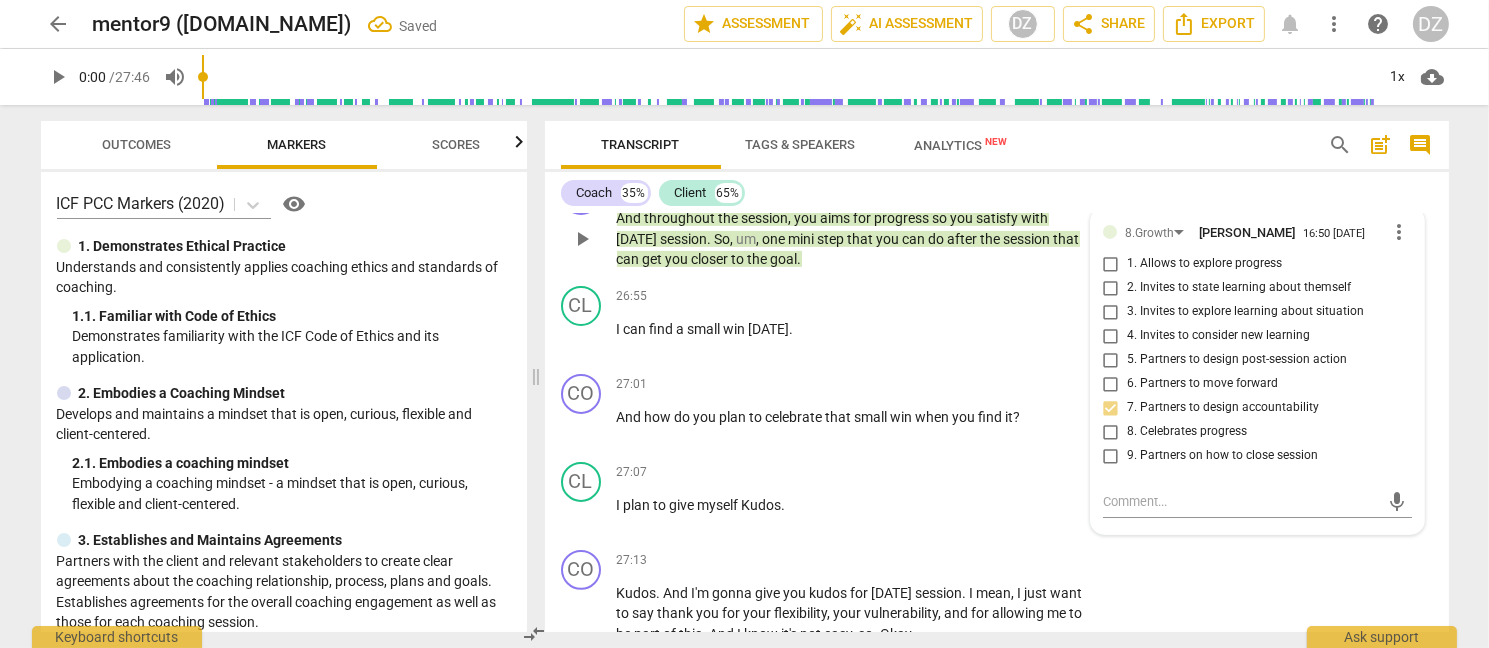 click on "7. Partners to design accountability" at bounding box center (1223, 408) 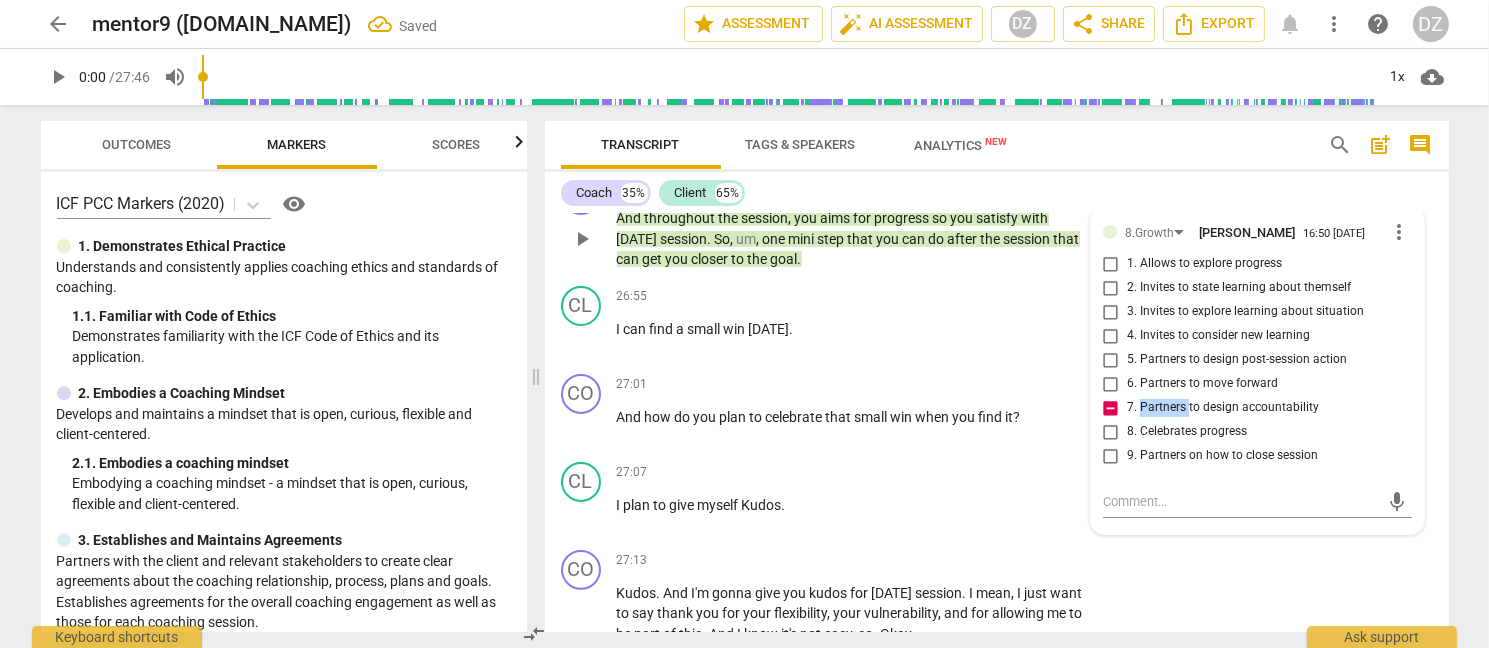 click on "7. Partners to design accountability" at bounding box center (1223, 408) 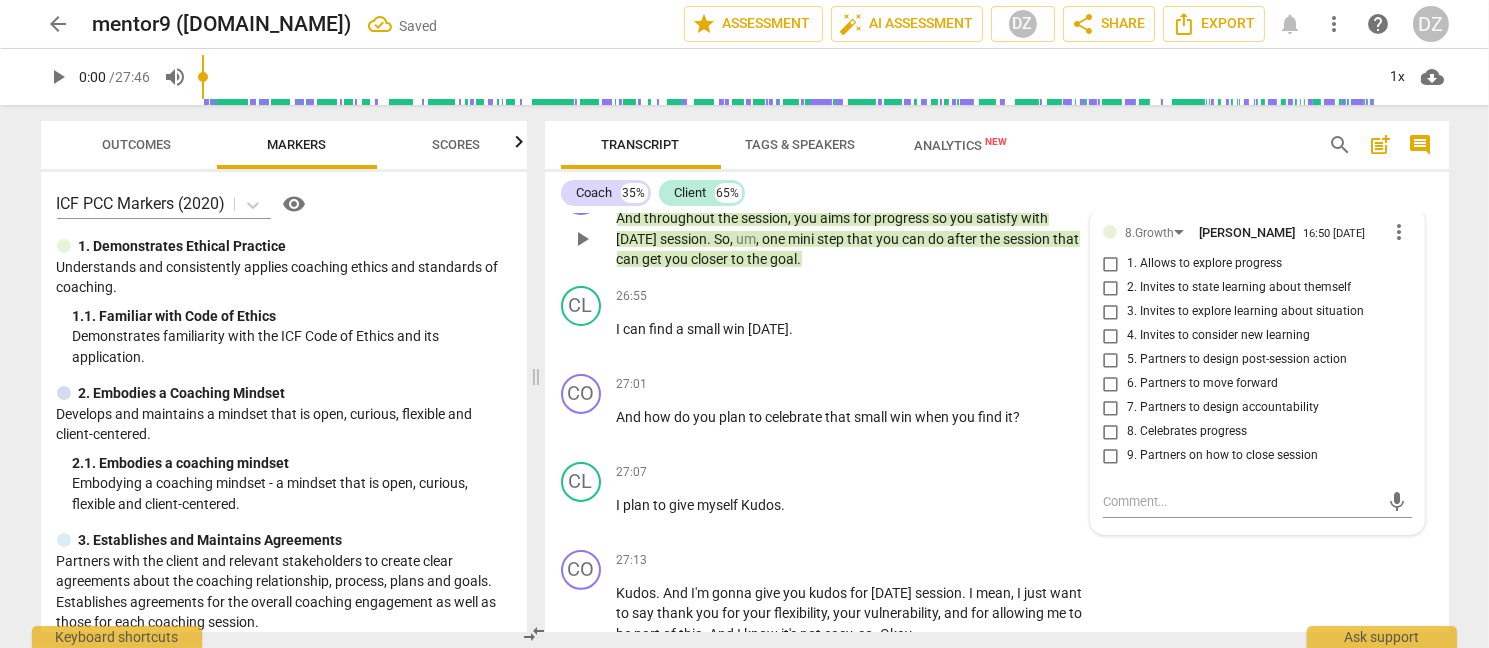 click on "6. Partners to move forward" at bounding box center (1202, 384) 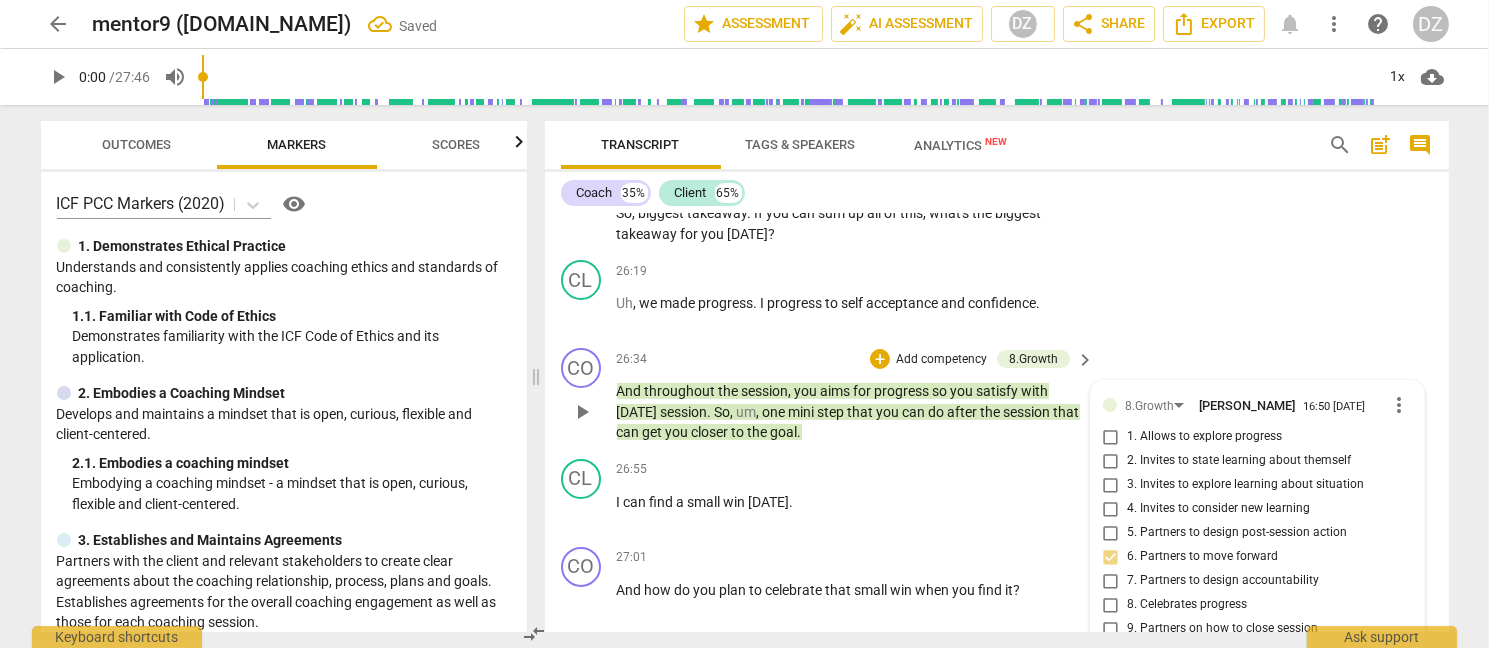 scroll, scrollTop: 10837, scrollLeft: 0, axis: vertical 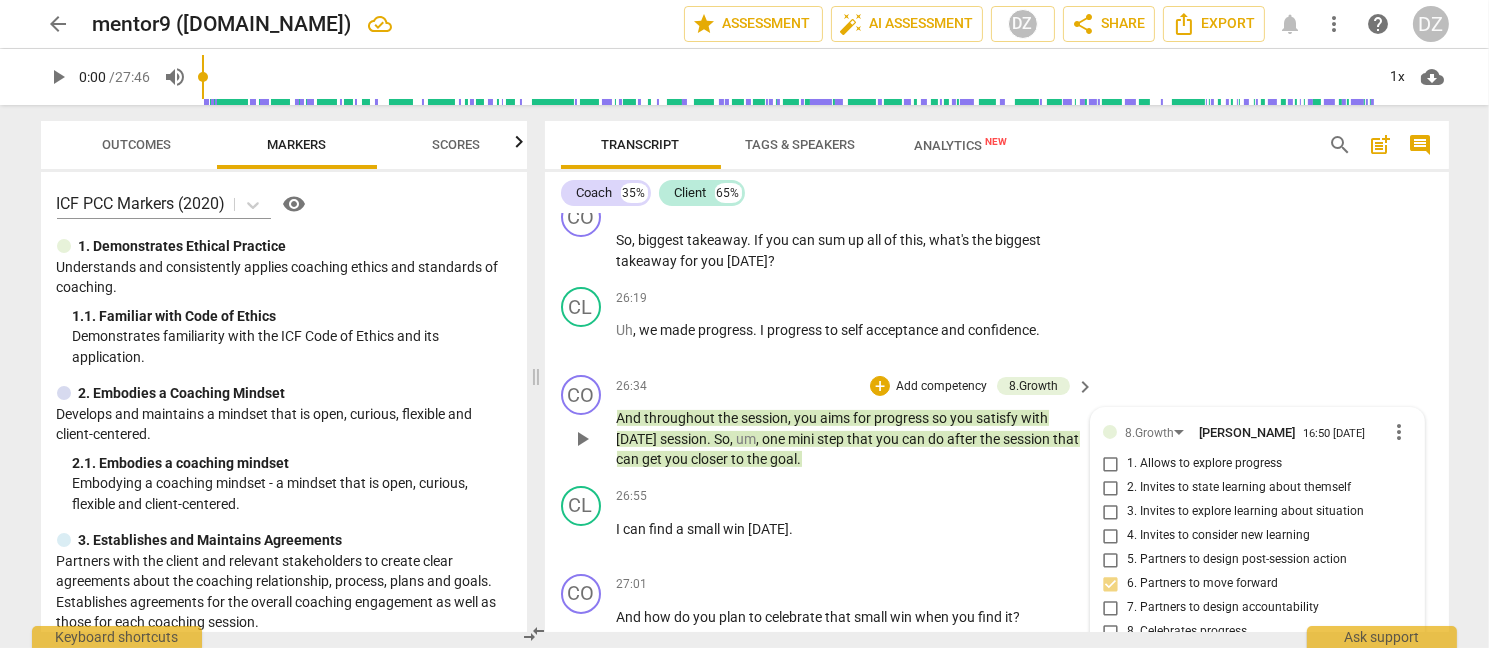click on "1. Allows to explore progress" at bounding box center (1204, 464) 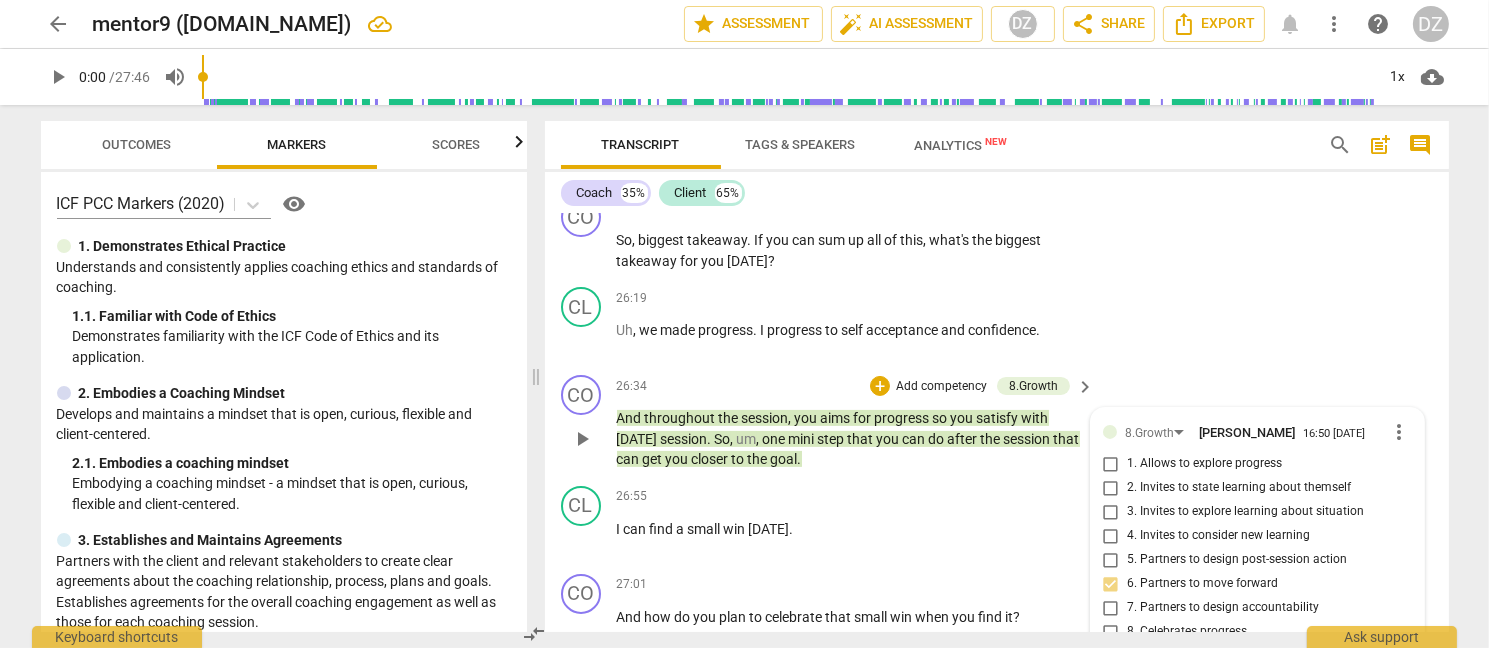 checkbox on "true" 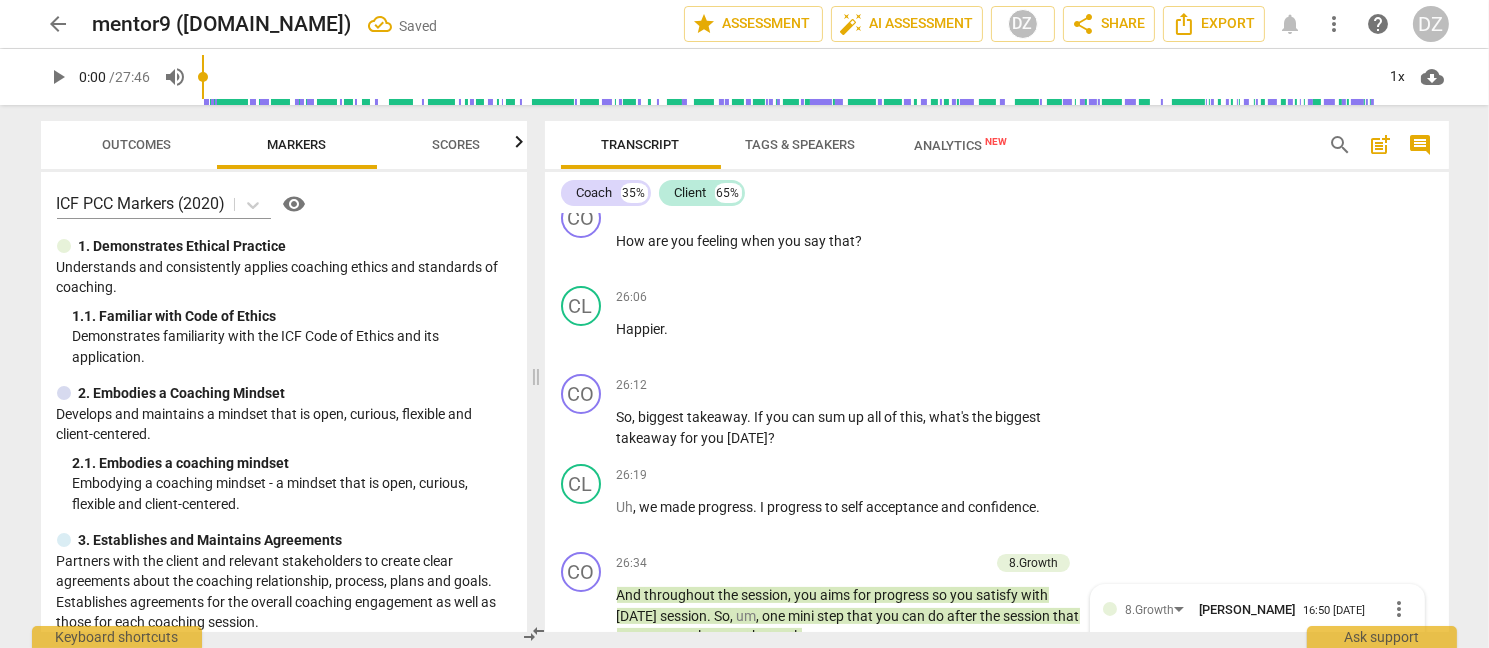 scroll, scrollTop: 10398, scrollLeft: 0, axis: vertical 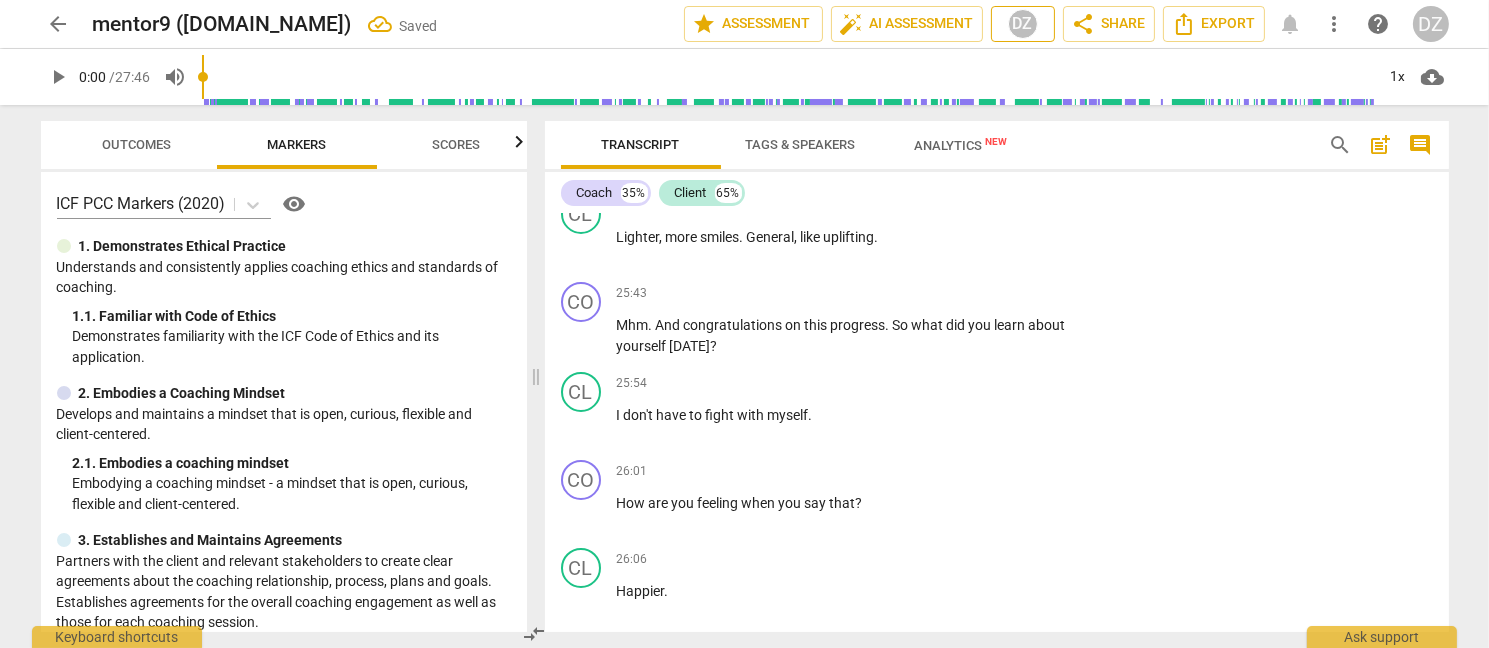 click on "DZ" at bounding box center (1023, 24) 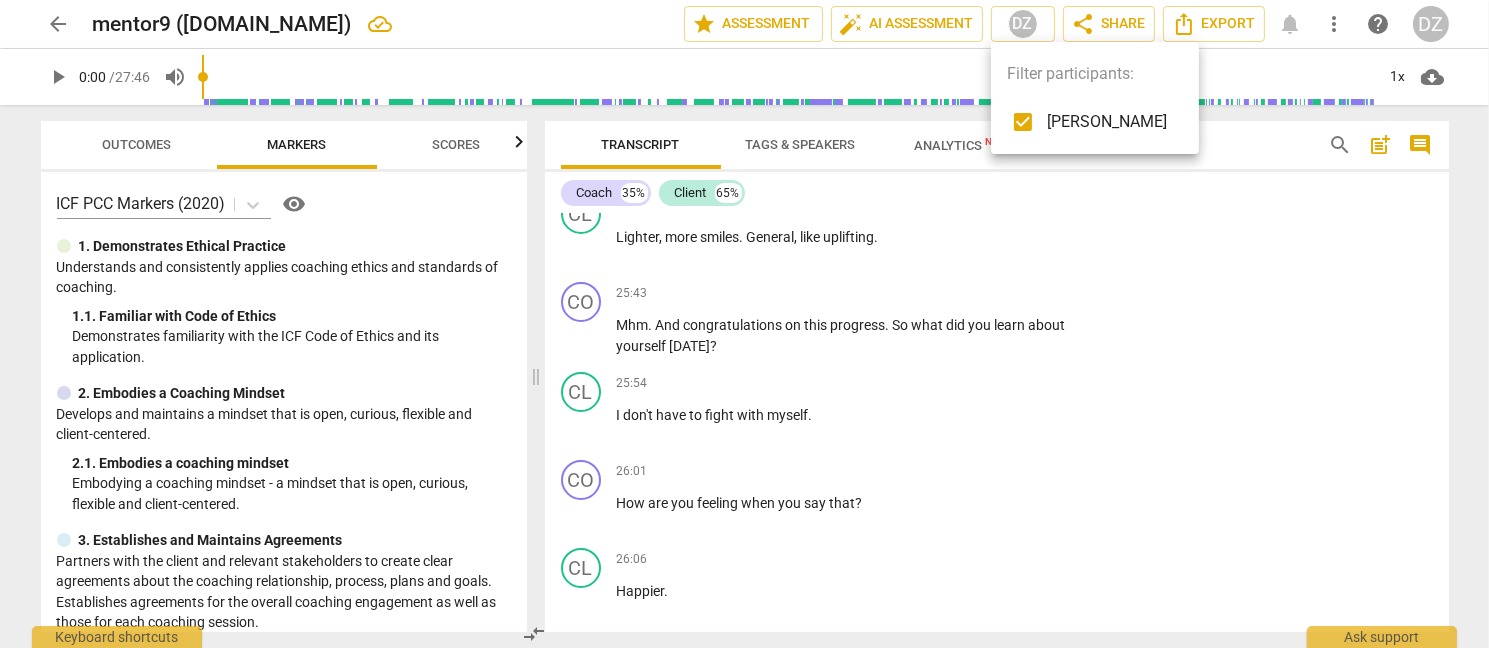 click at bounding box center (744, 324) 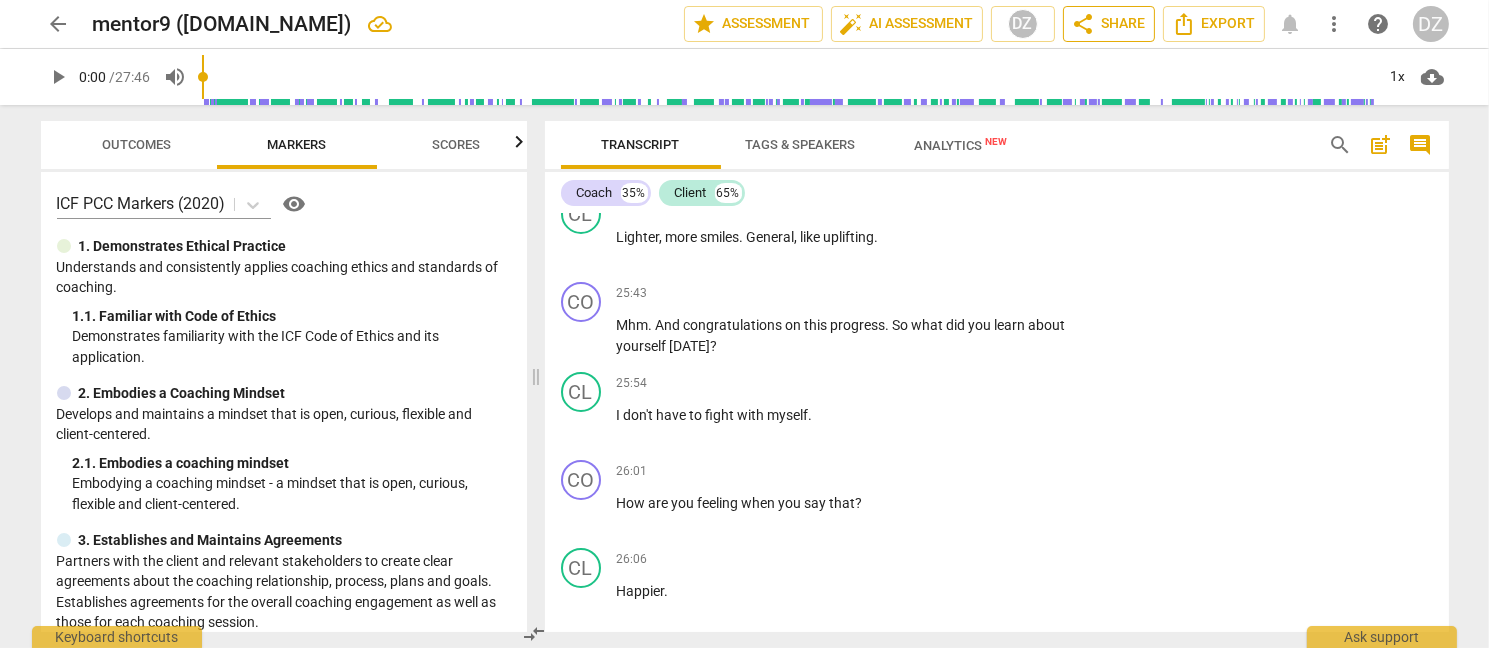 click on "share    Share" at bounding box center (1109, 24) 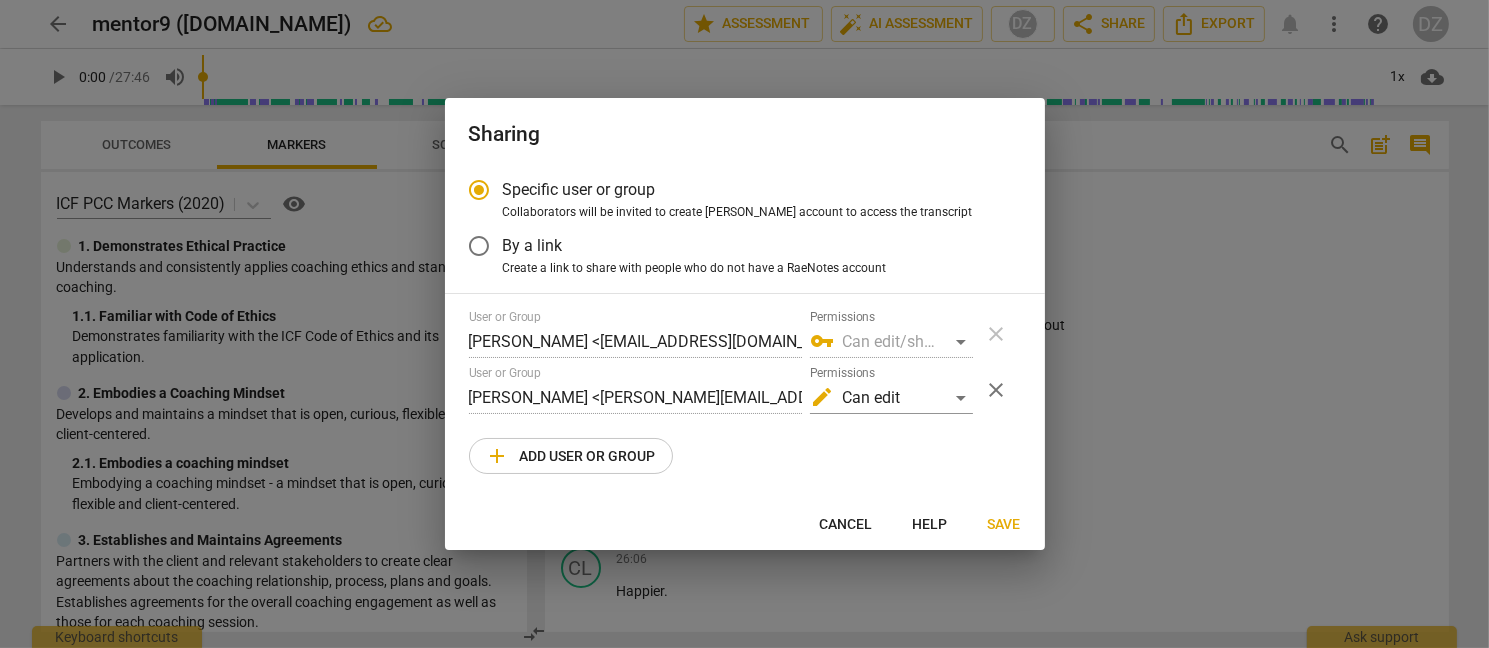 click at bounding box center [744, 324] 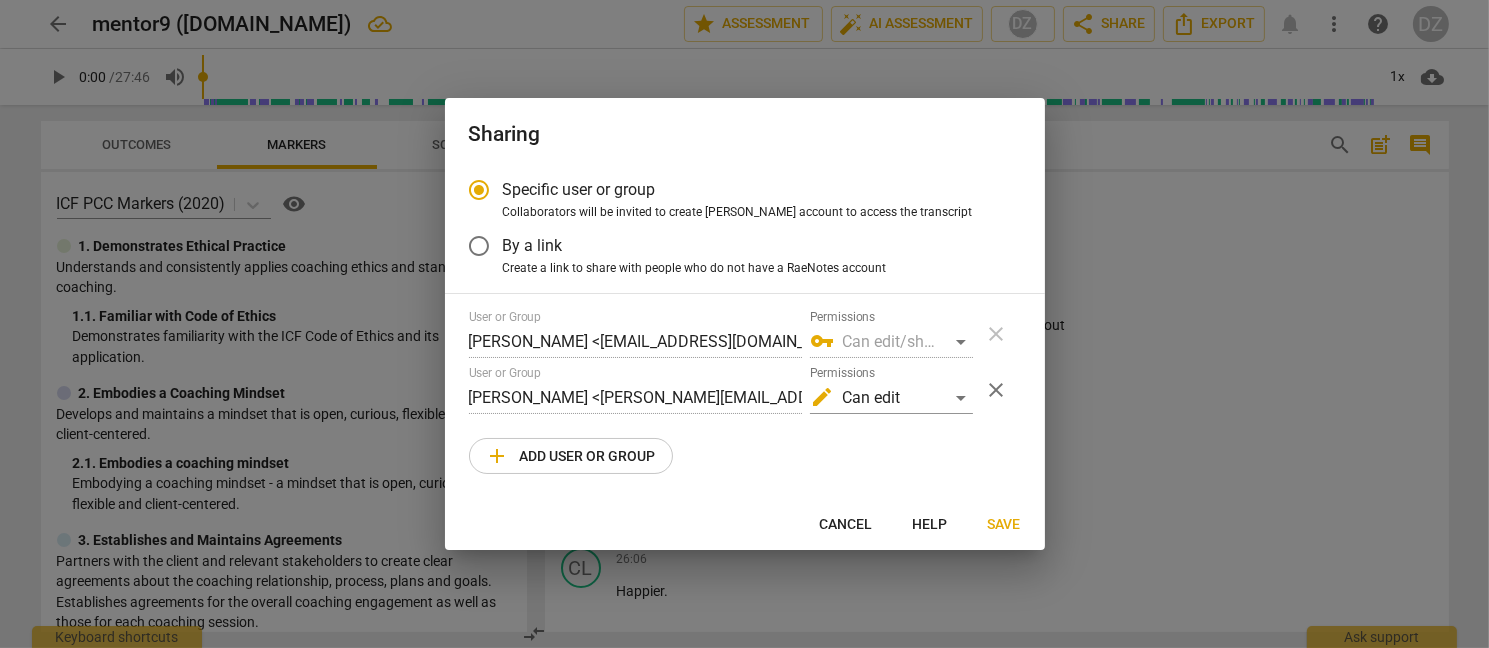radio on "false" 